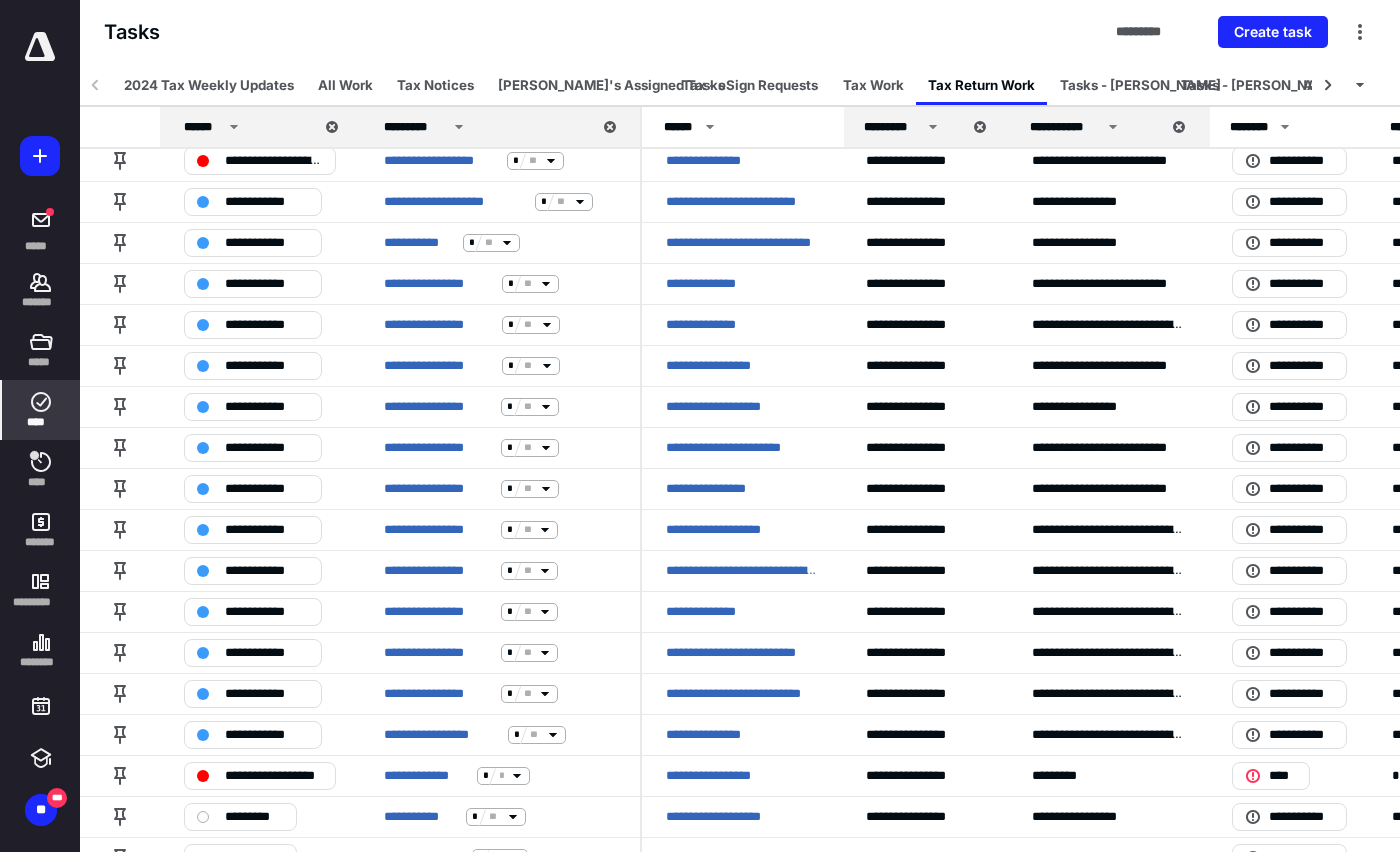 scroll, scrollTop: 0, scrollLeft: 0, axis: both 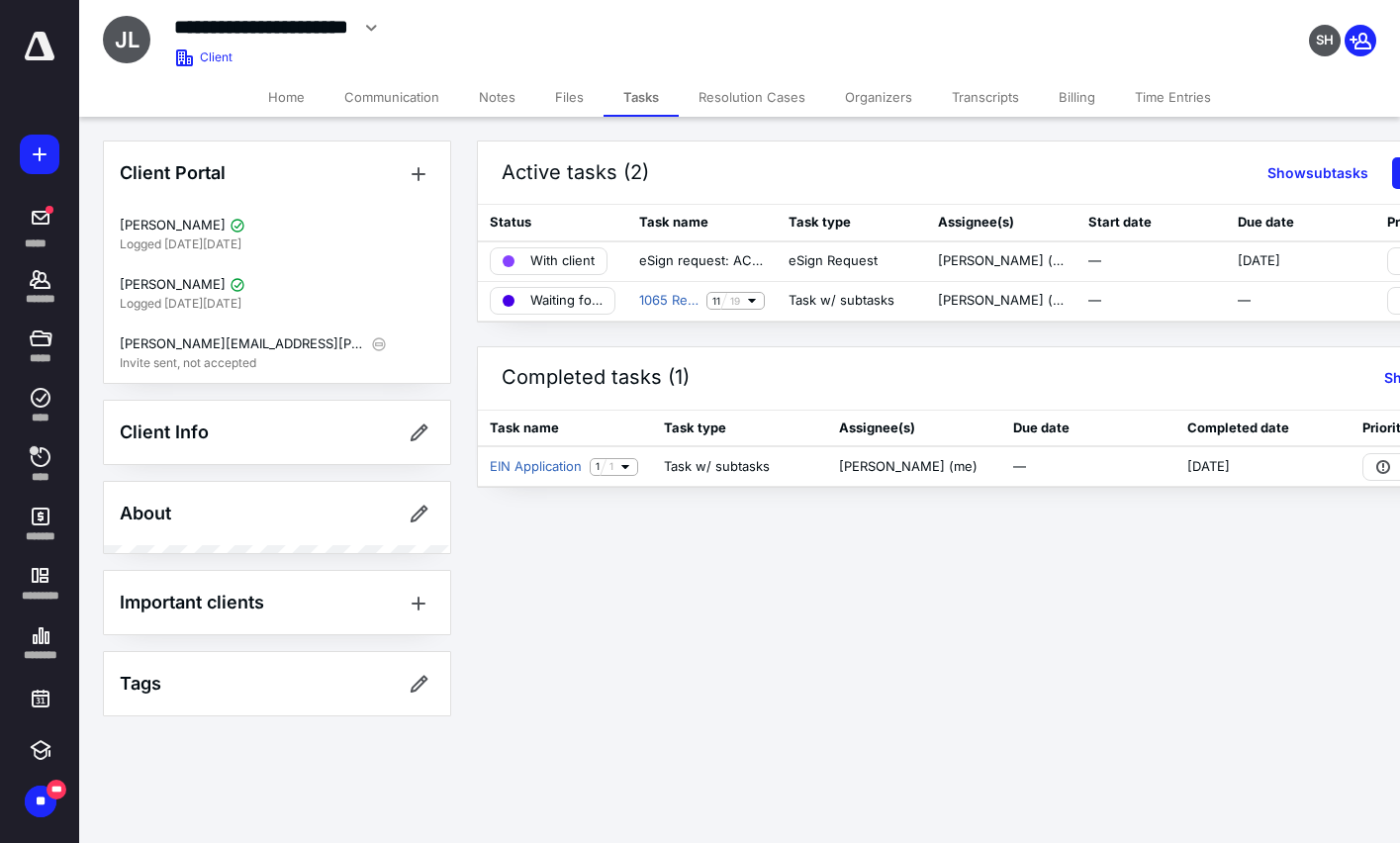 click 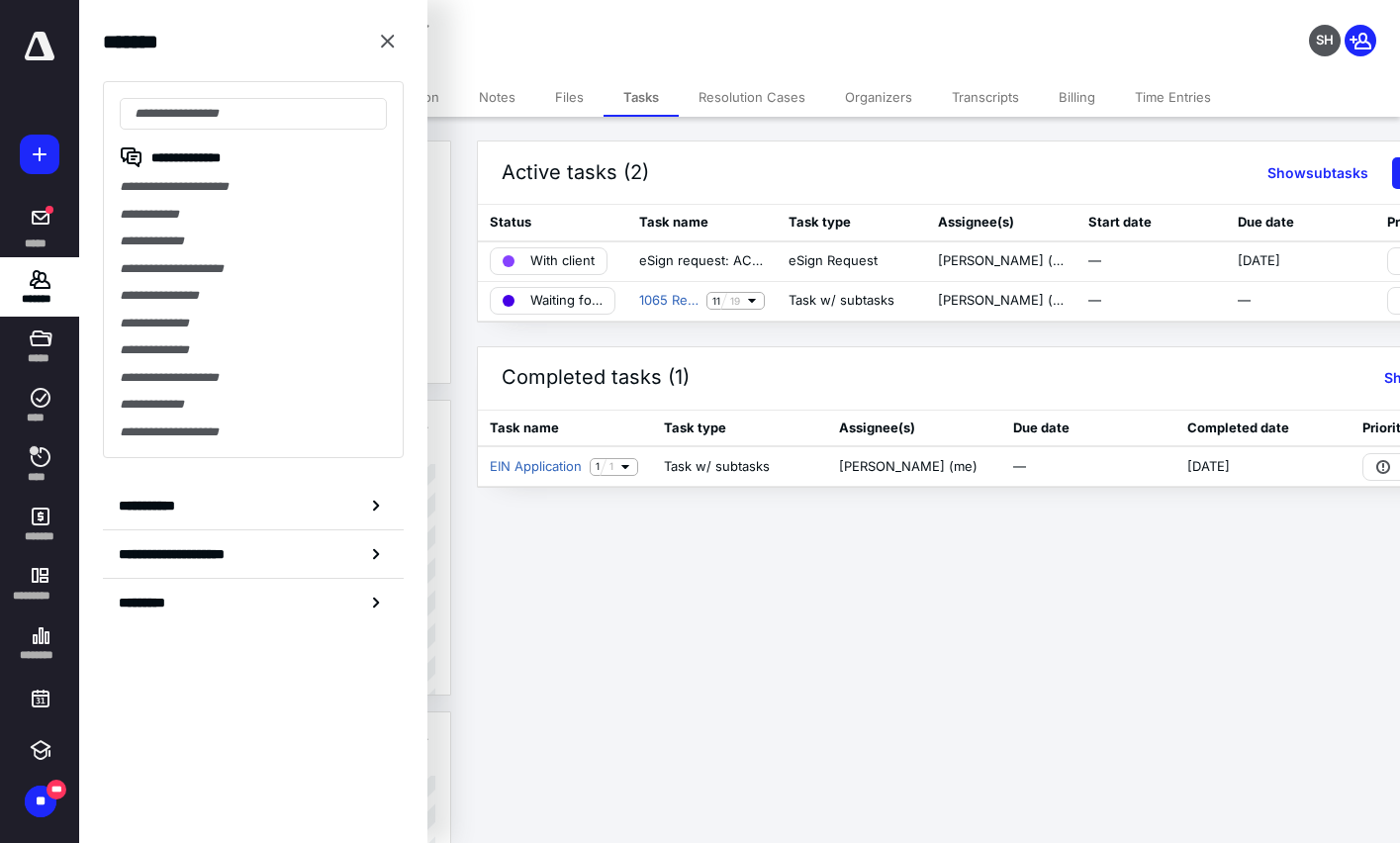 scroll, scrollTop: 0, scrollLeft: 0, axis: both 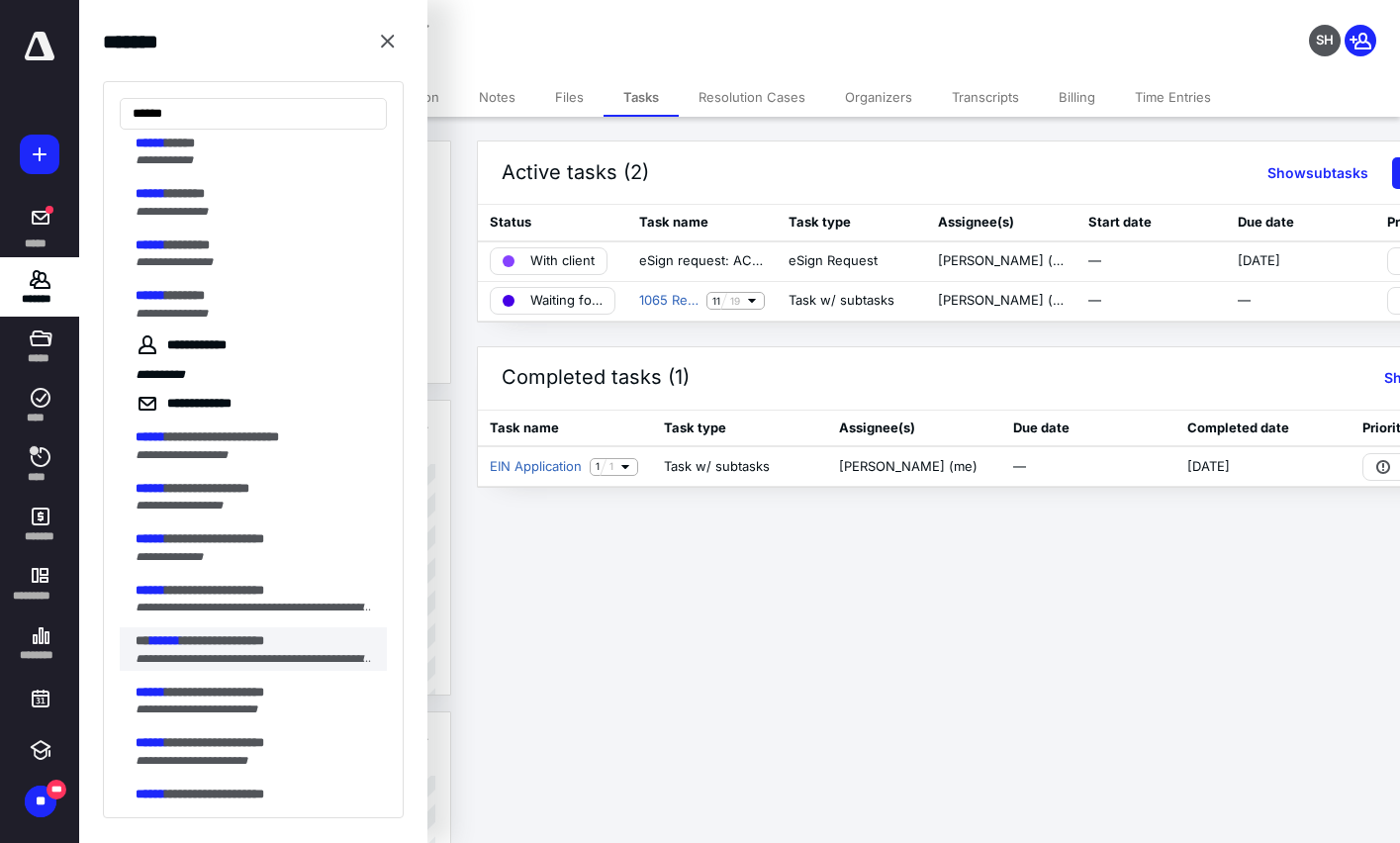type on "******" 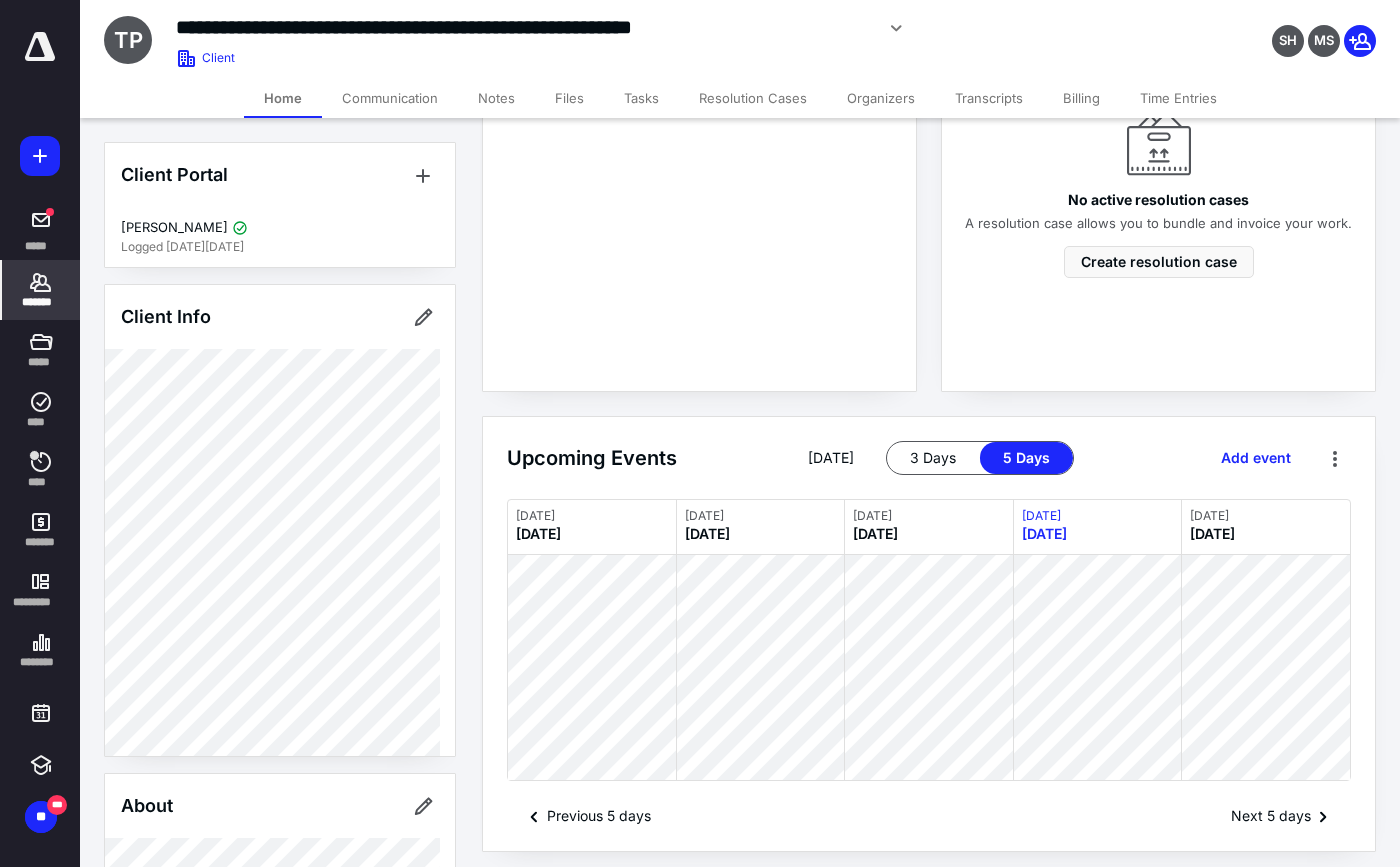 scroll, scrollTop: 783, scrollLeft: 0, axis: vertical 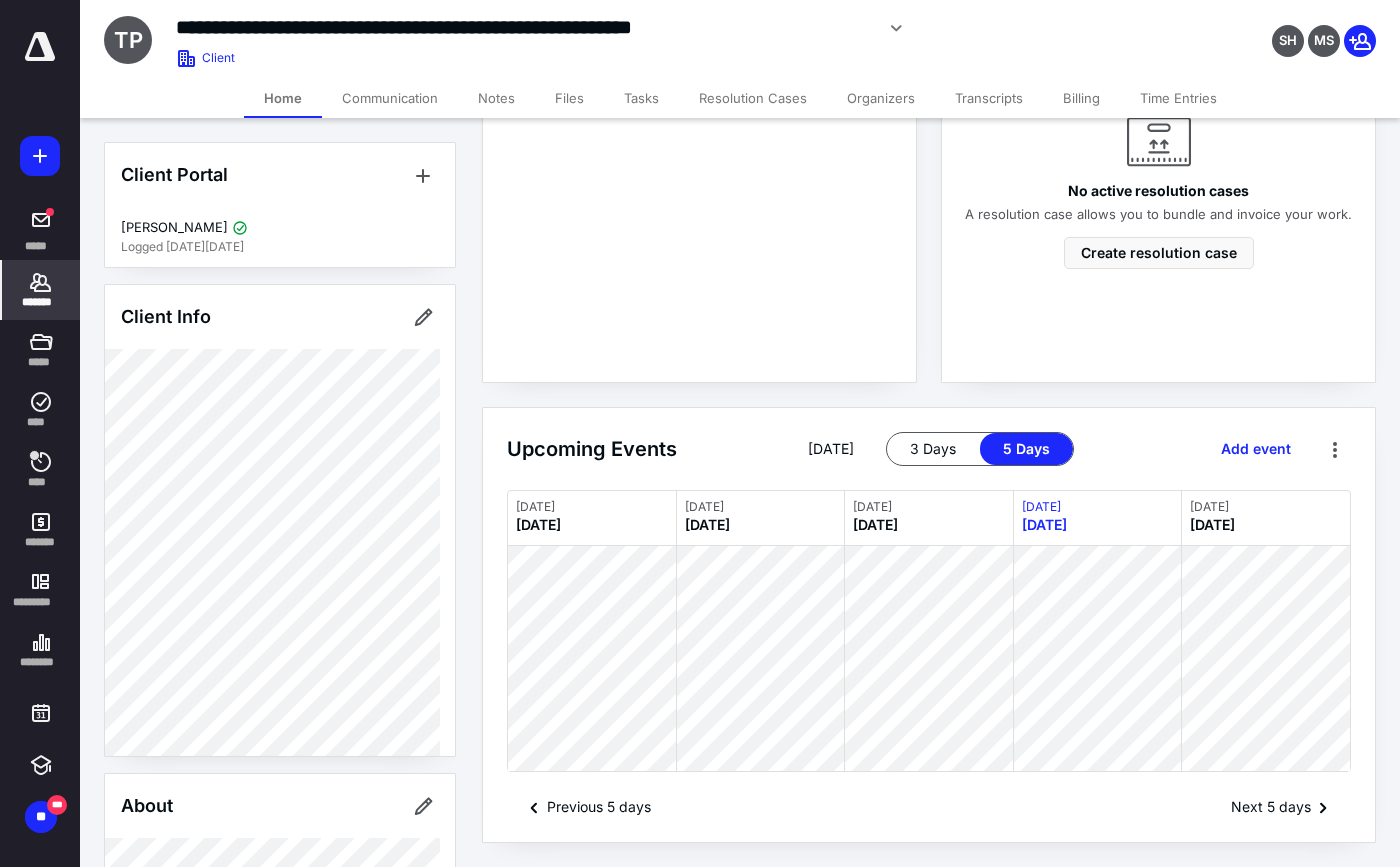 click on "Communication" at bounding box center [390, 98] 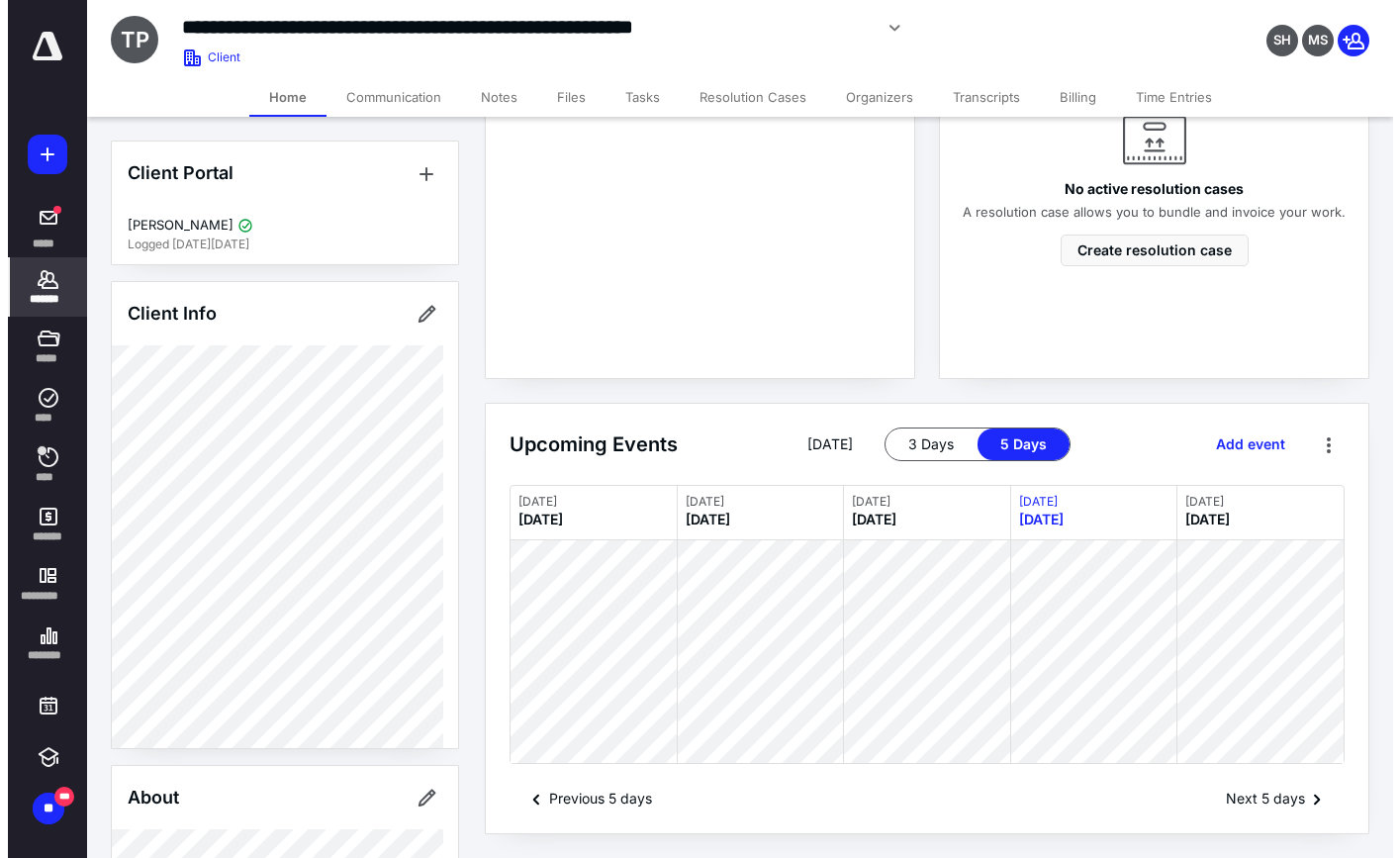 scroll, scrollTop: 0, scrollLeft: 0, axis: both 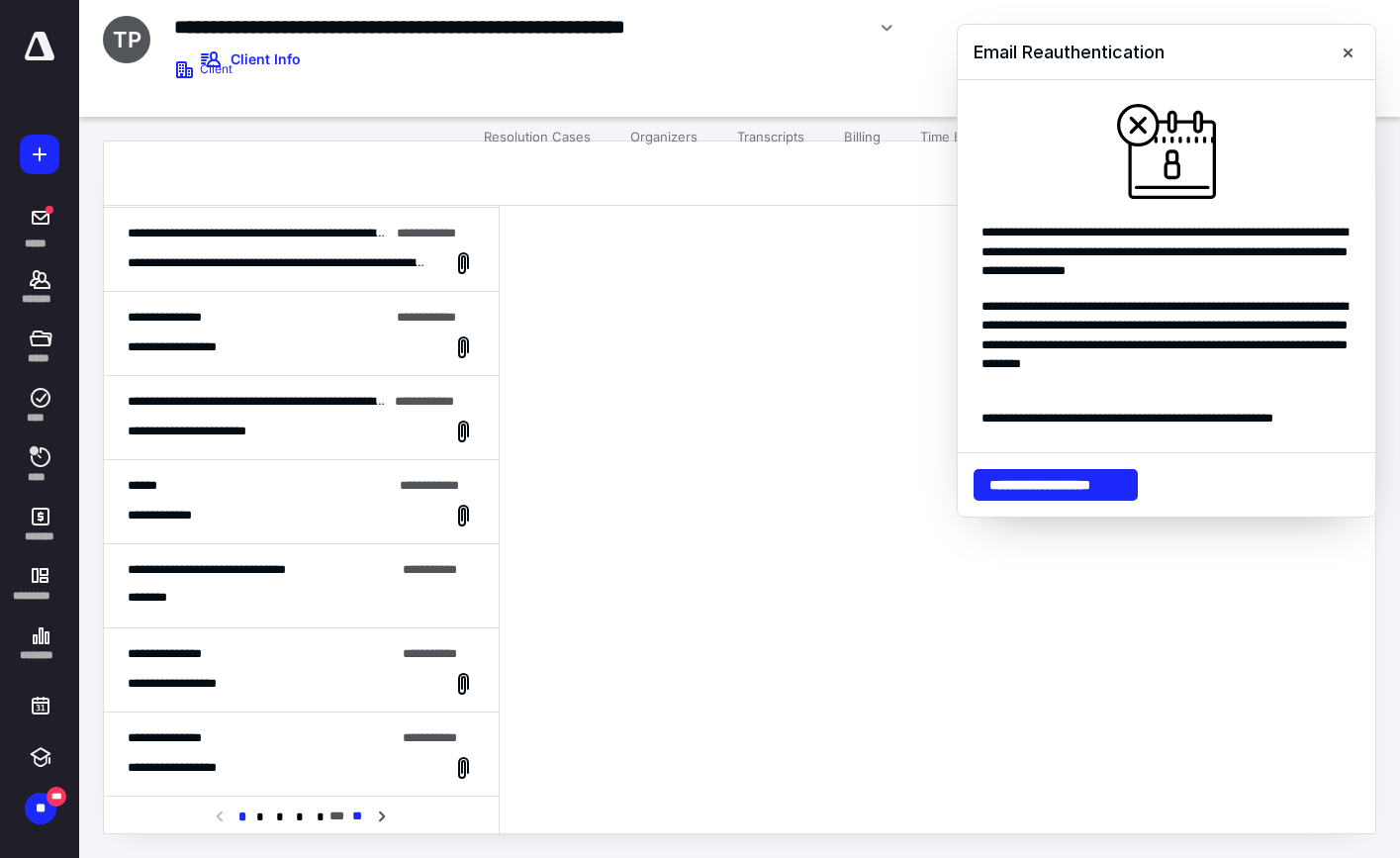 click on "**" at bounding box center (356, 816) 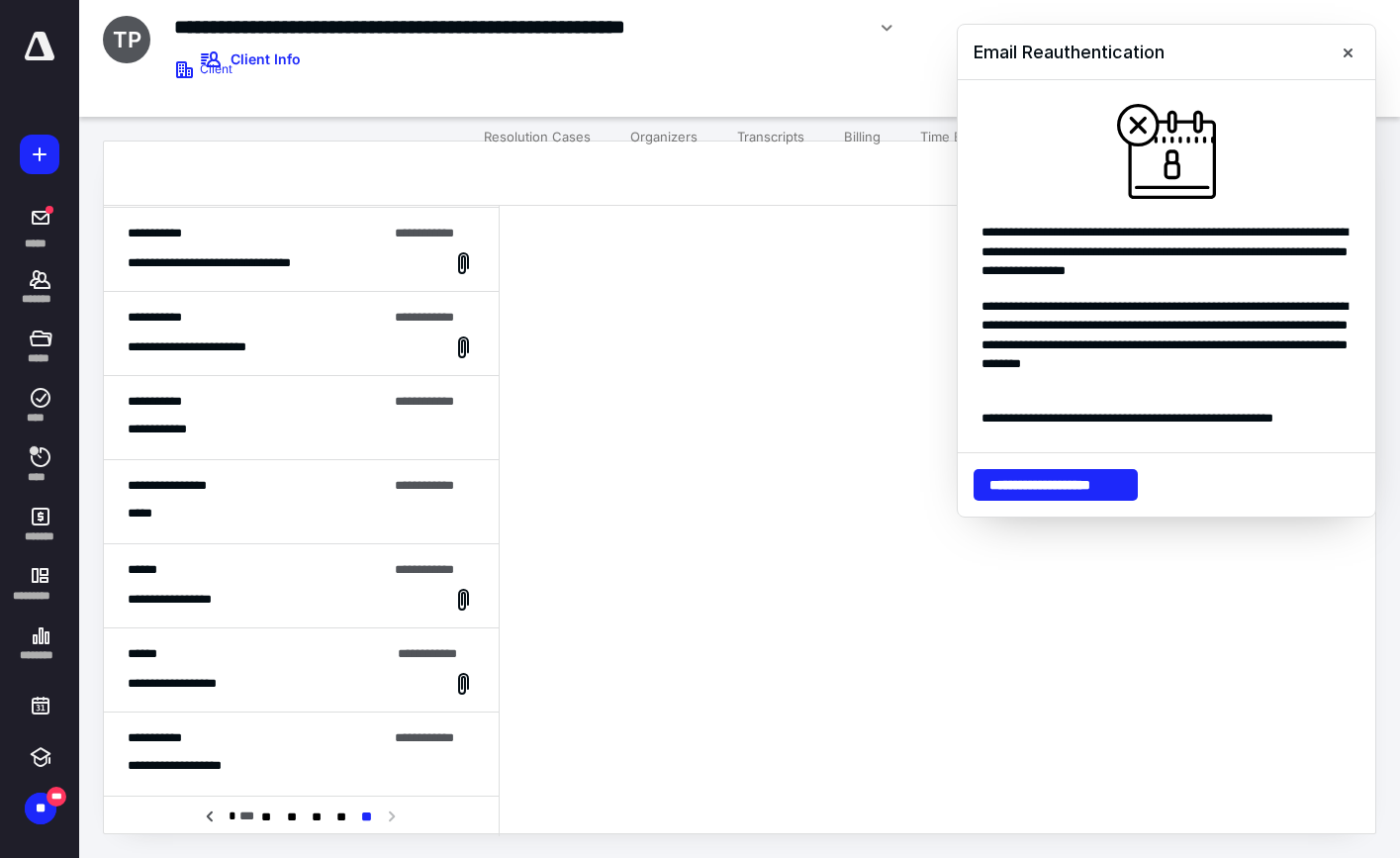 scroll, scrollTop: 0, scrollLeft: 0, axis: both 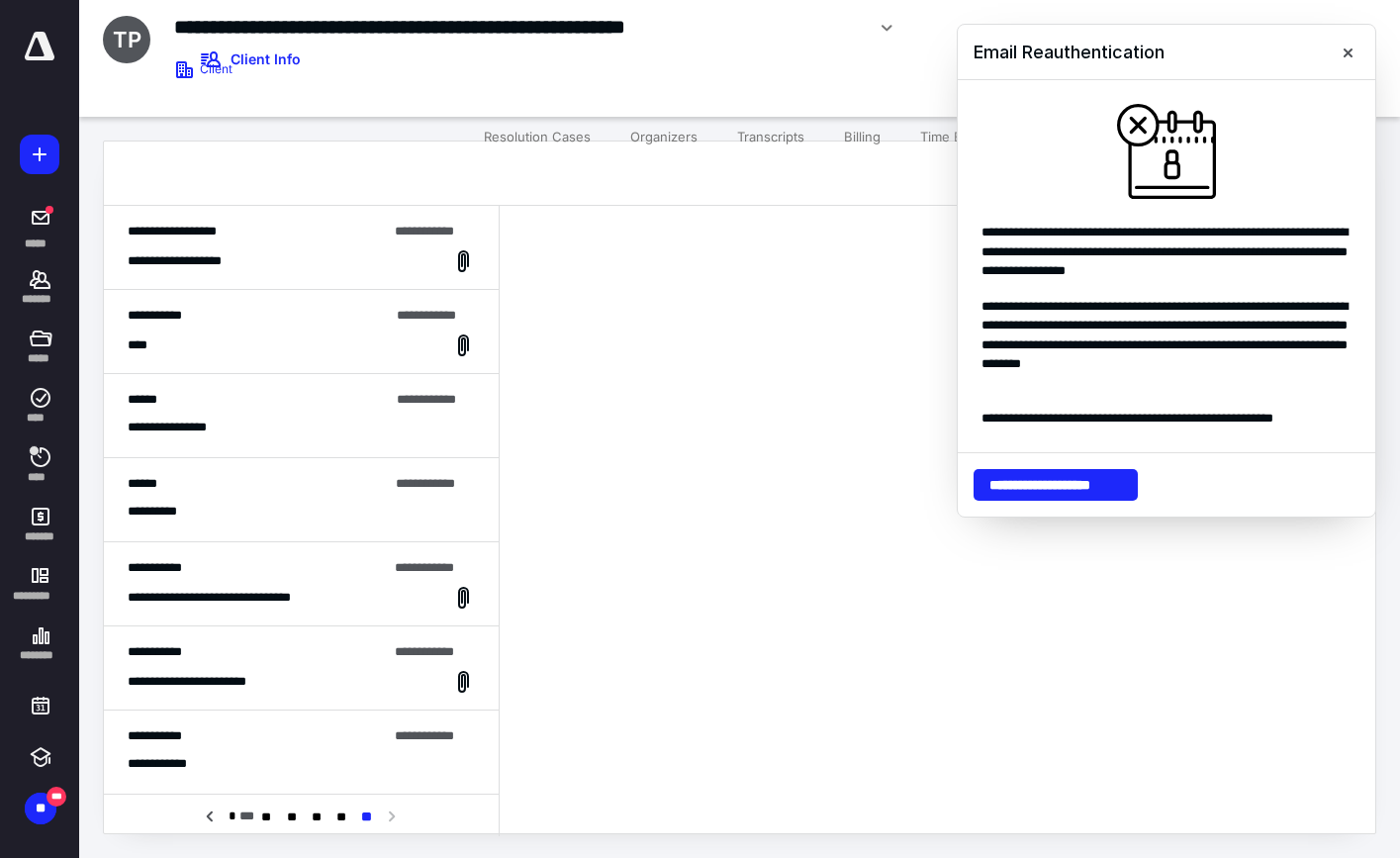click on "**********" at bounding box center (301, 261) 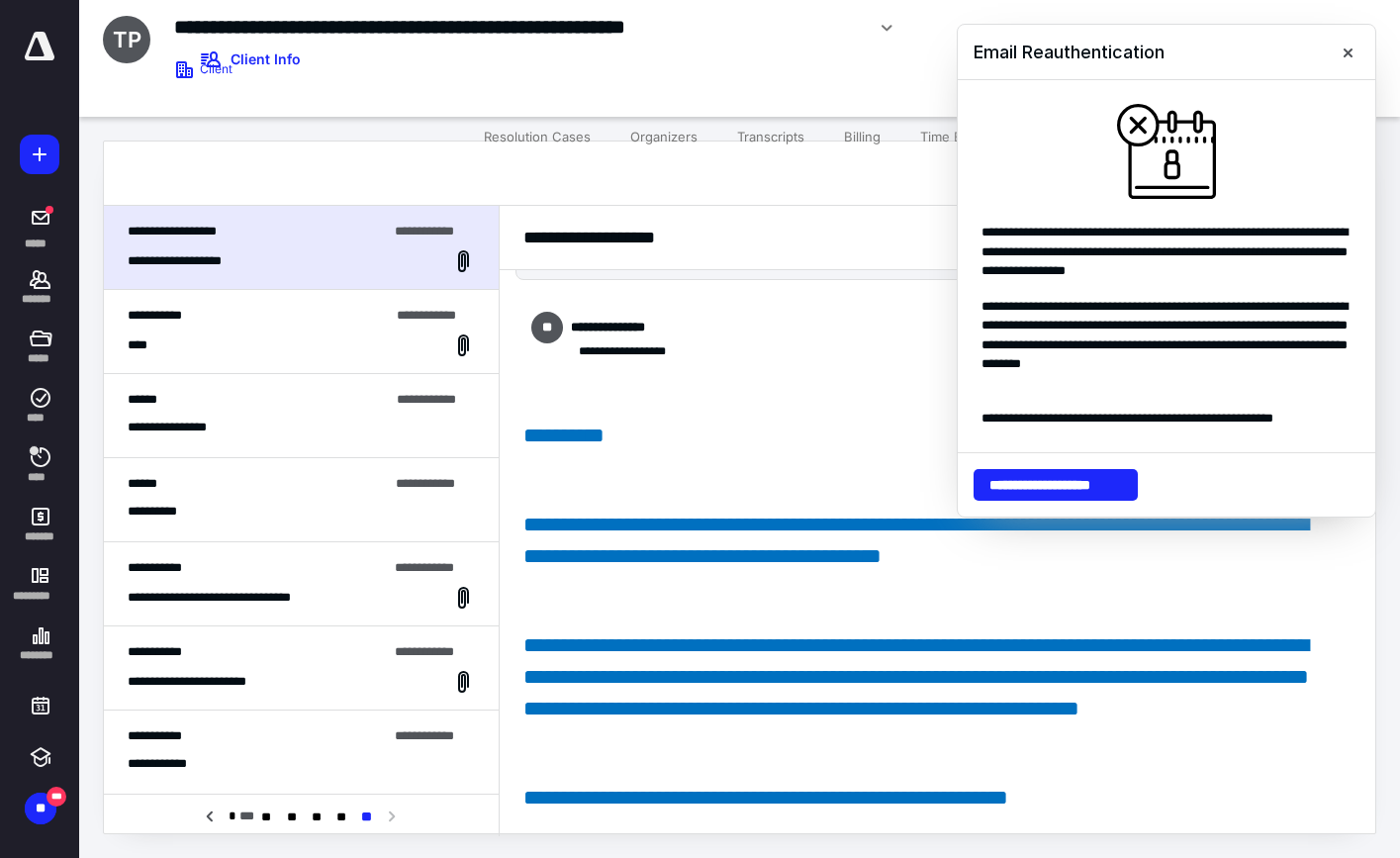scroll, scrollTop: 31, scrollLeft: 0, axis: vertical 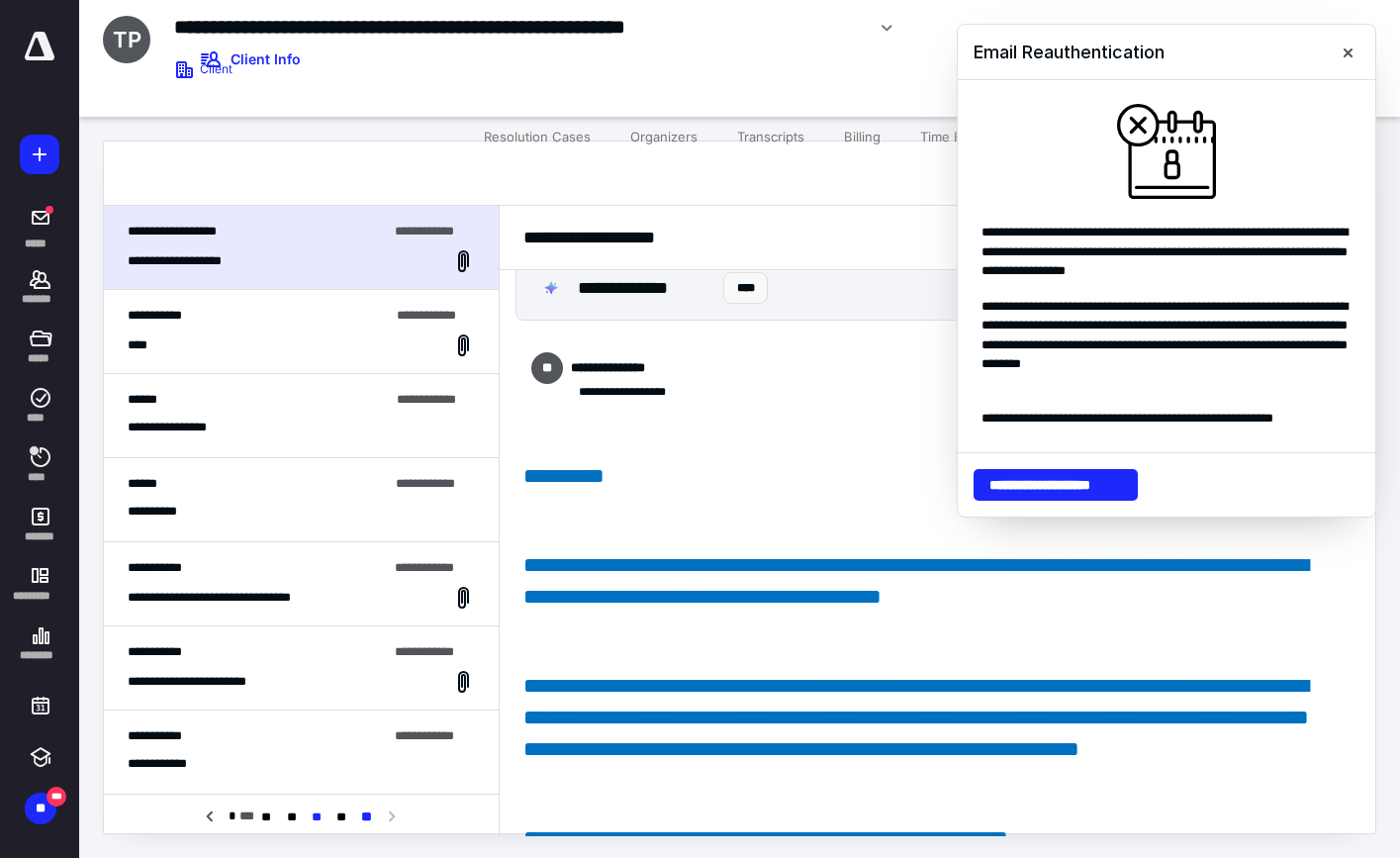 click on "**" at bounding box center [316, 817] 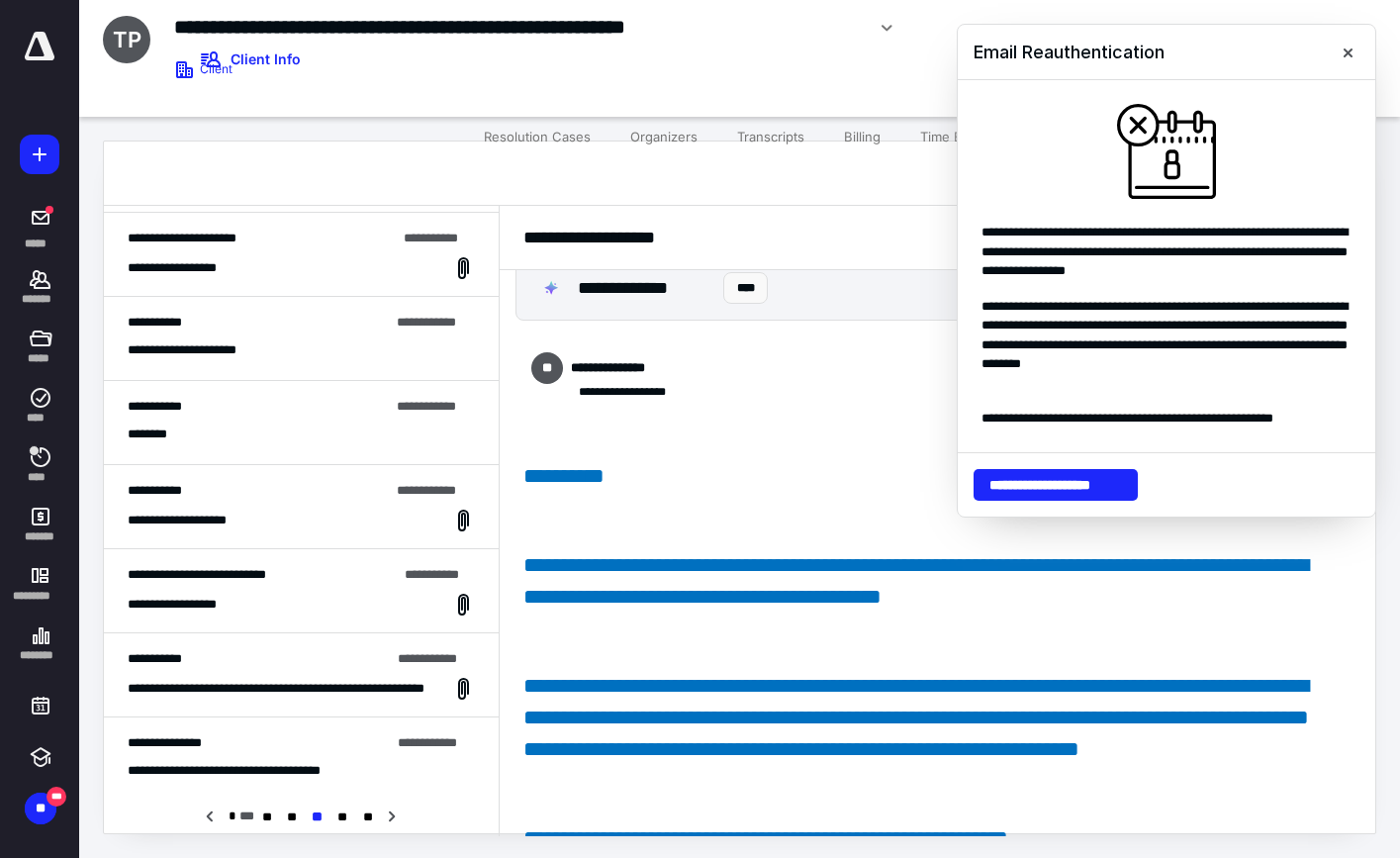 scroll, scrollTop: 0, scrollLeft: 0, axis: both 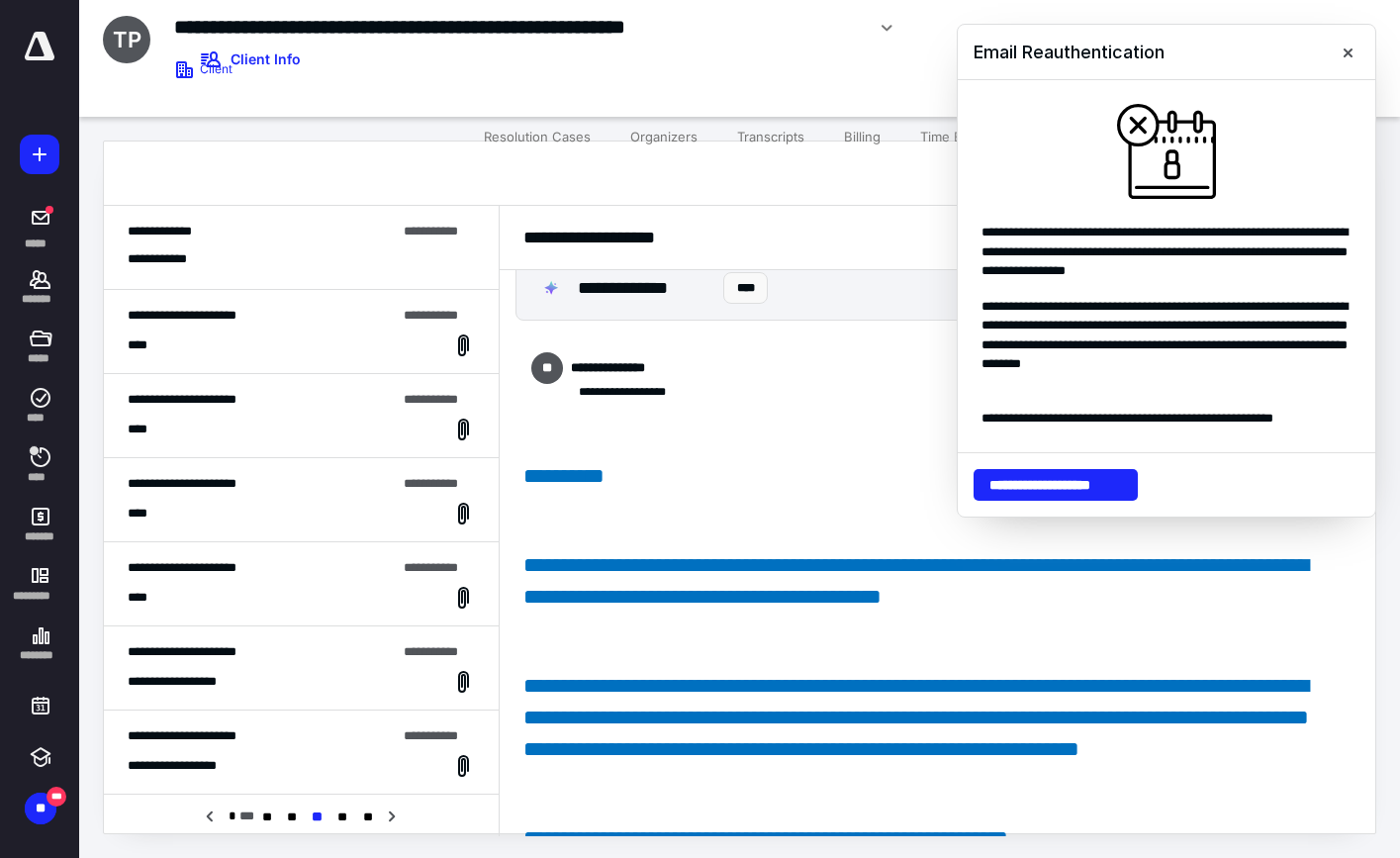 click on "**********" at bounding box center (301, 259) 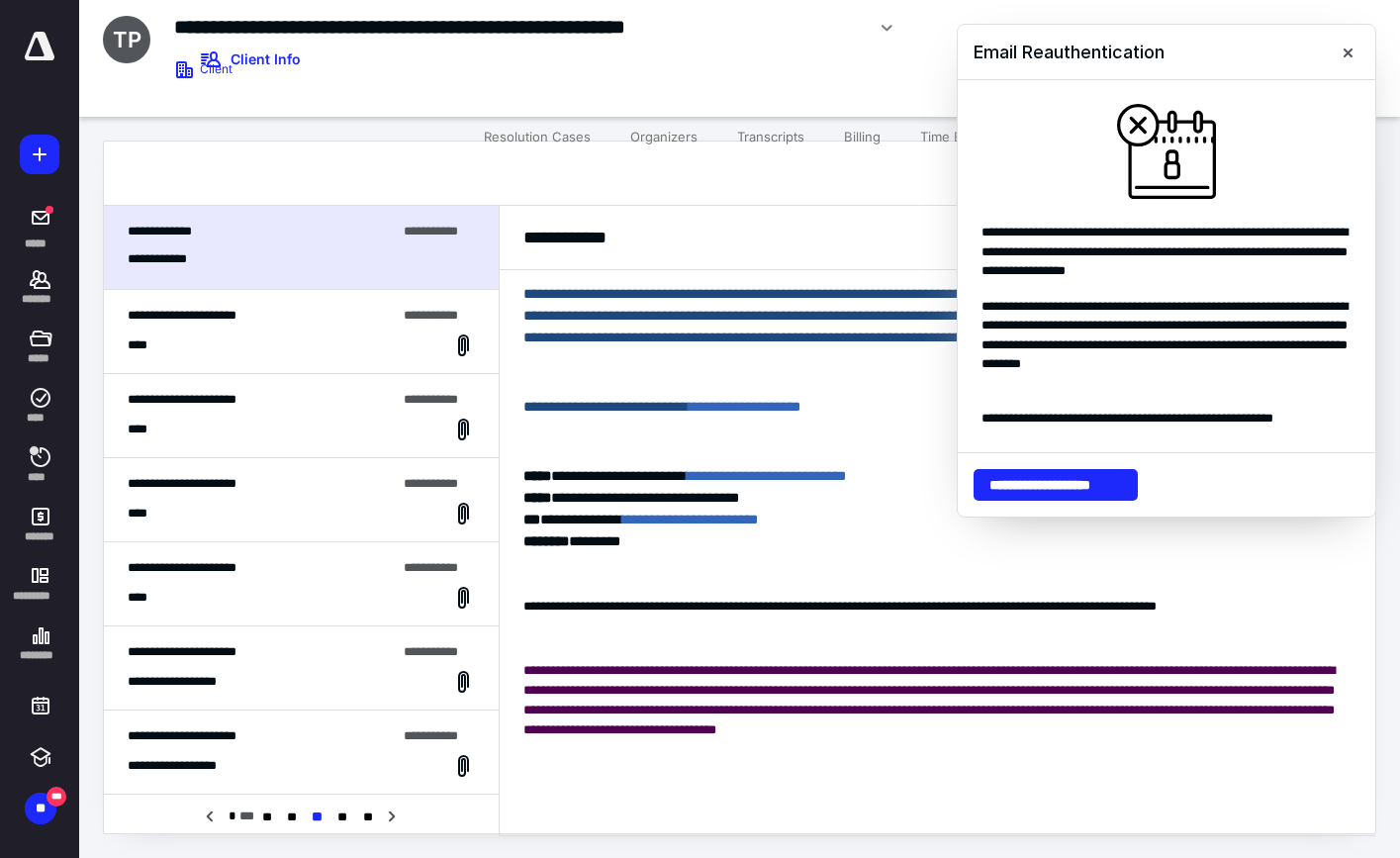 scroll, scrollTop: 2717, scrollLeft: 0, axis: vertical 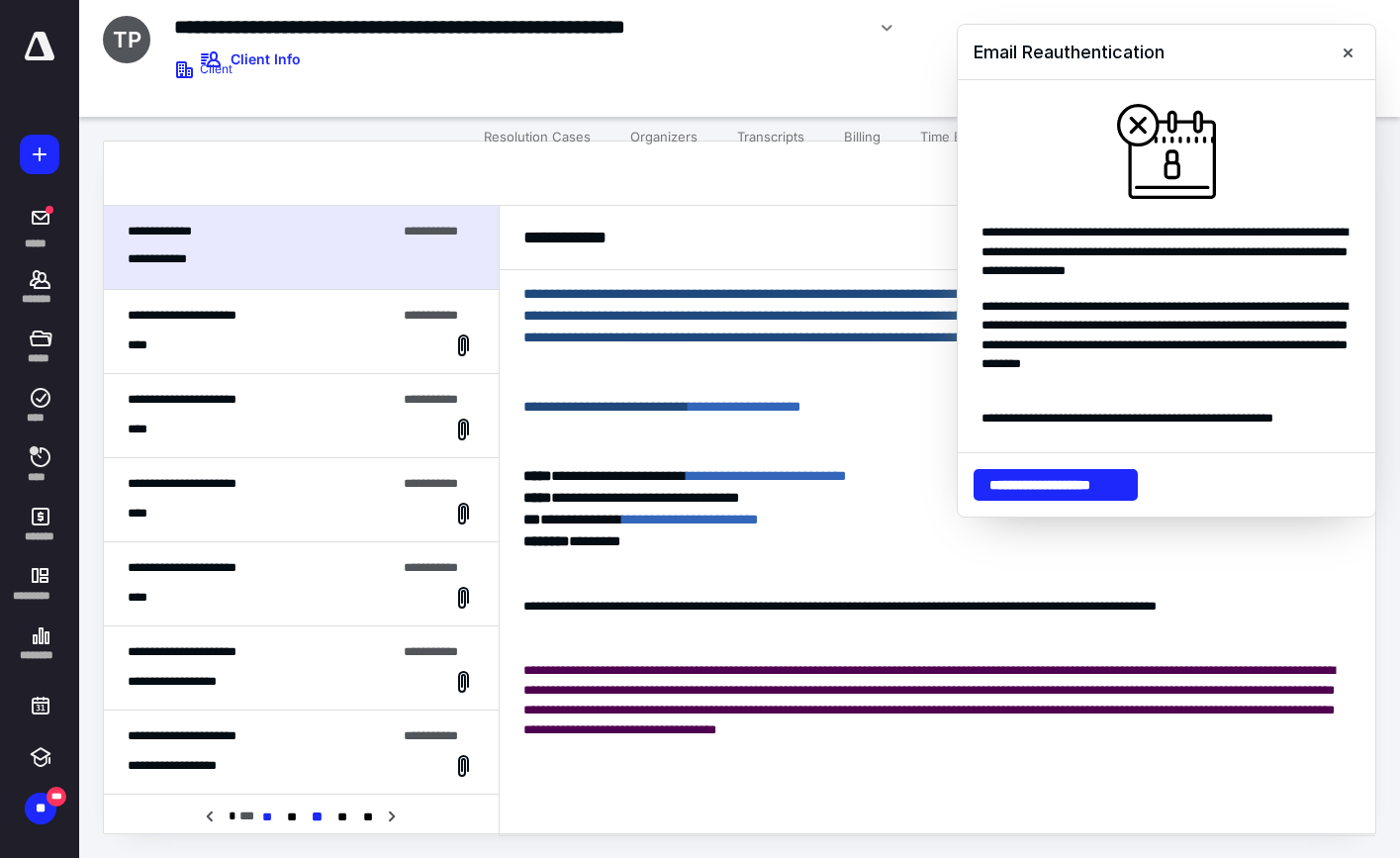 click on "**" at bounding box center [266, 817] 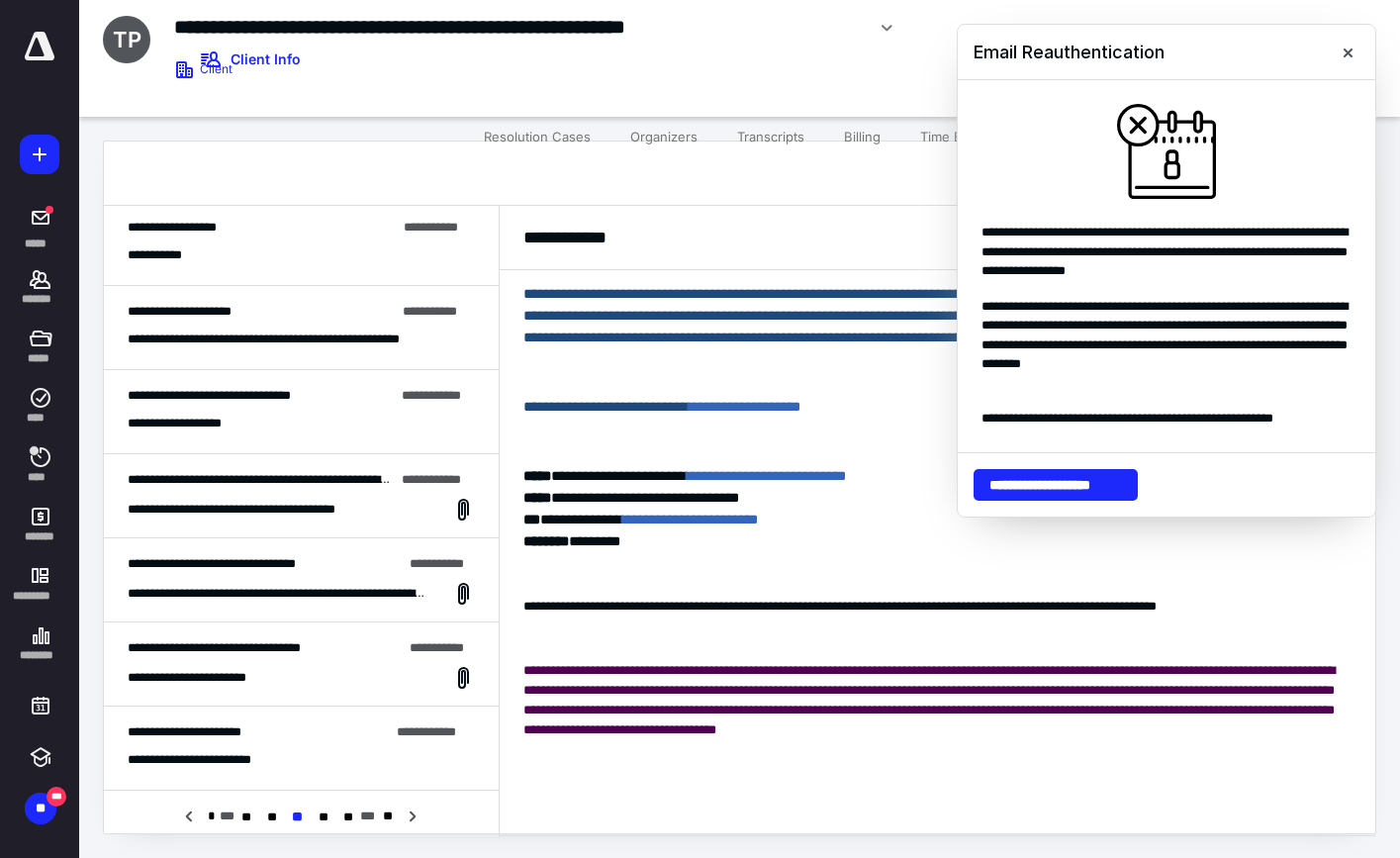 scroll, scrollTop: 297, scrollLeft: 0, axis: vertical 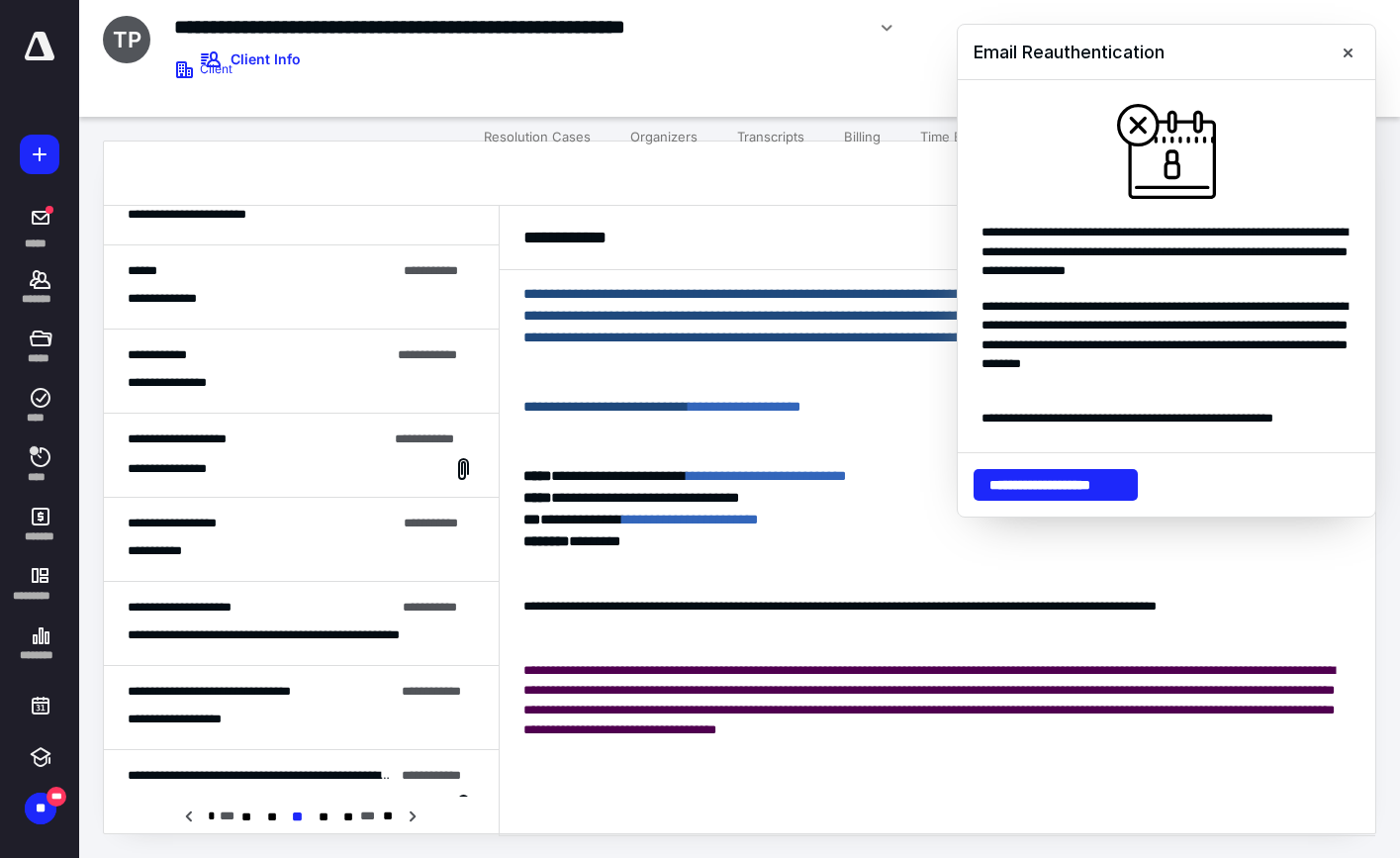click on "**********" at bounding box center [301, 539] 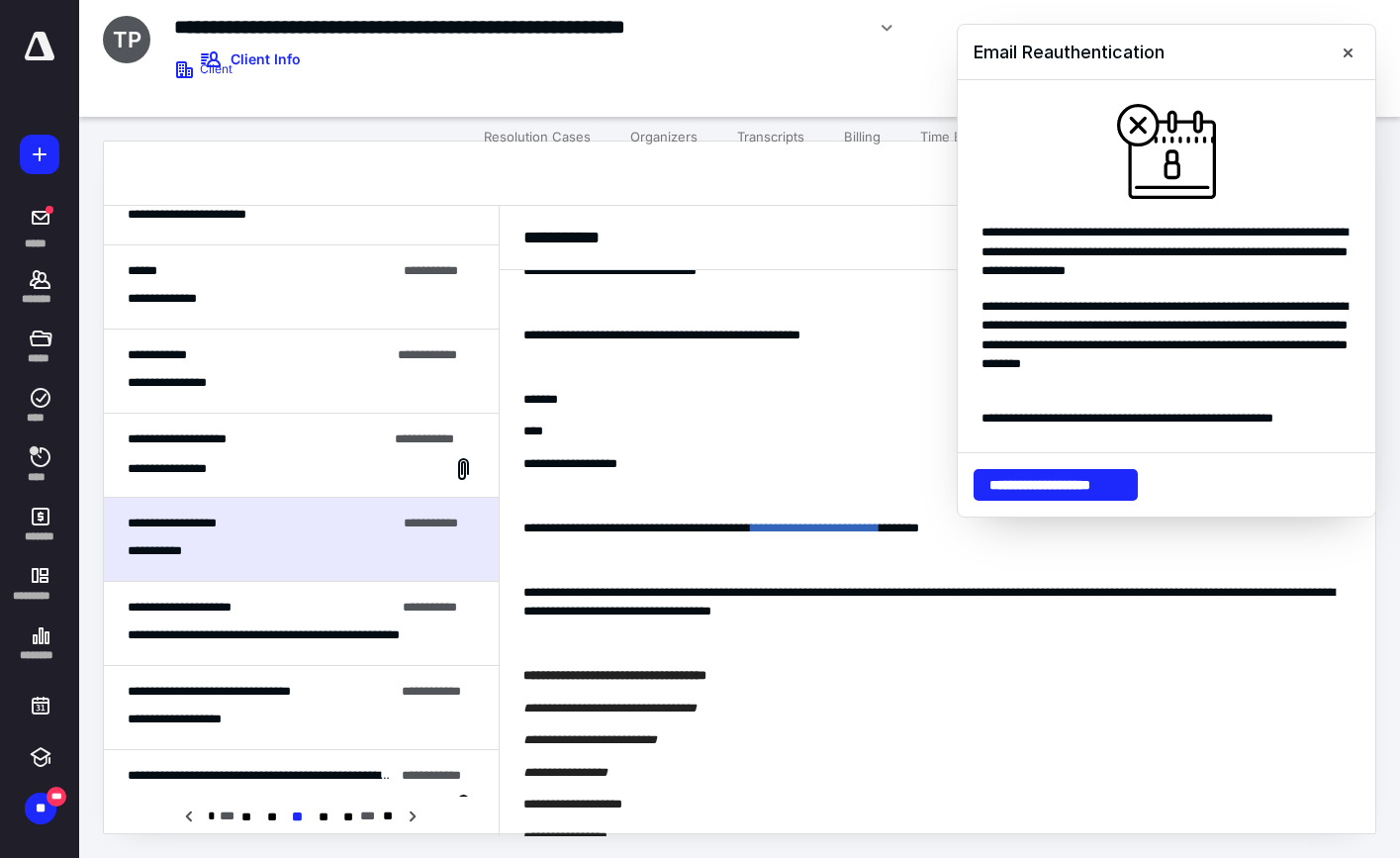 scroll, scrollTop: 5884, scrollLeft: 0, axis: vertical 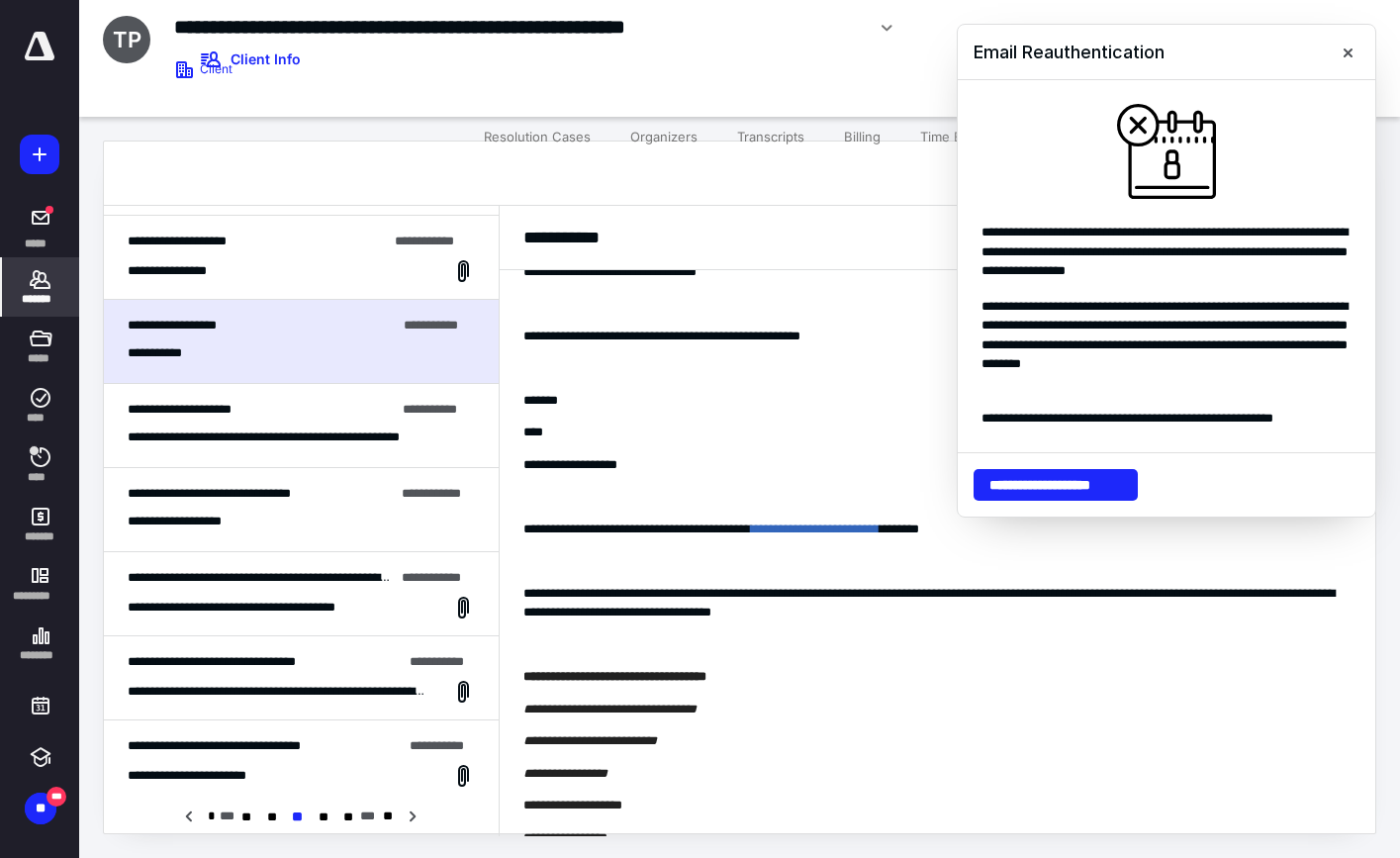click on "*******" at bounding box center [41, 299] 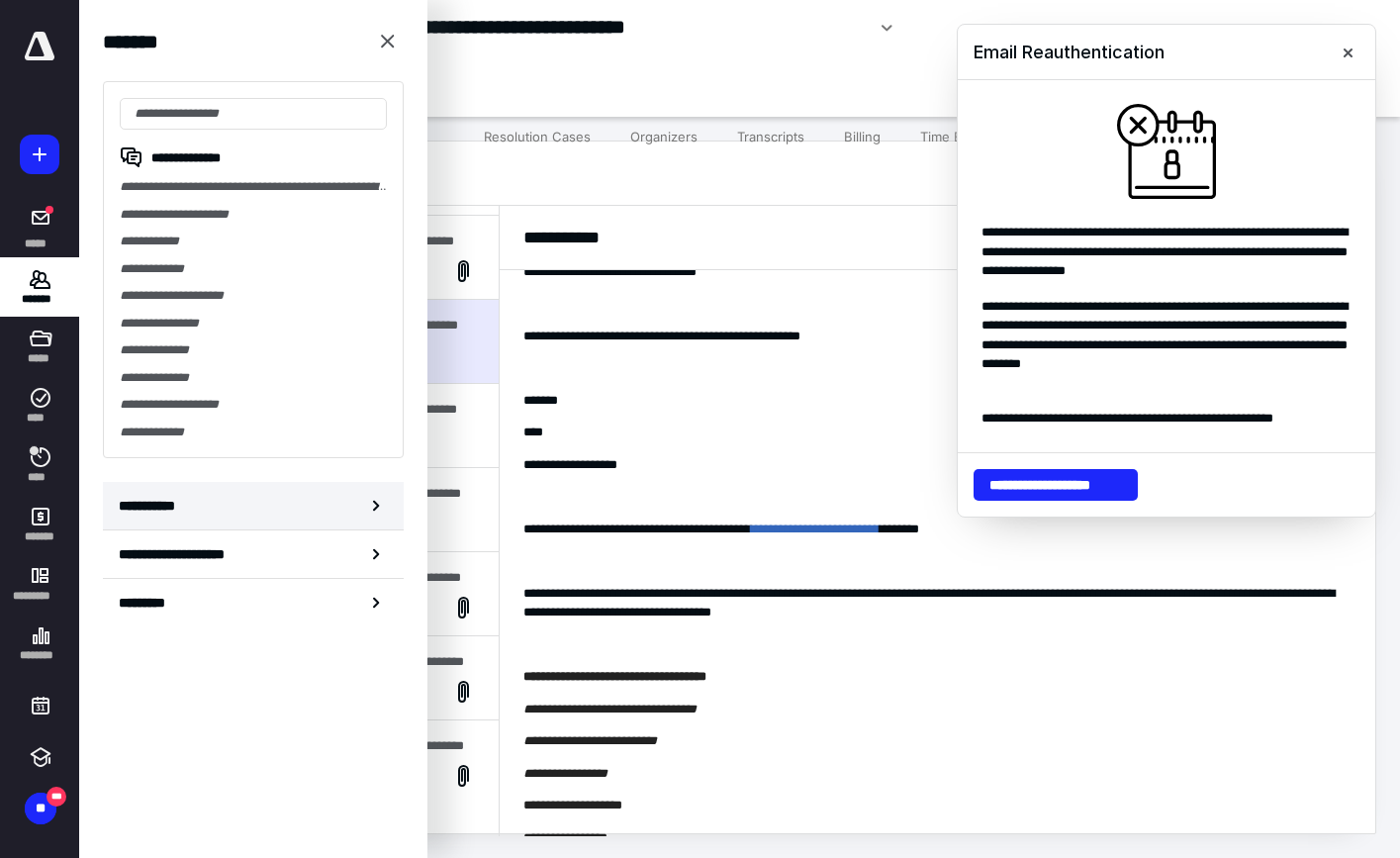 click on "**********" at bounding box center [151, 506] 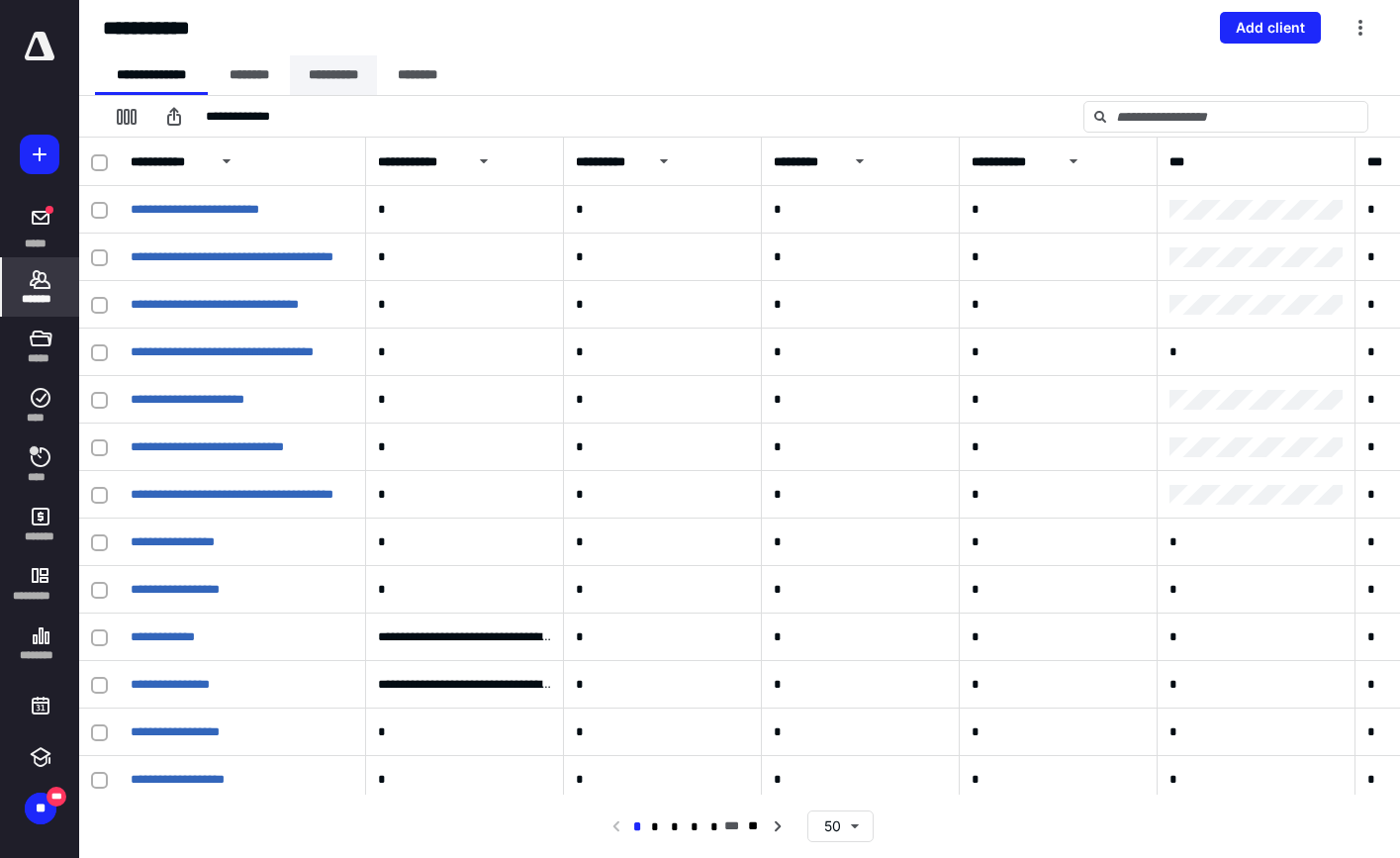 click on "**********" at bounding box center [333, 75] 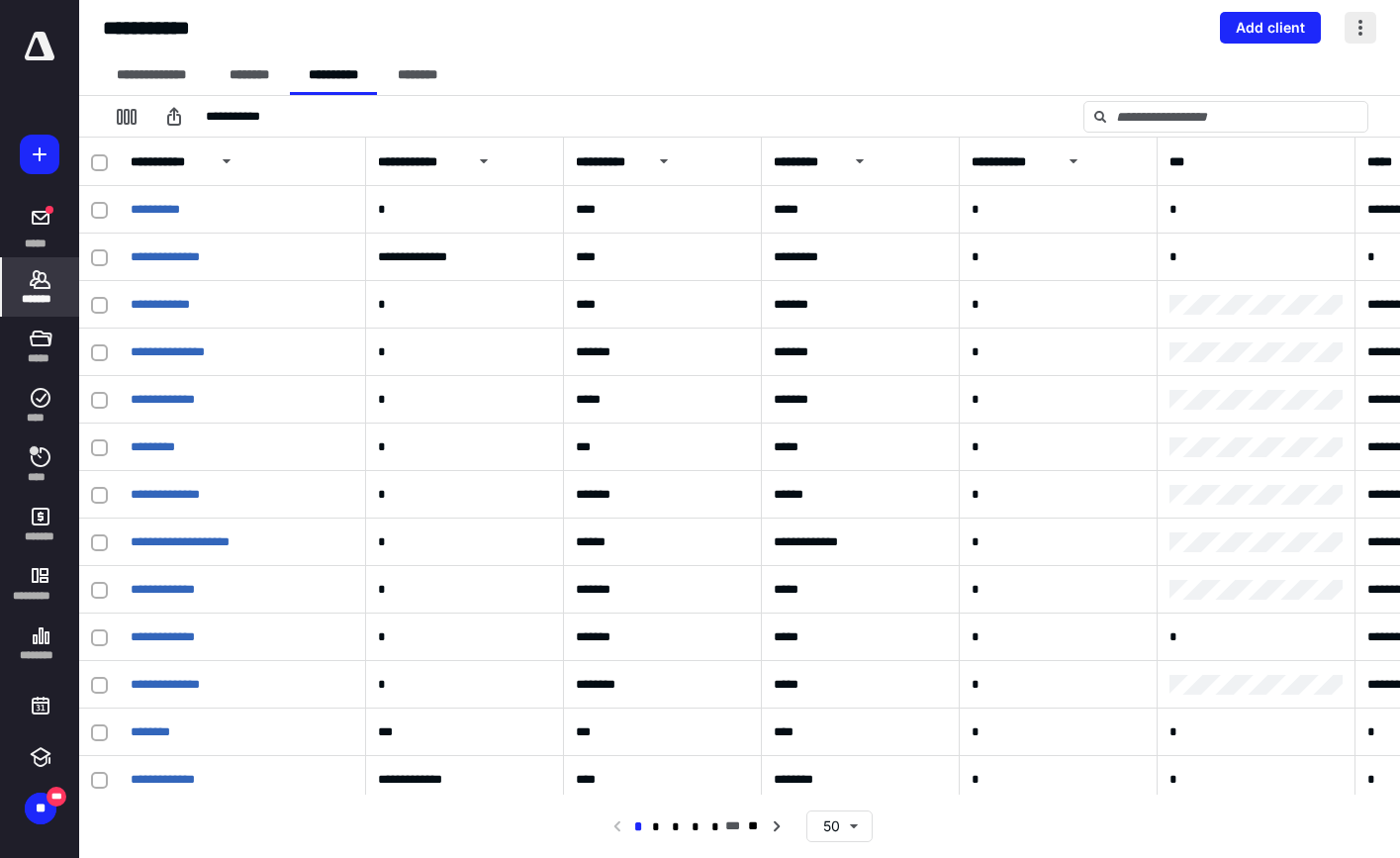 click at bounding box center (1360, 28) 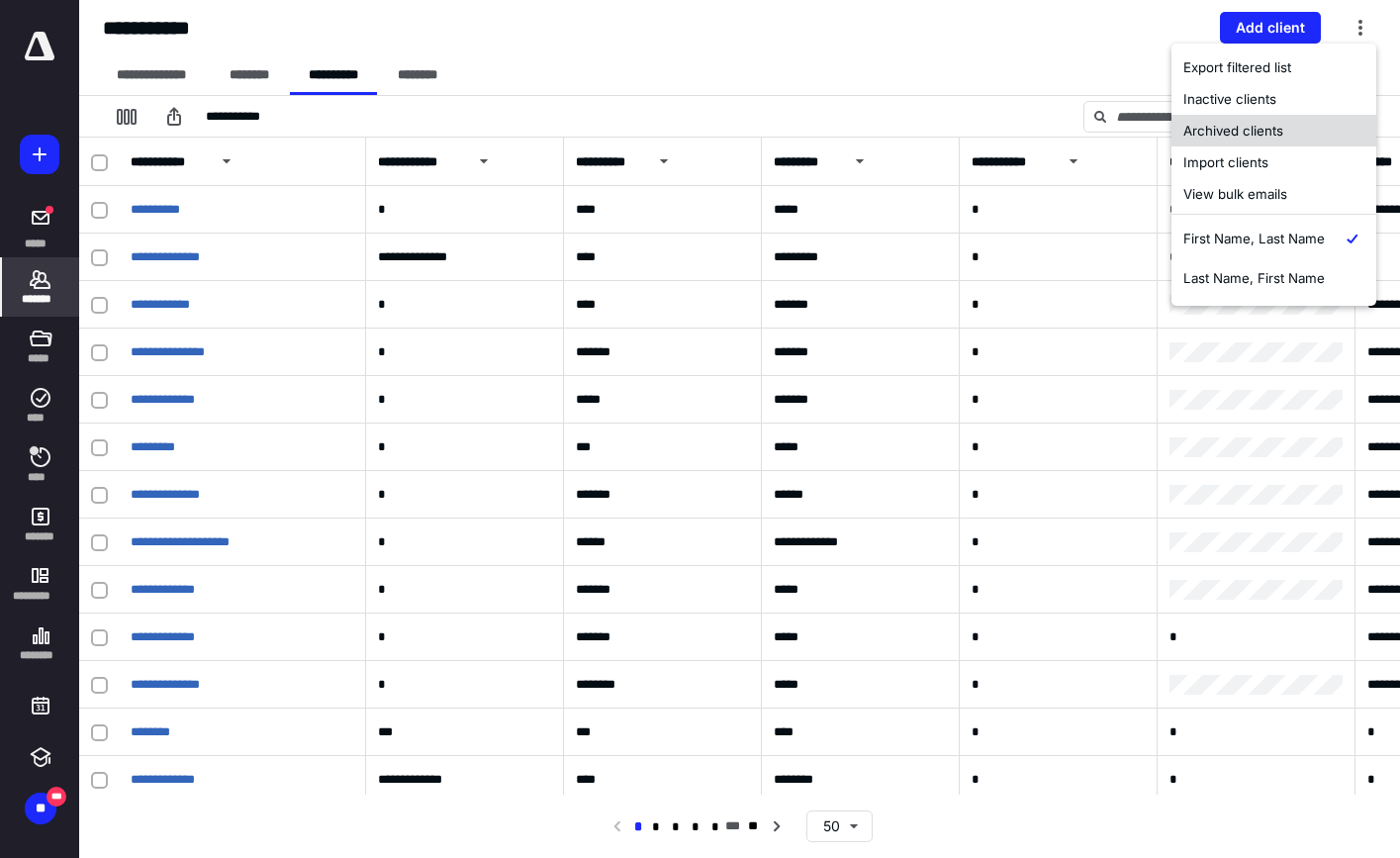 click on "Archived clients" at bounding box center [1273, 131] 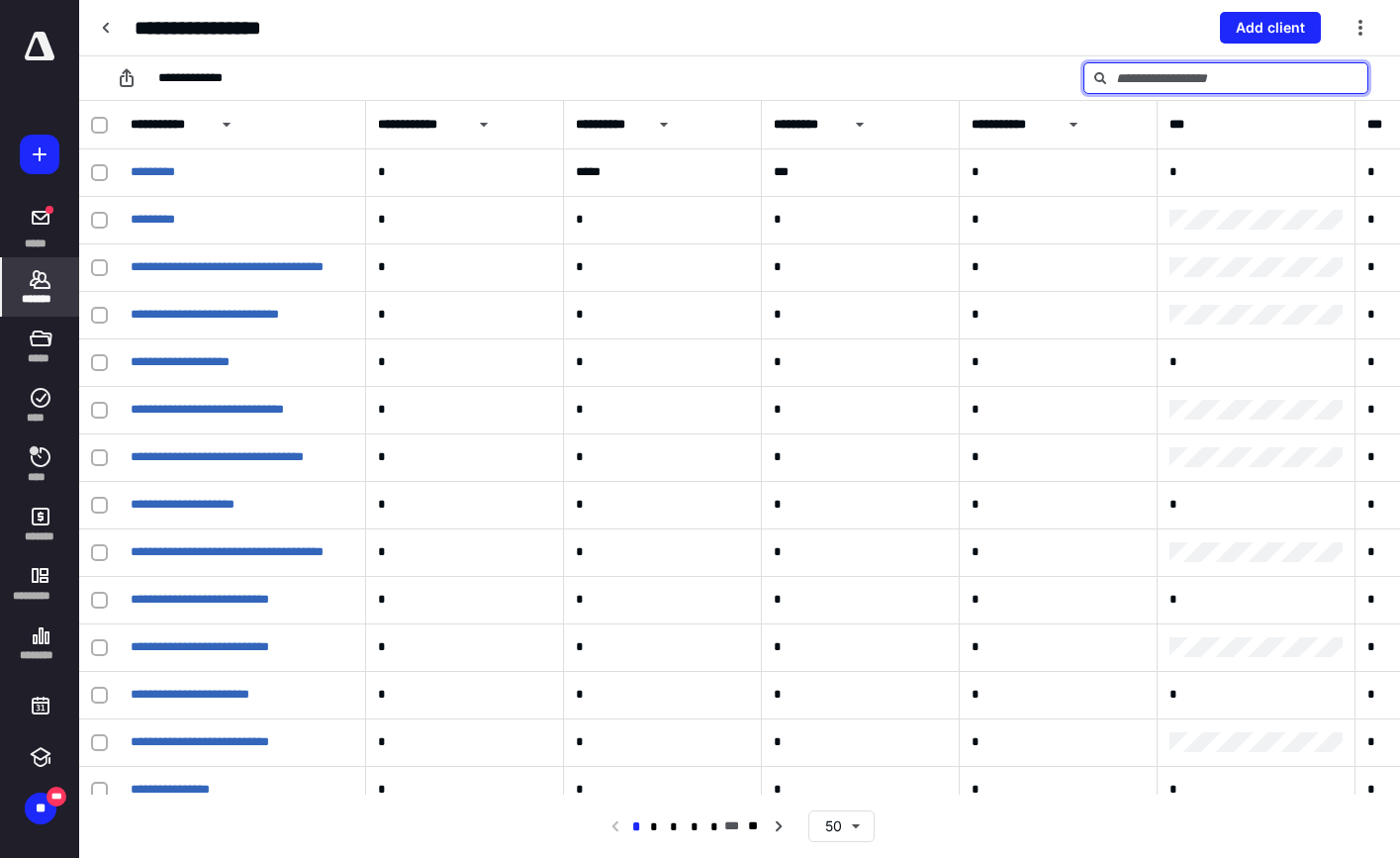 click at bounding box center [1226, 78] 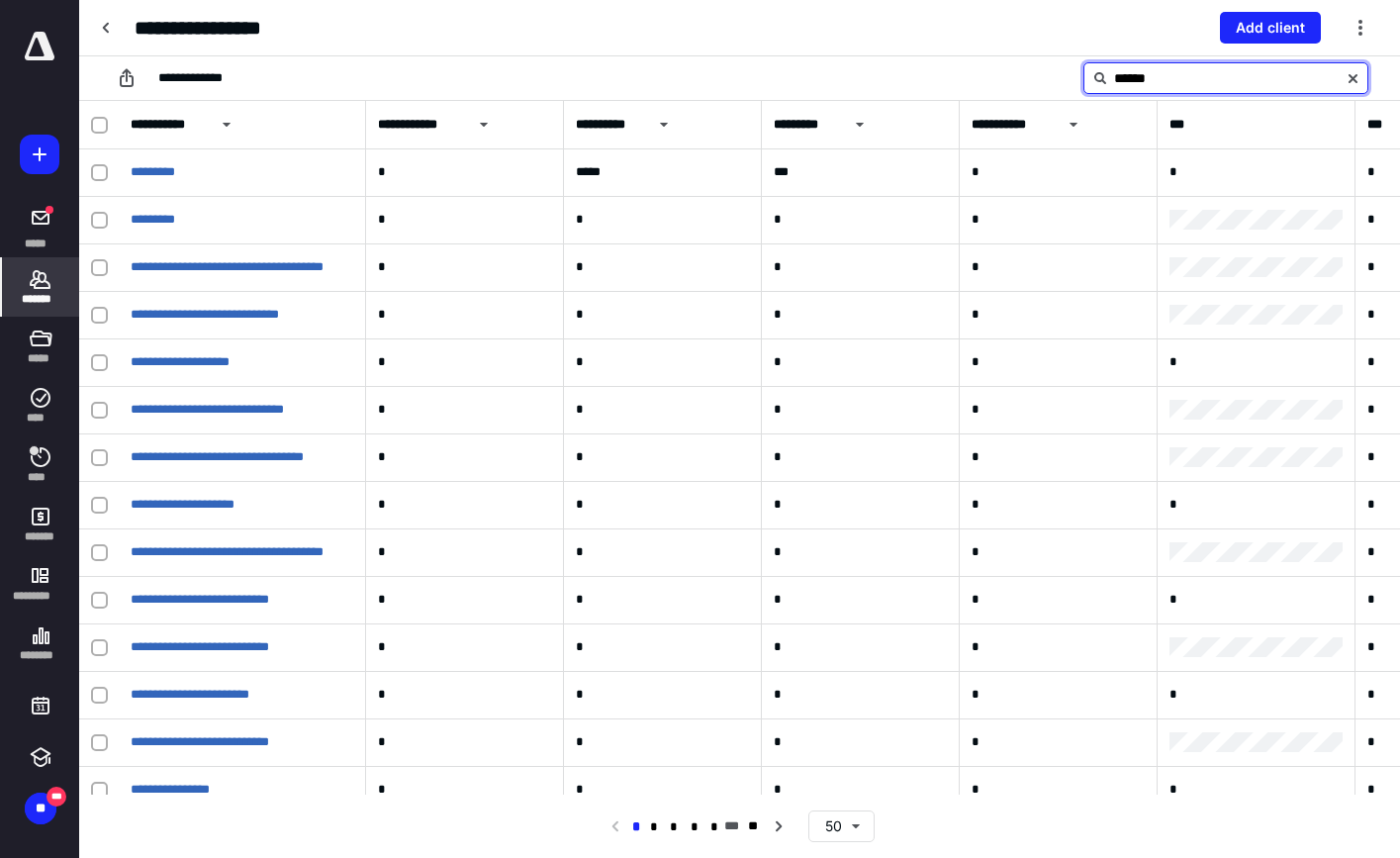 type on "******" 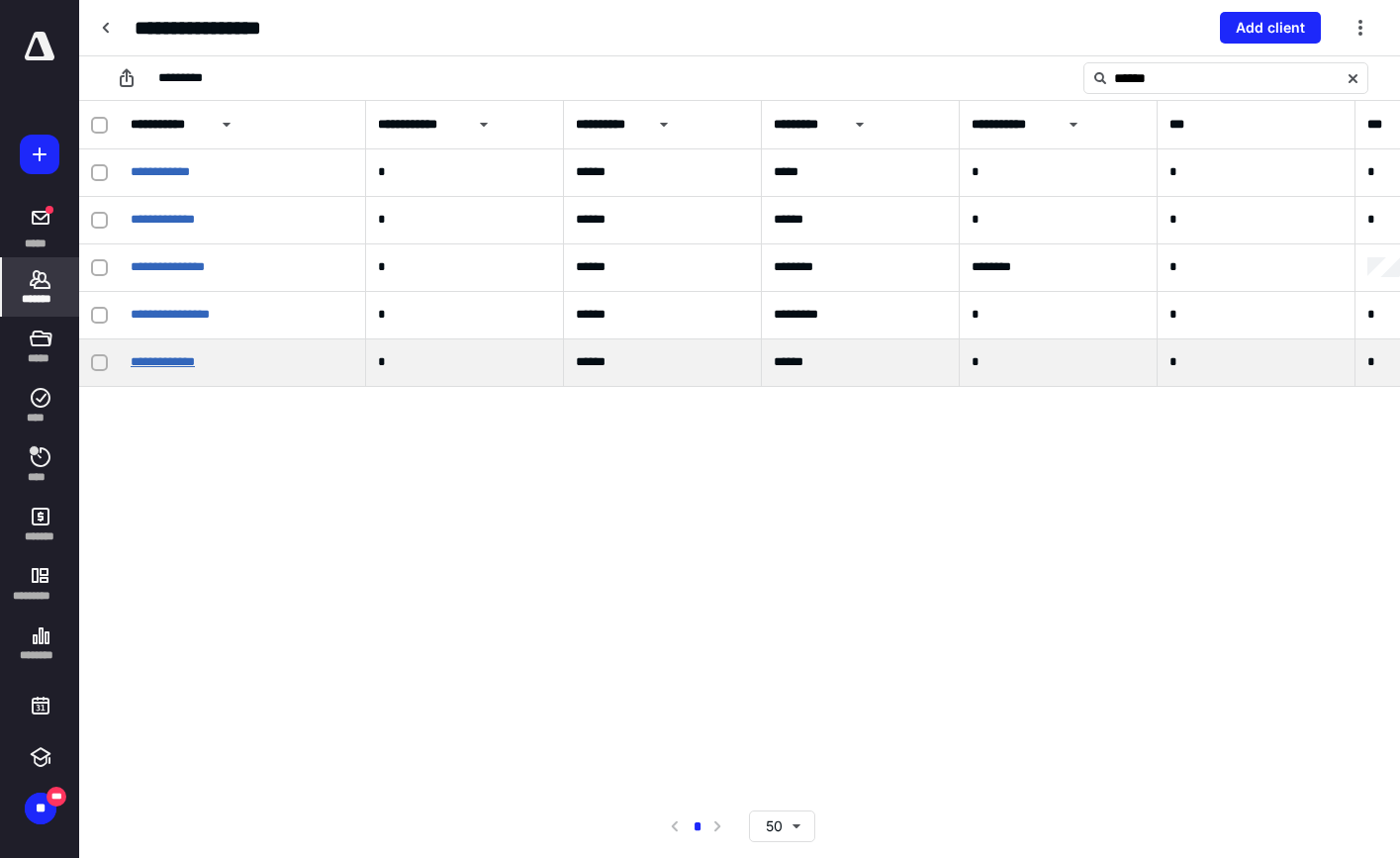 click on "**********" at bounding box center [162, 361] 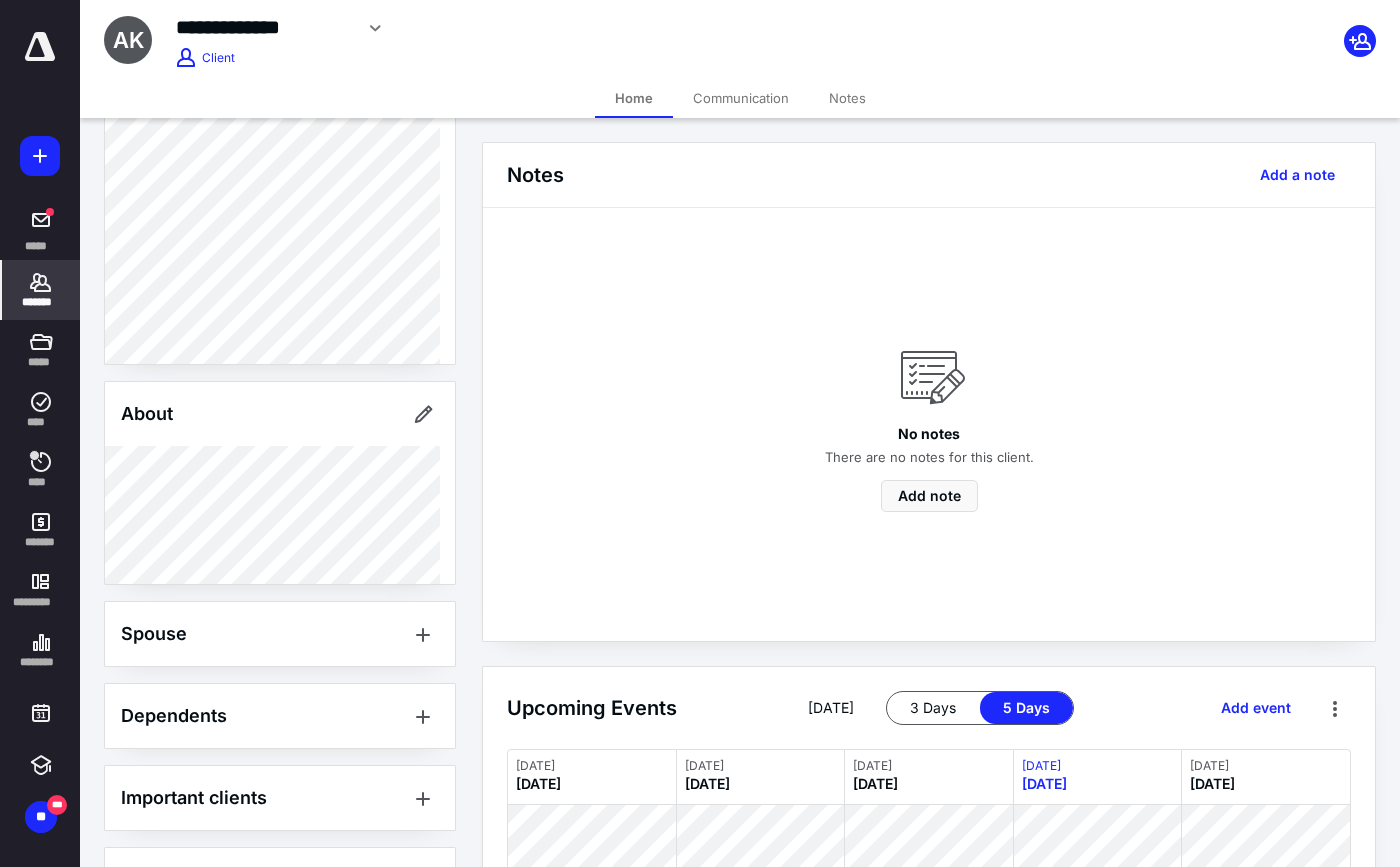 scroll, scrollTop: 0, scrollLeft: 0, axis: both 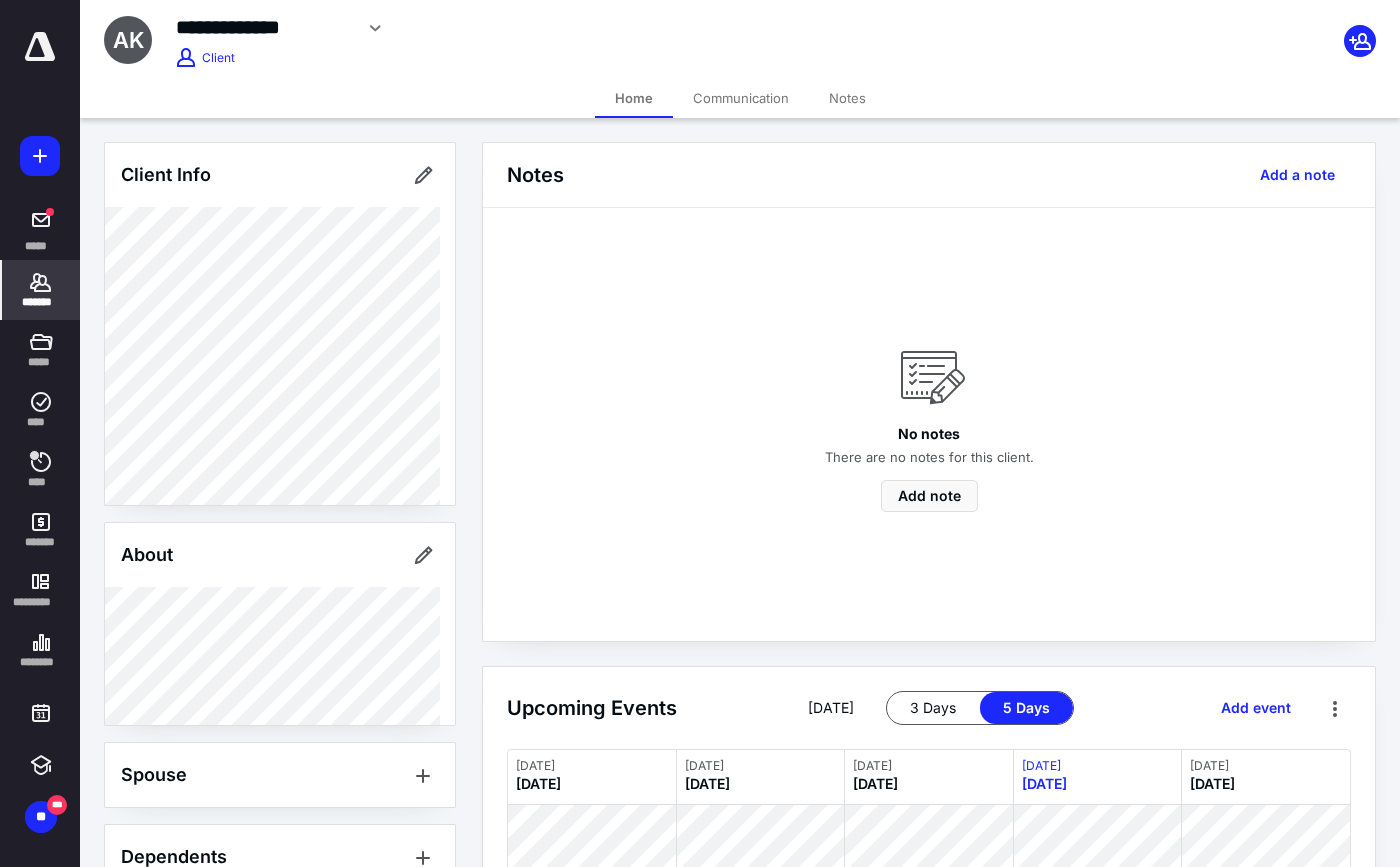 click on "Communication" at bounding box center (741, 98) 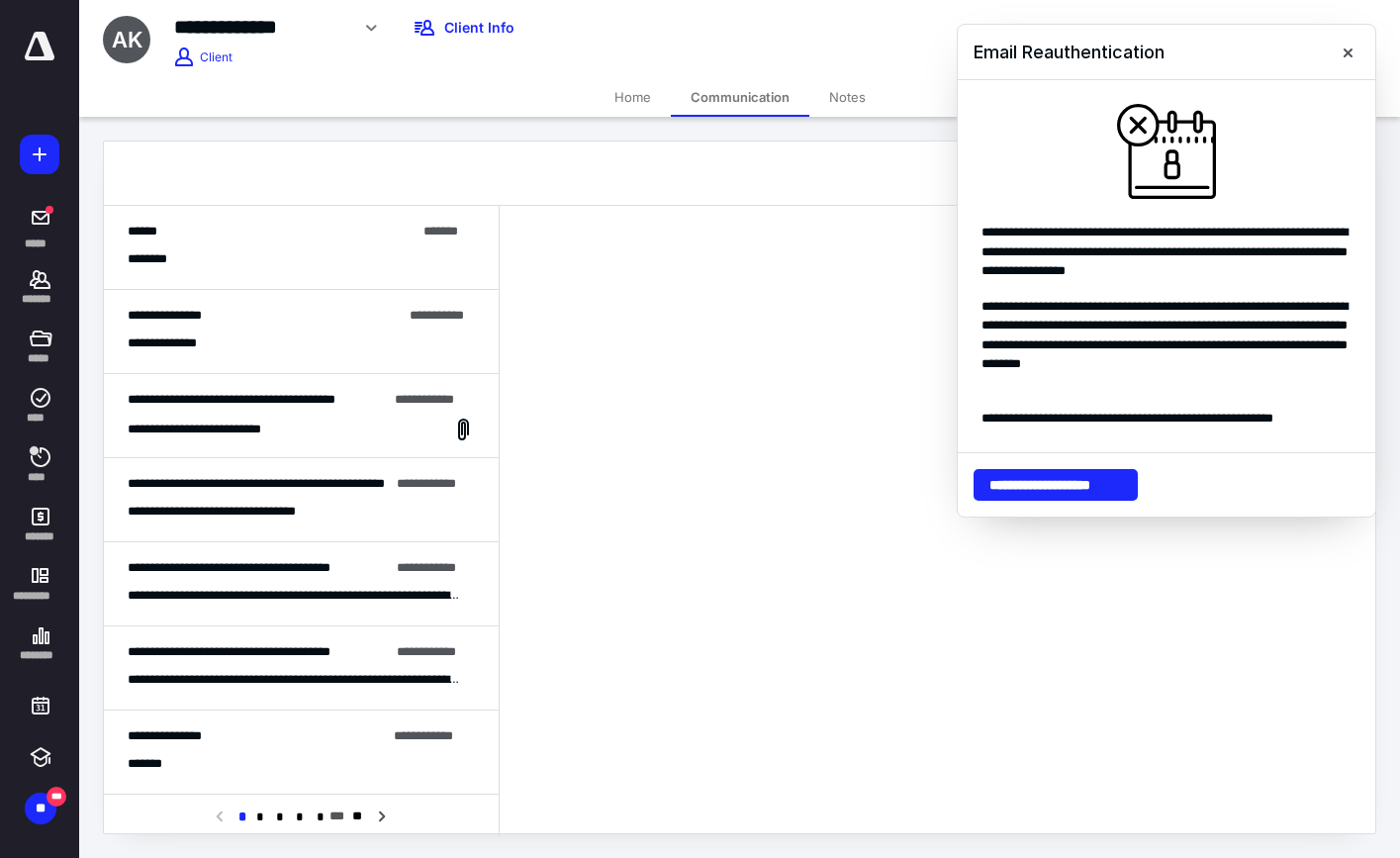 click on "Notes" at bounding box center [847, 97] 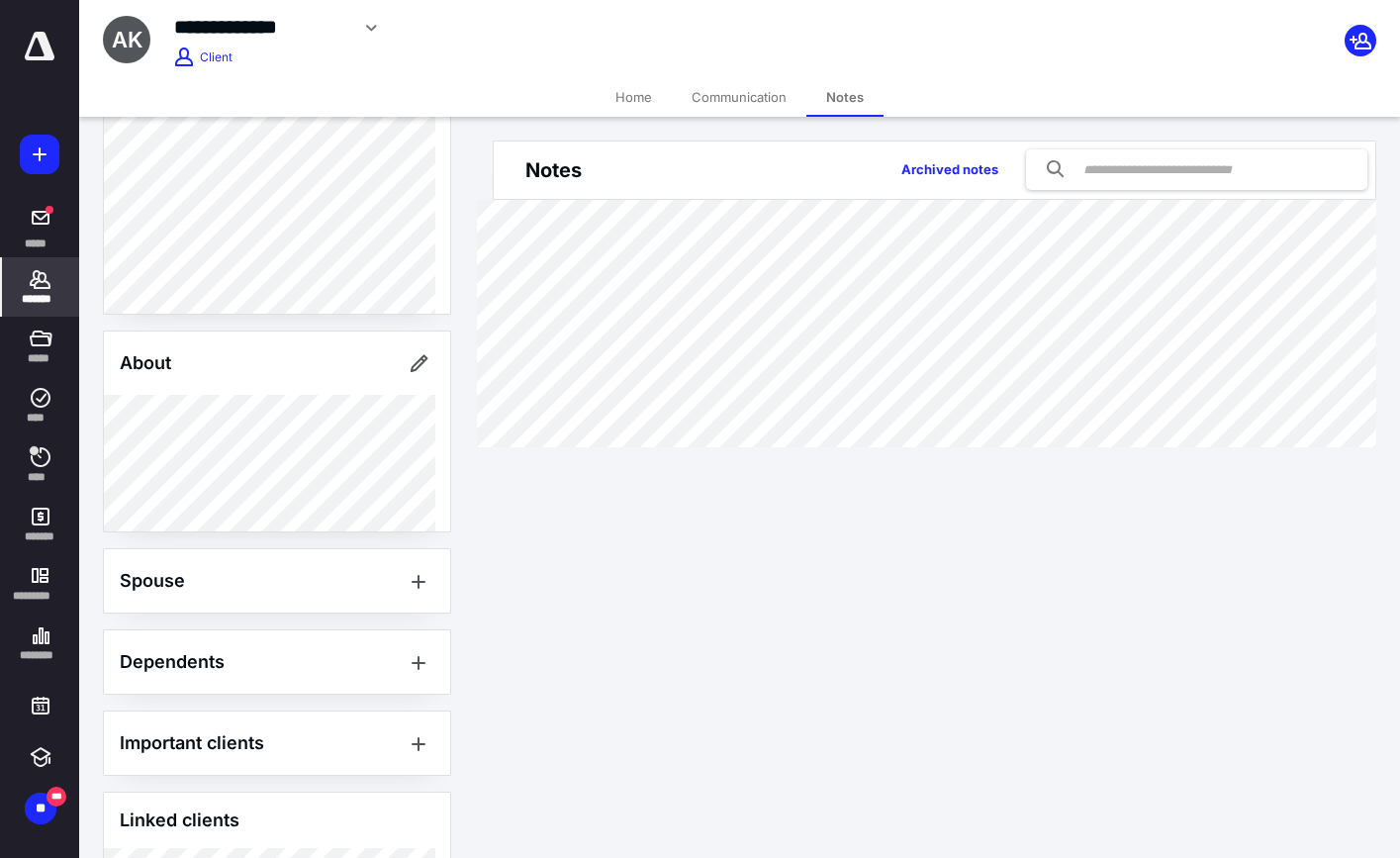scroll, scrollTop: 0, scrollLeft: 0, axis: both 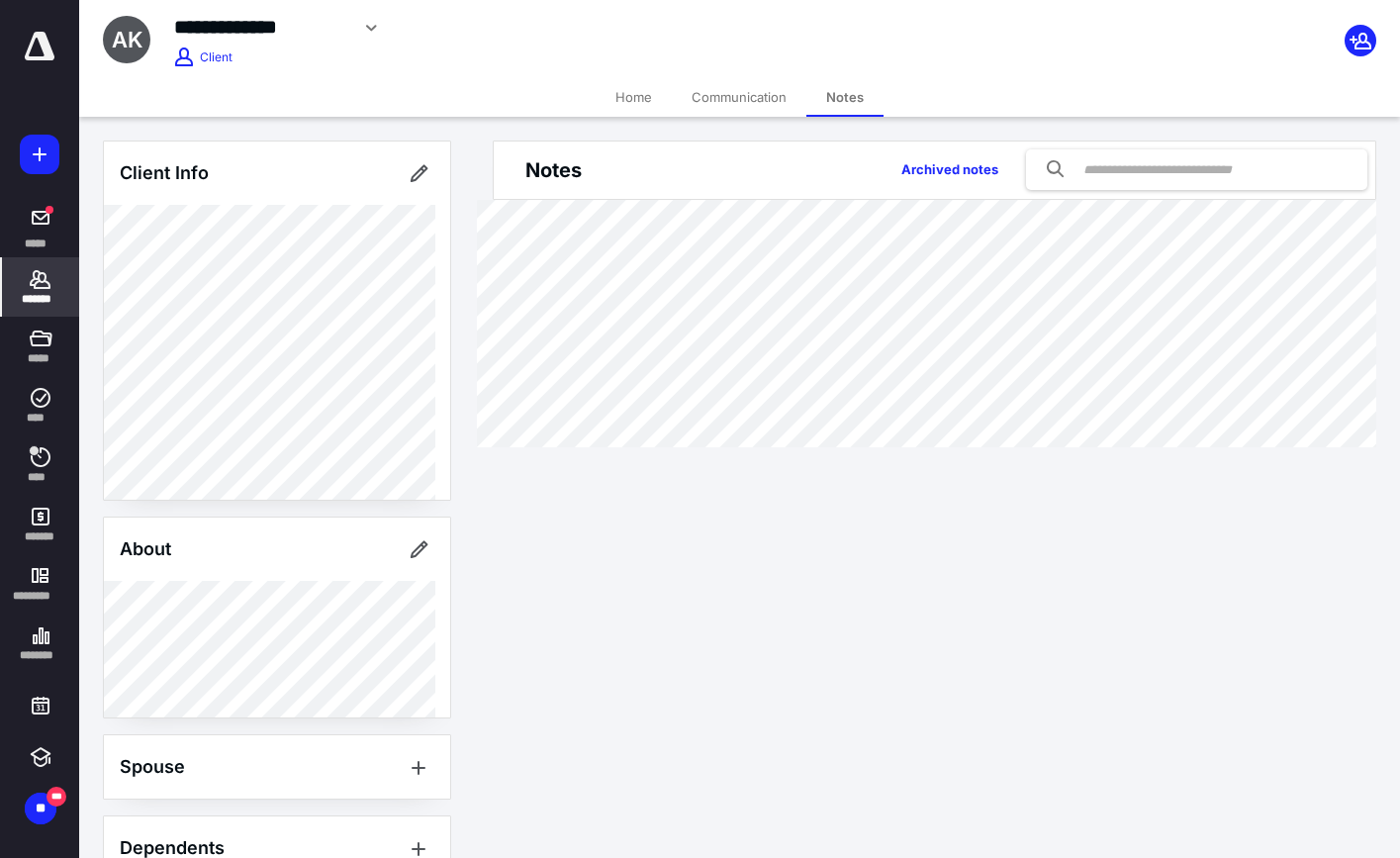 click on "**********" at bounding box center (700, 429) 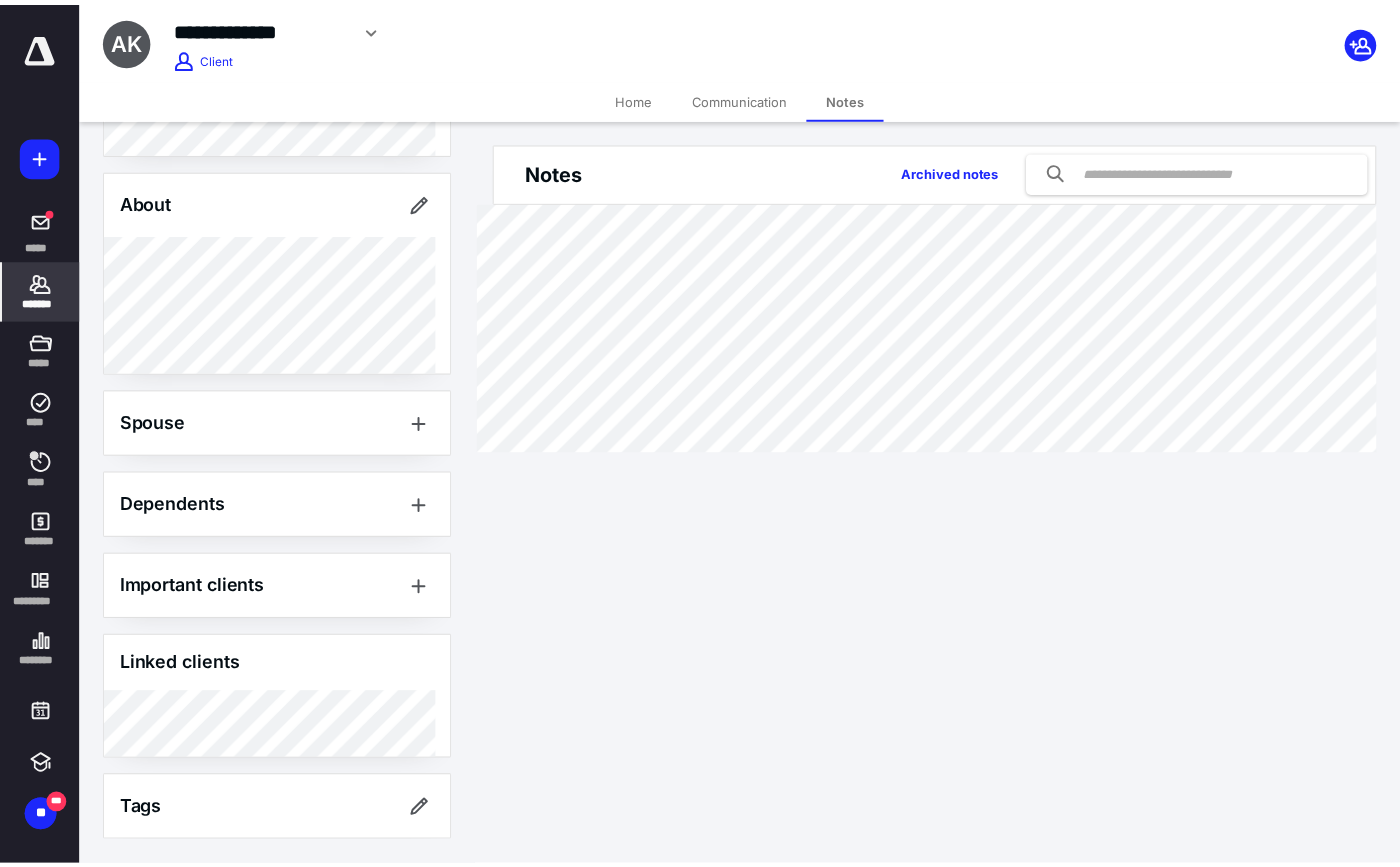 scroll, scrollTop: 0, scrollLeft: 0, axis: both 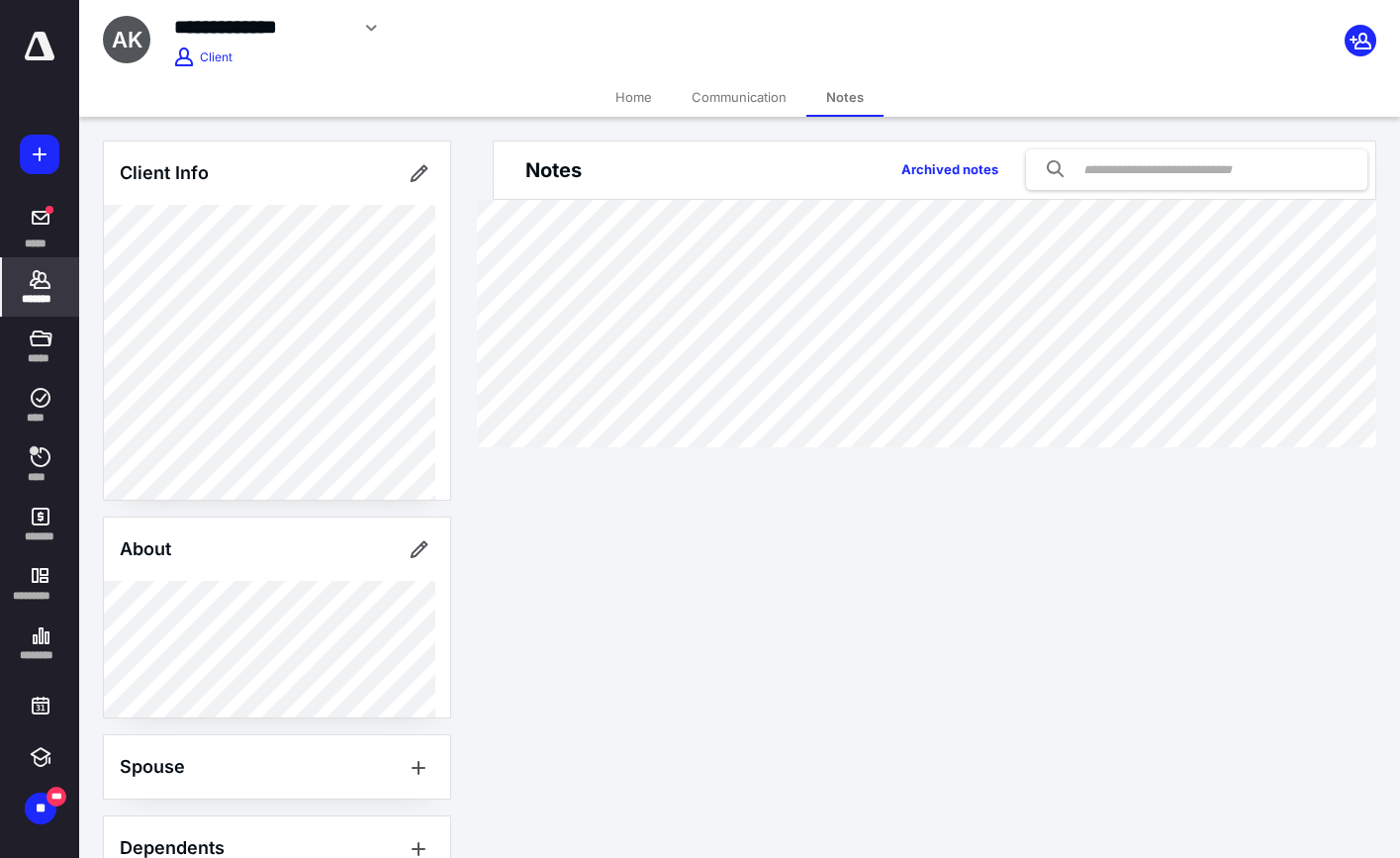 click on "**********" at bounding box center (700, 429) 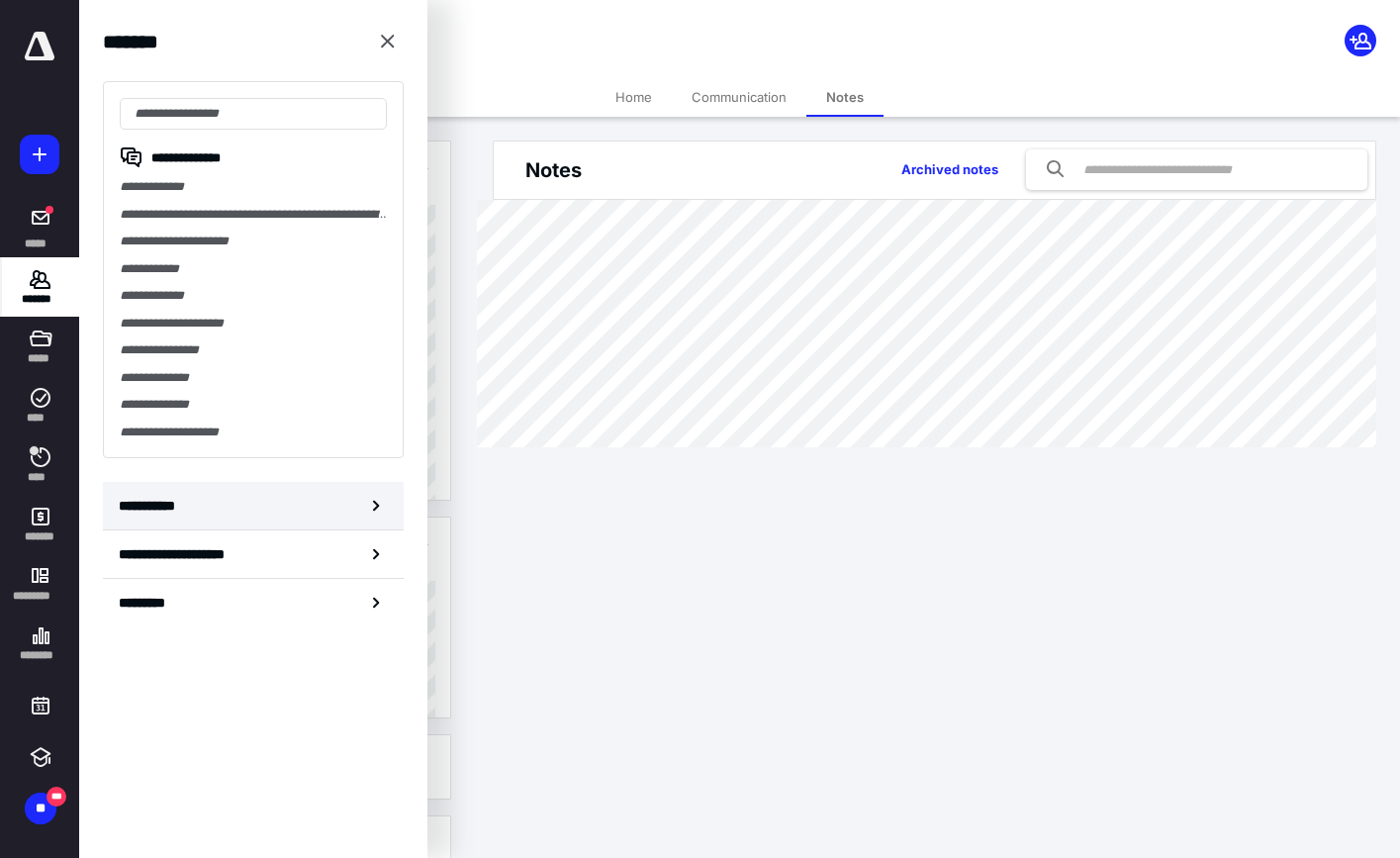 click on "**********" at bounding box center (151, 506) 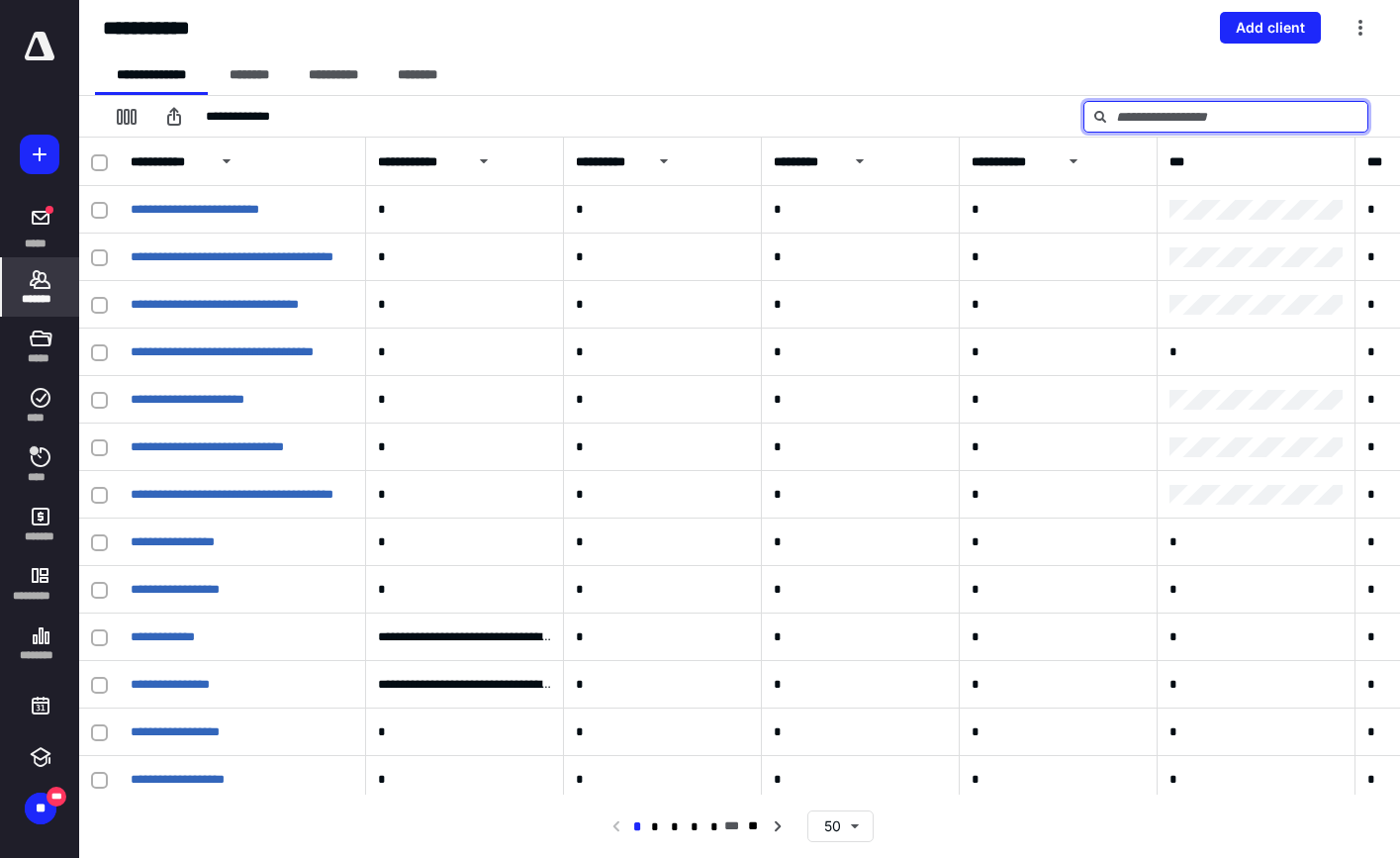 click at bounding box center (1226, 117) 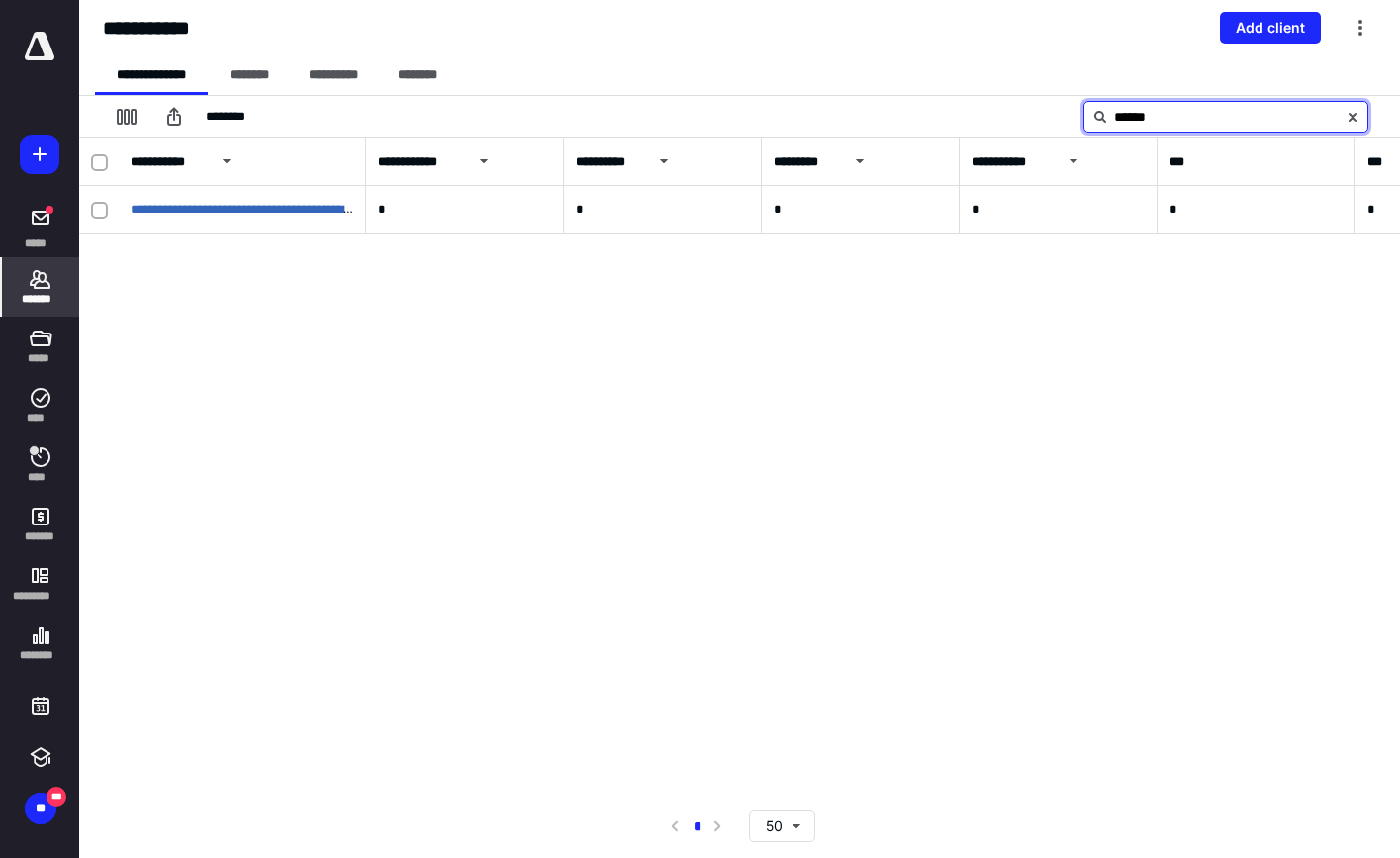 click on "******" at bounding box center [1226, 117] 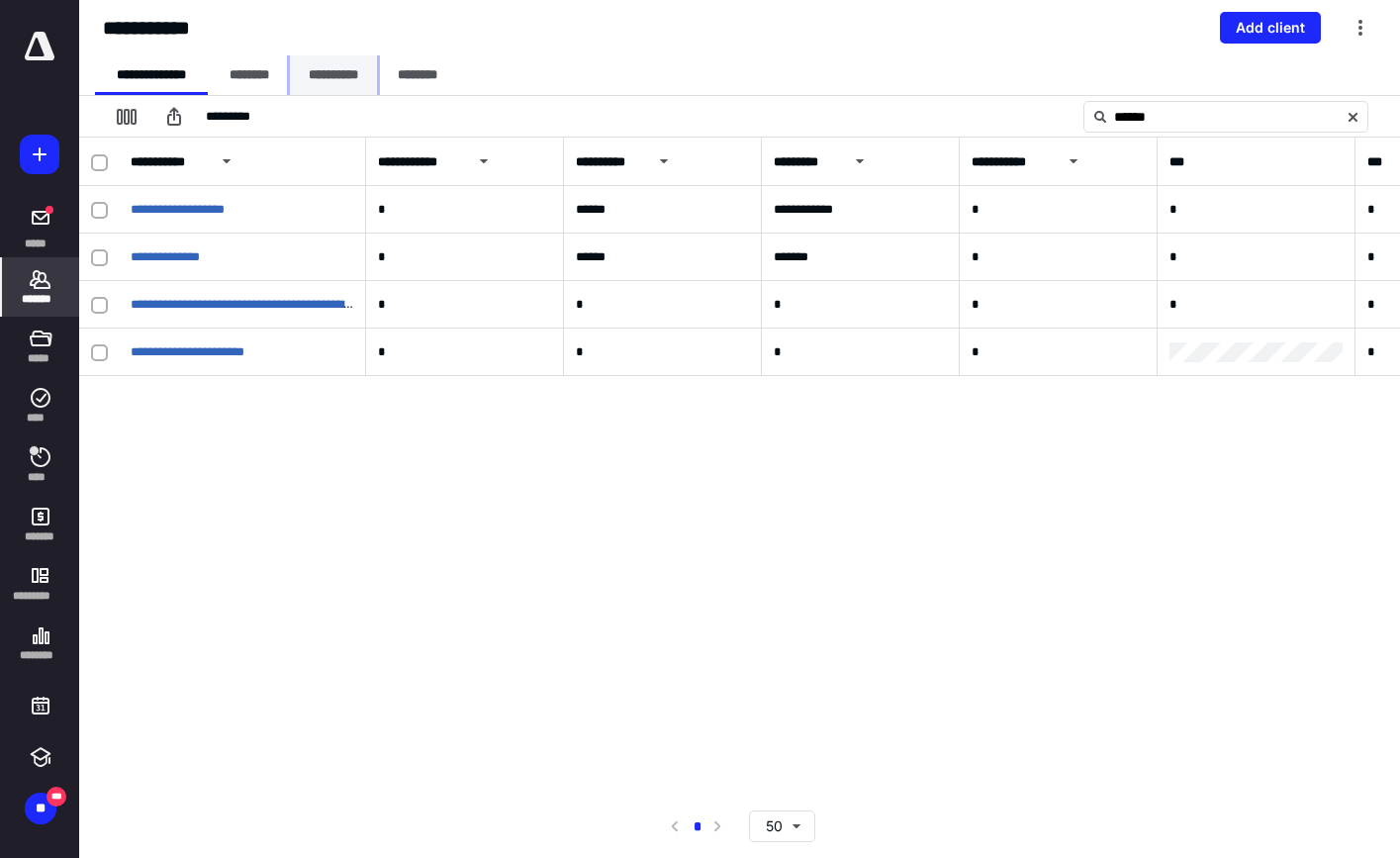 click on "**********" at bounding box center (333, 75) 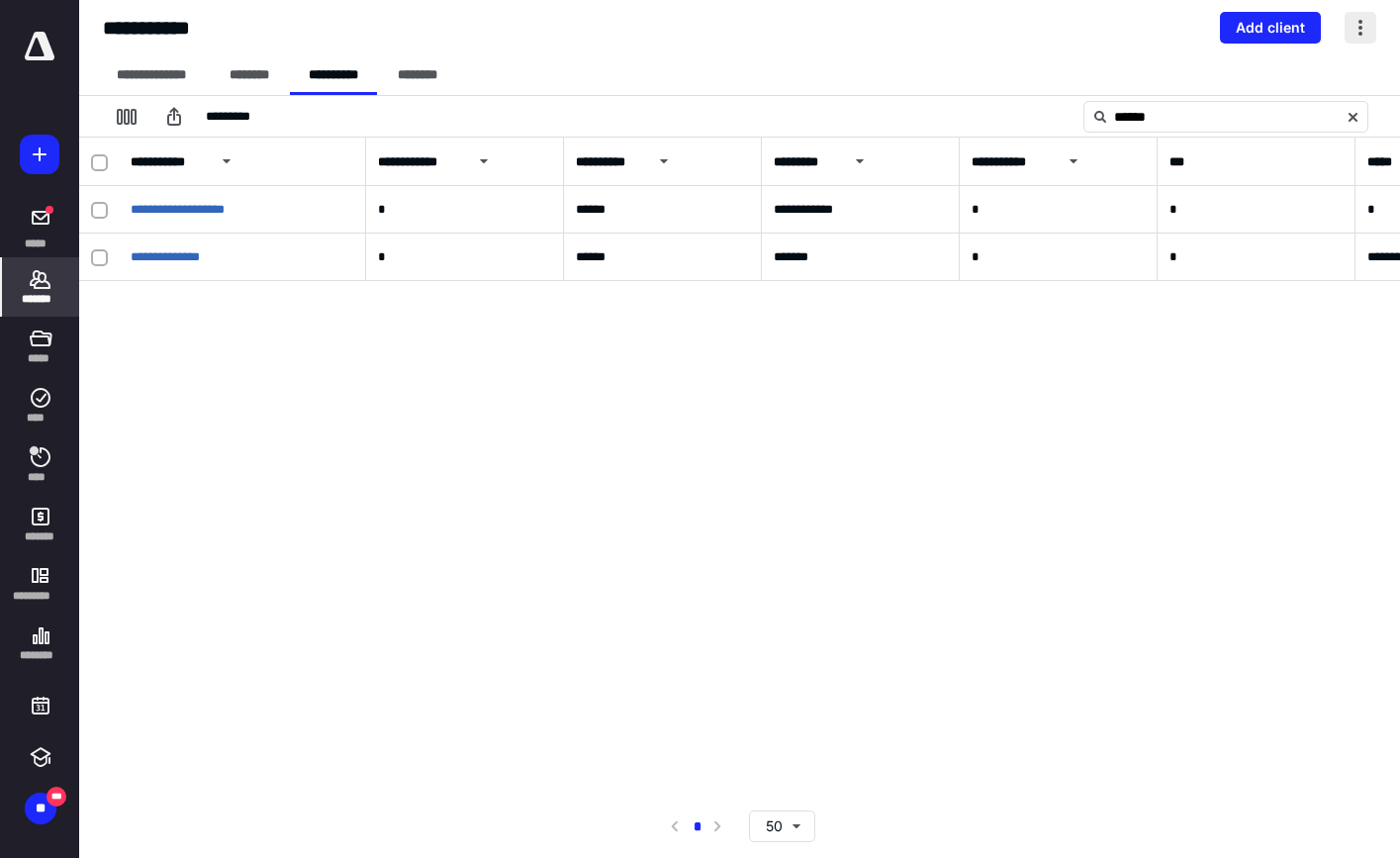 click at bounding box center [1360, 28] 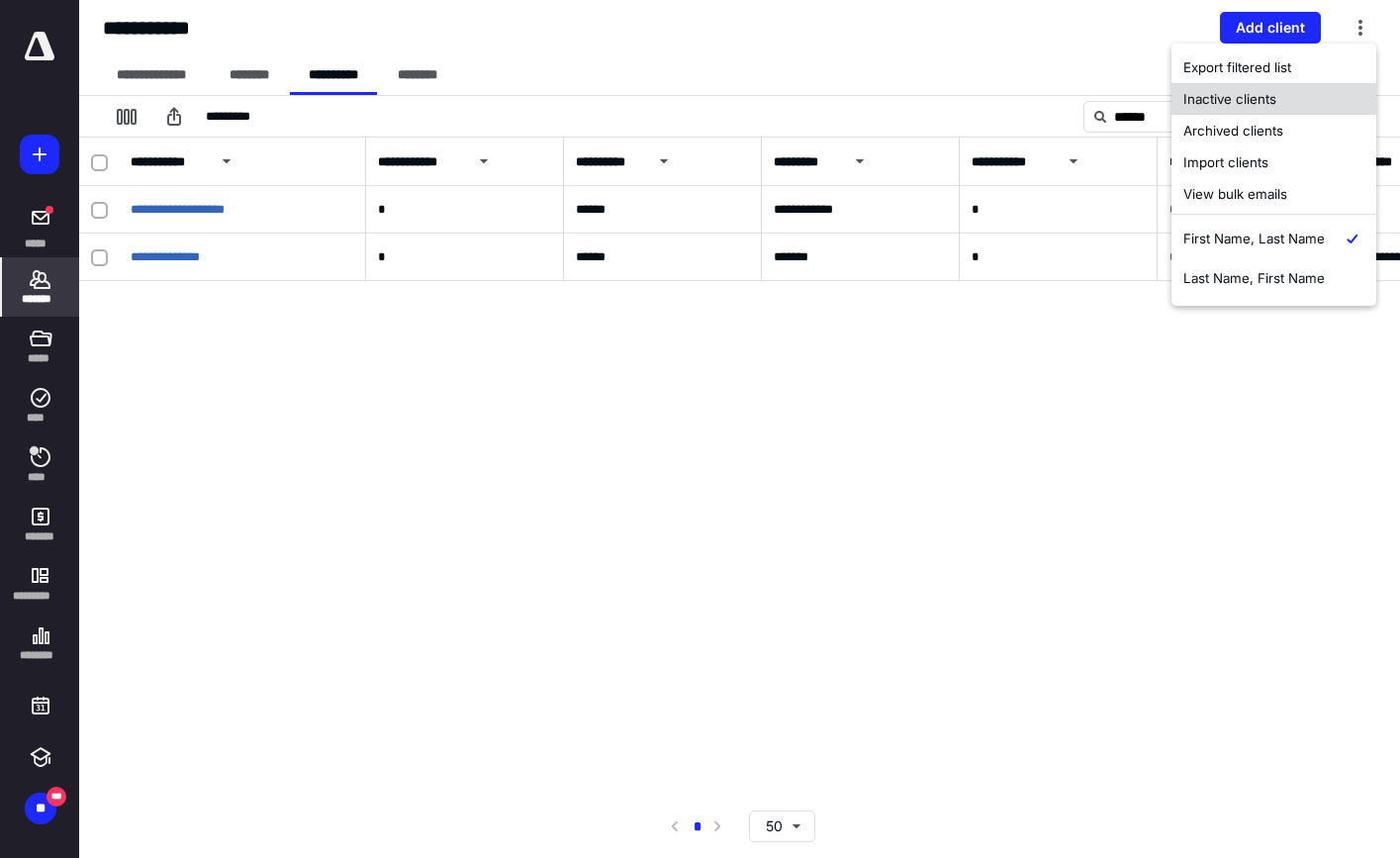 click on "Inactive clients" at bounding box center (1273, 99) 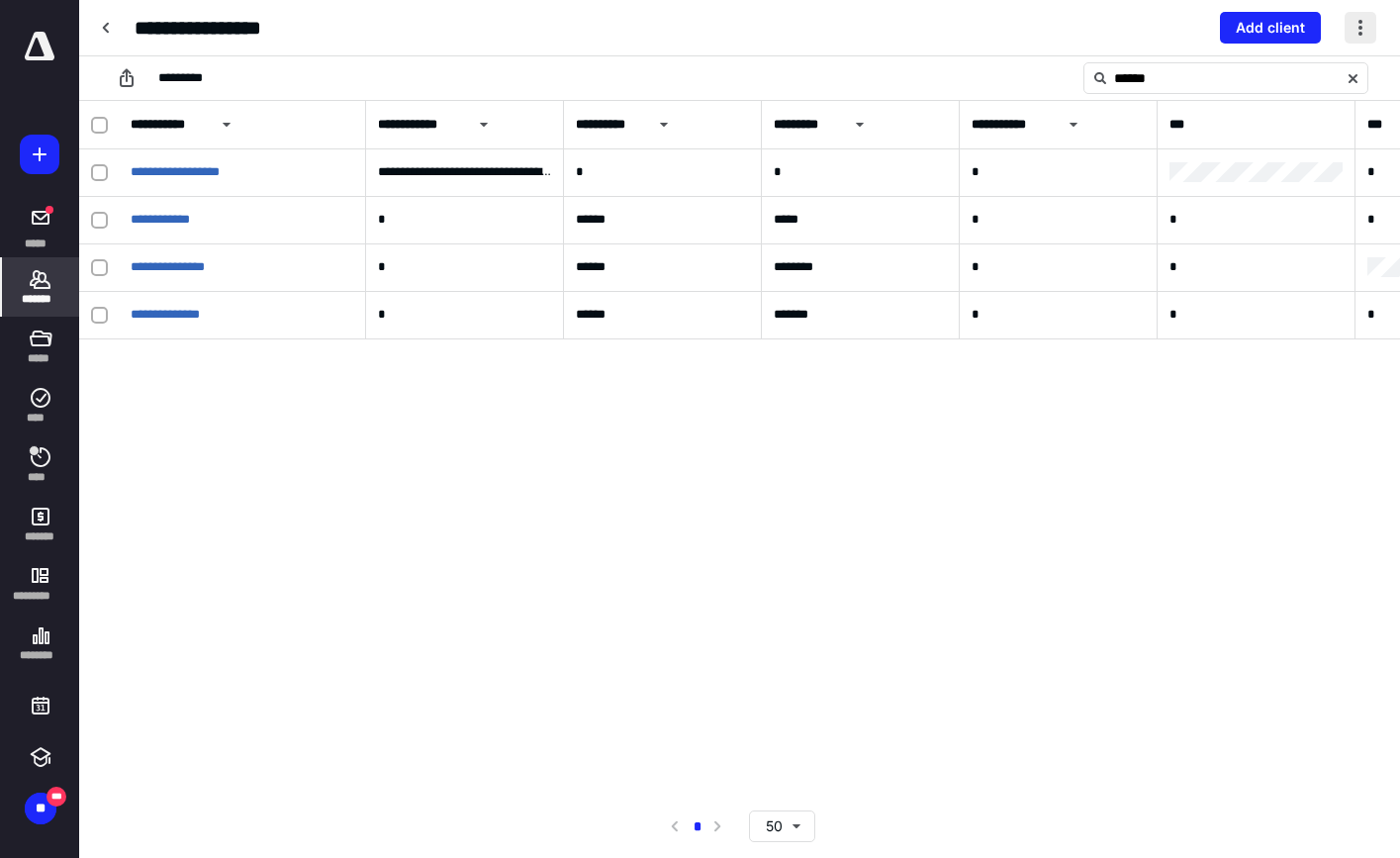 click at bounding box center [1360, 28] 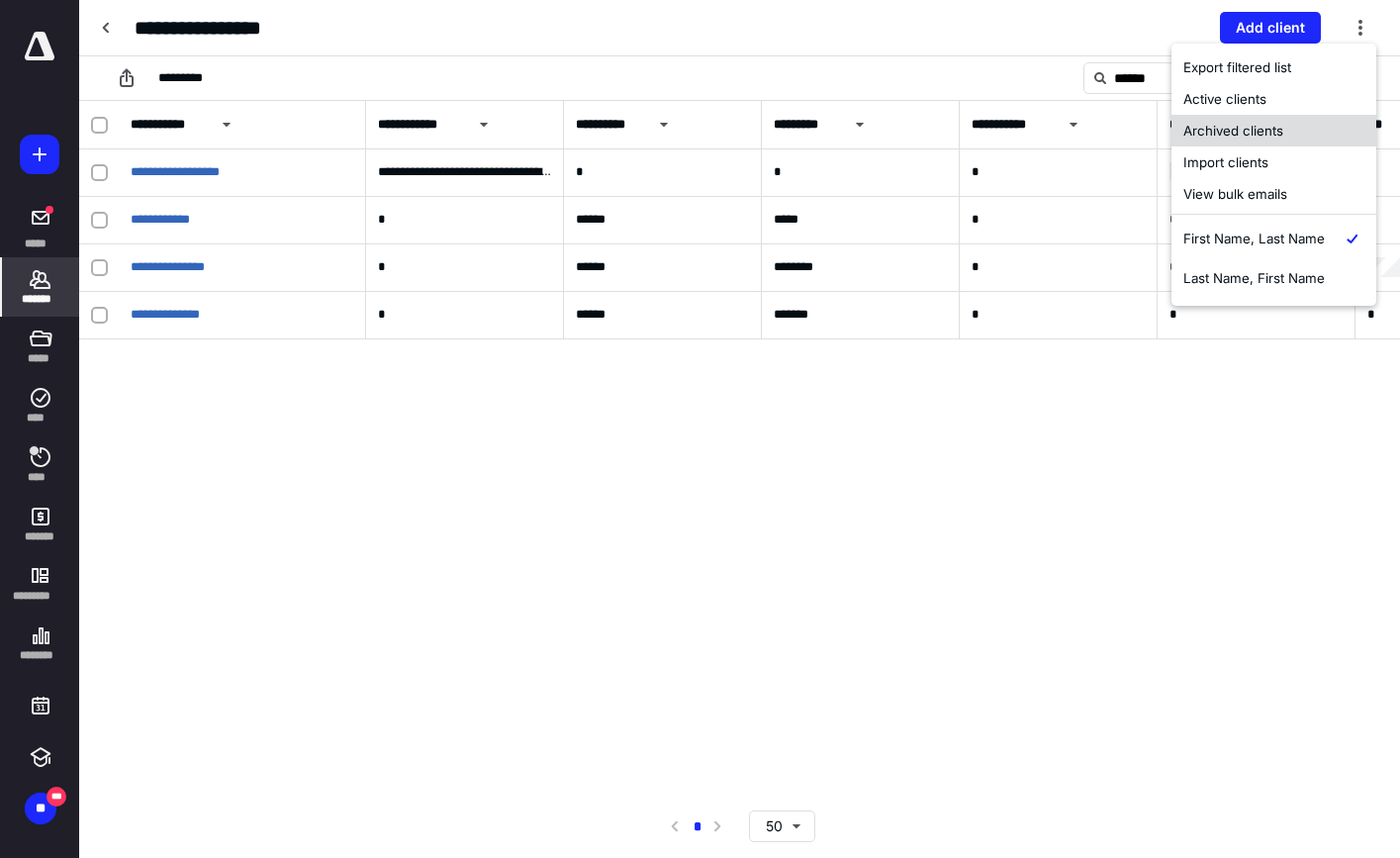 click on "Archived clients" at bounding box center [1273, 131] 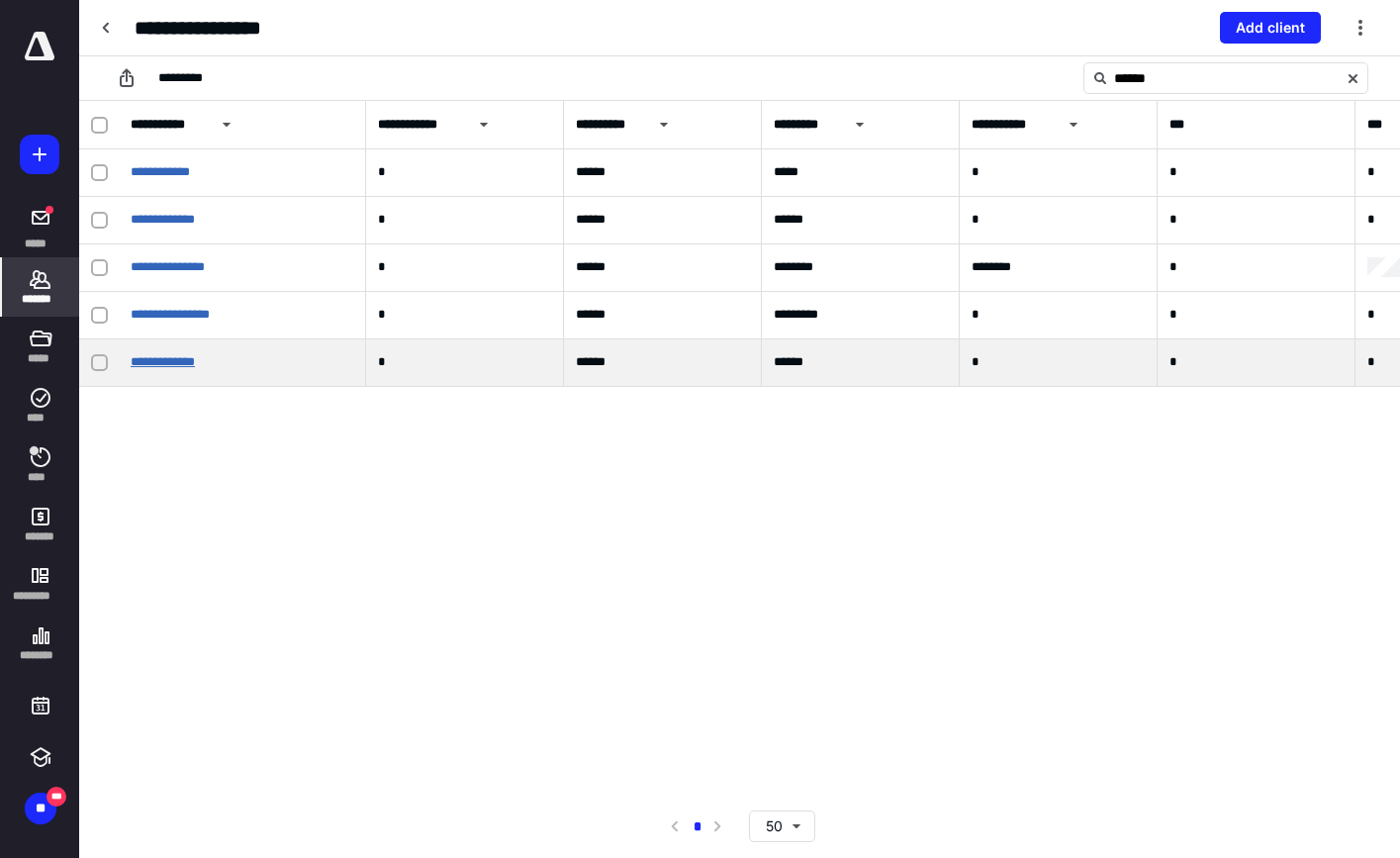 click on "**********" at bounding box center (162, 361) 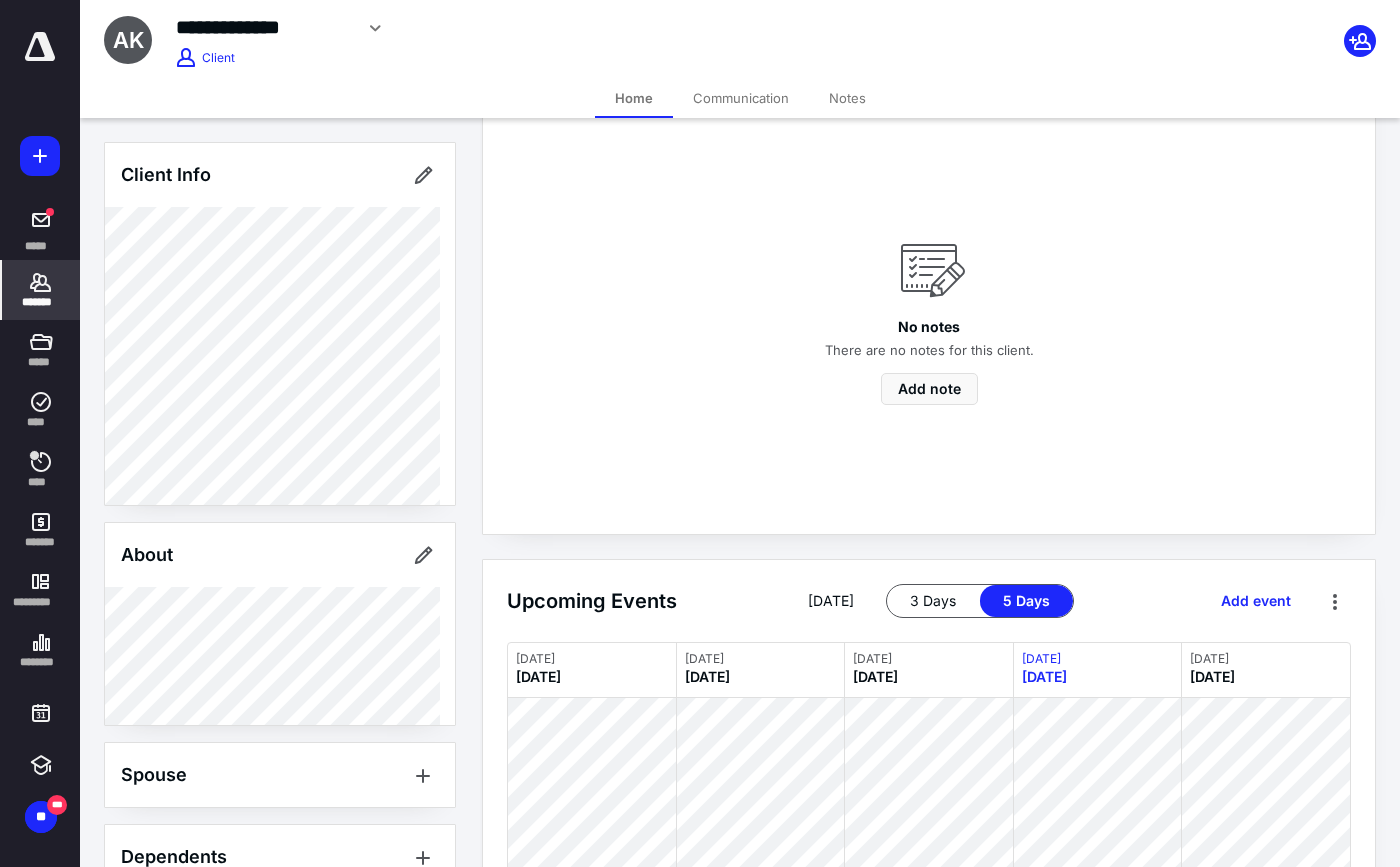 scroll, scrollTop: 0, scrollLeft: 0, axis: both 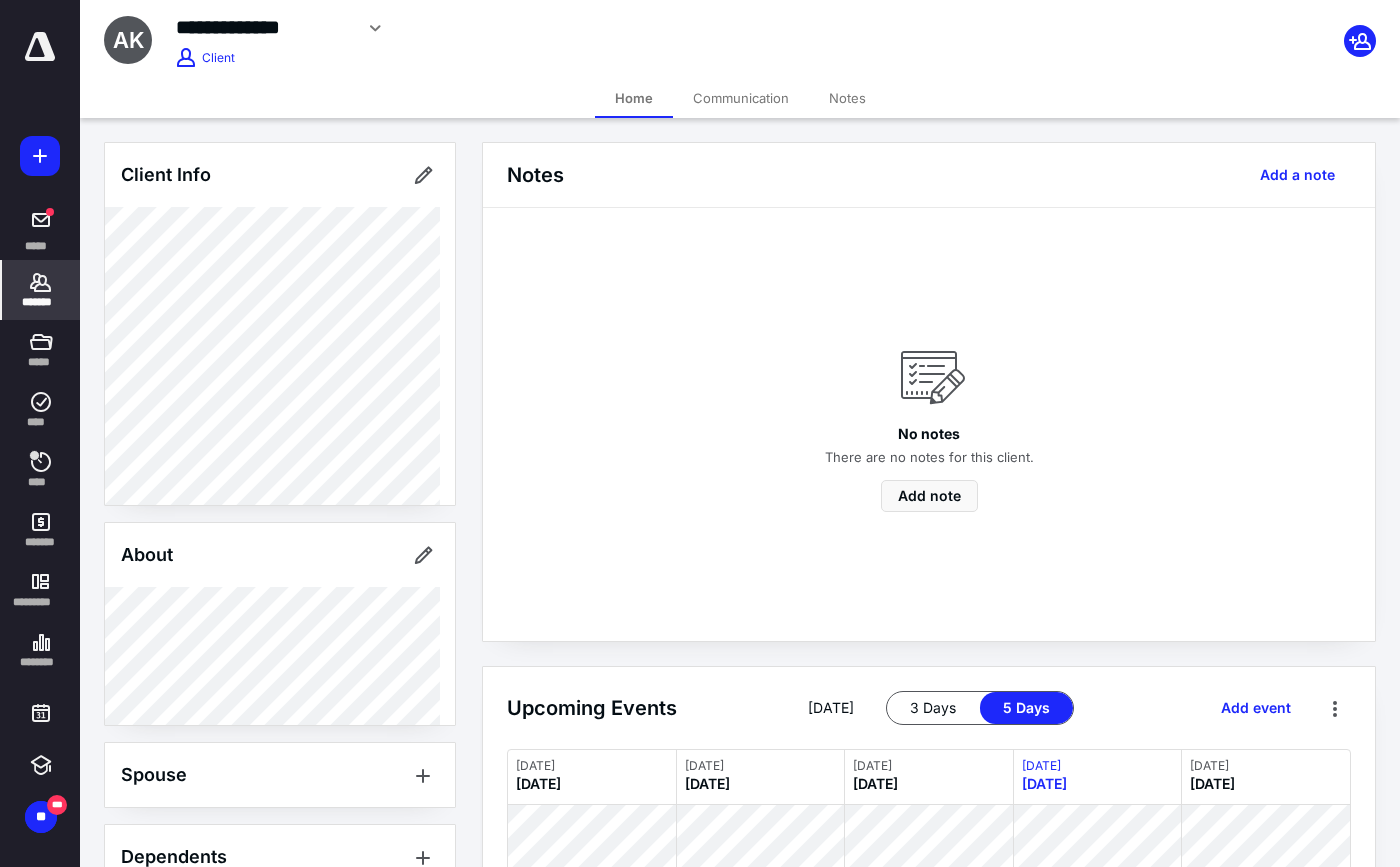 click on "Client" at bounding box center (218, 58) 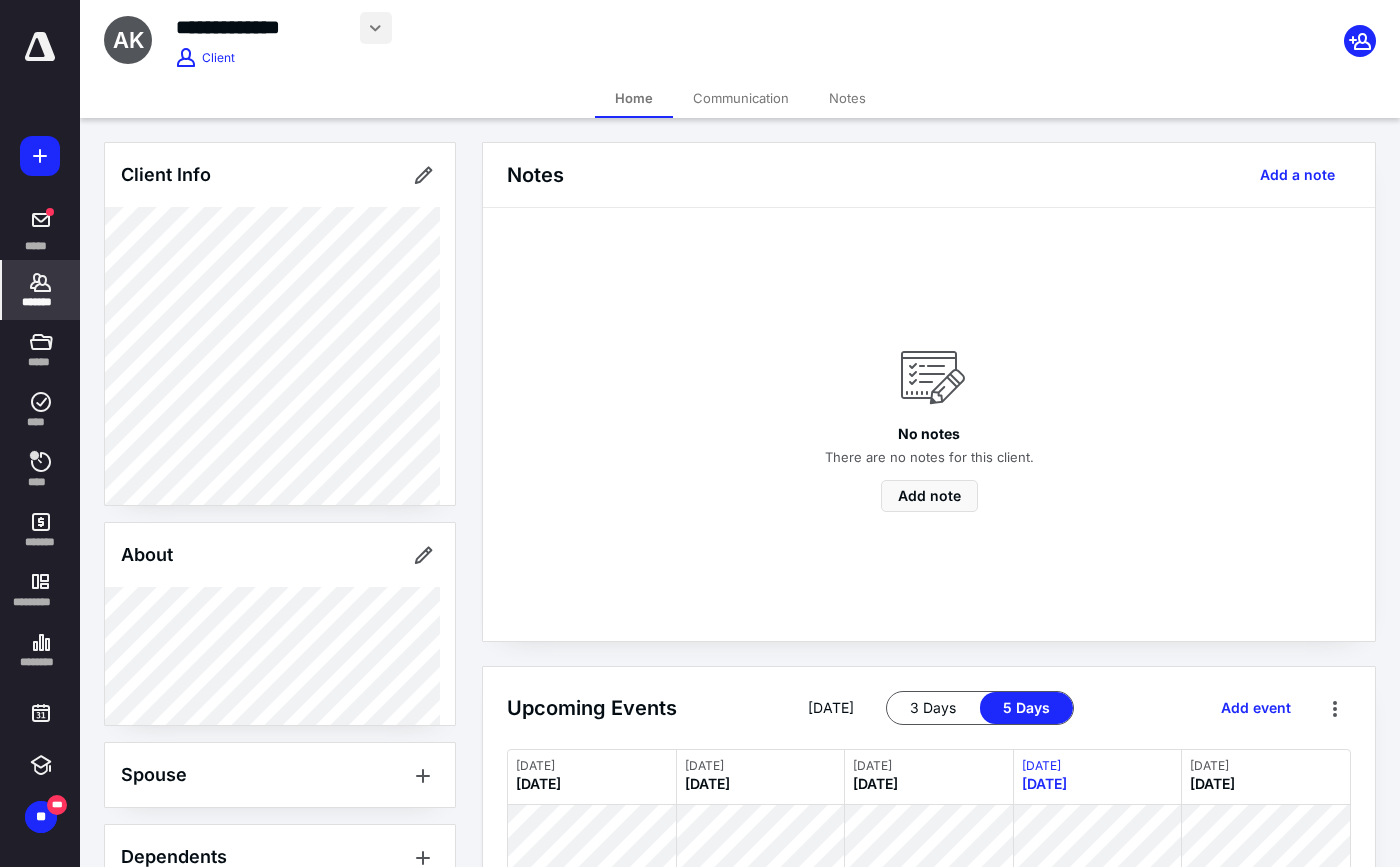 click at bounding box center (376, 28) 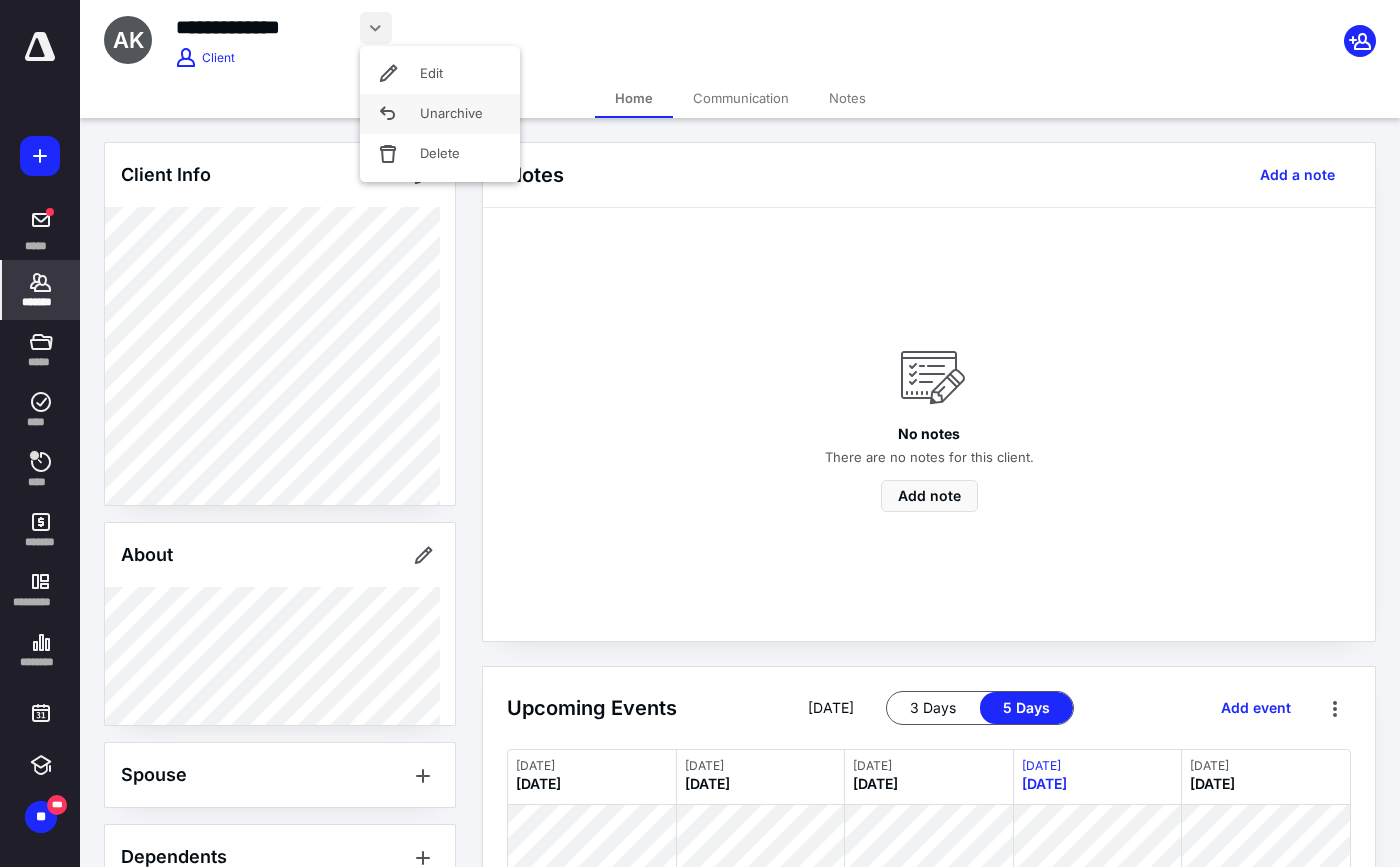 click on "Unarchive" at bounding box center [440, 114] 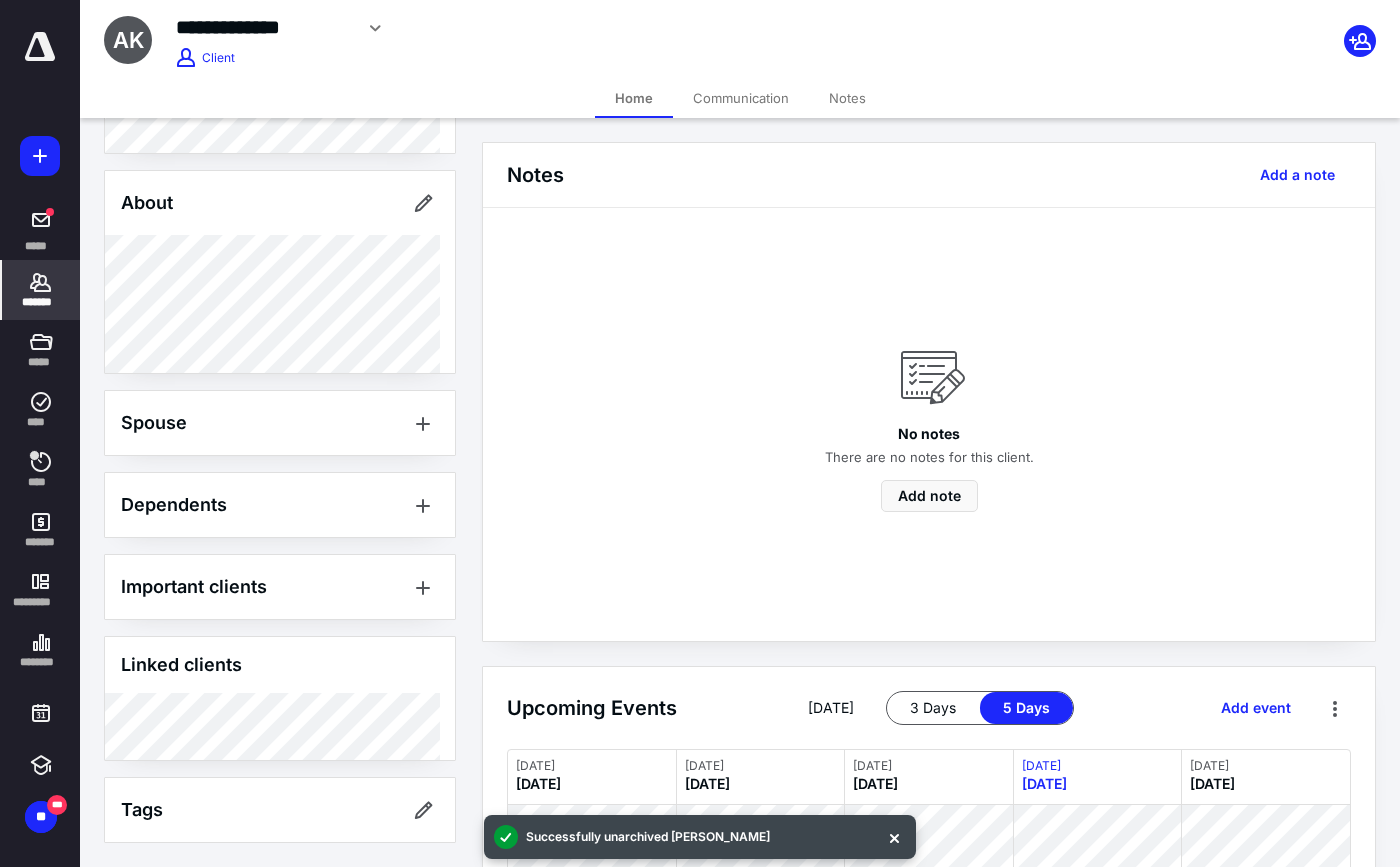 scroll, scrollTop: 0, scrollLeft: 0, axis: both 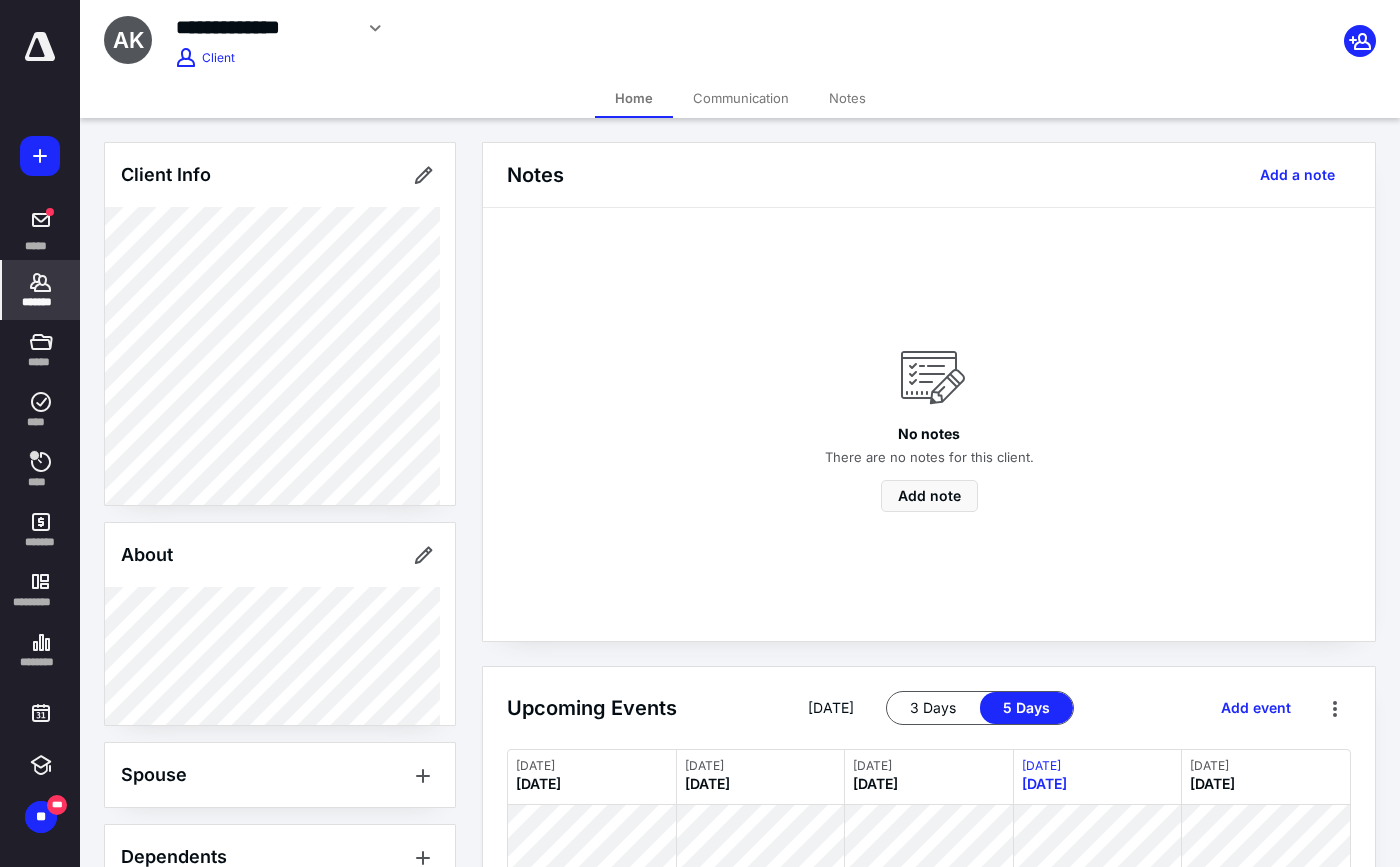 click 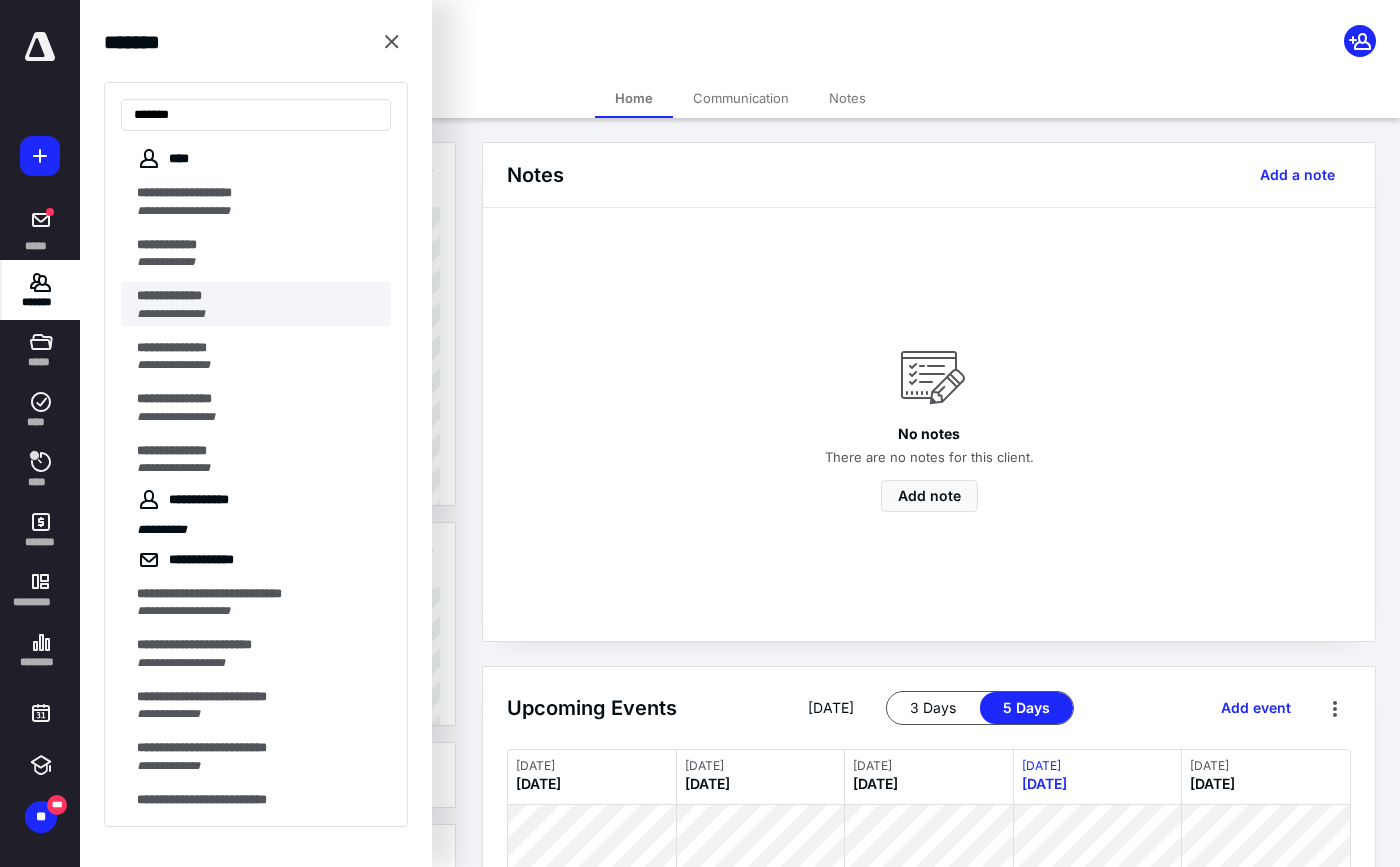 type on "******" 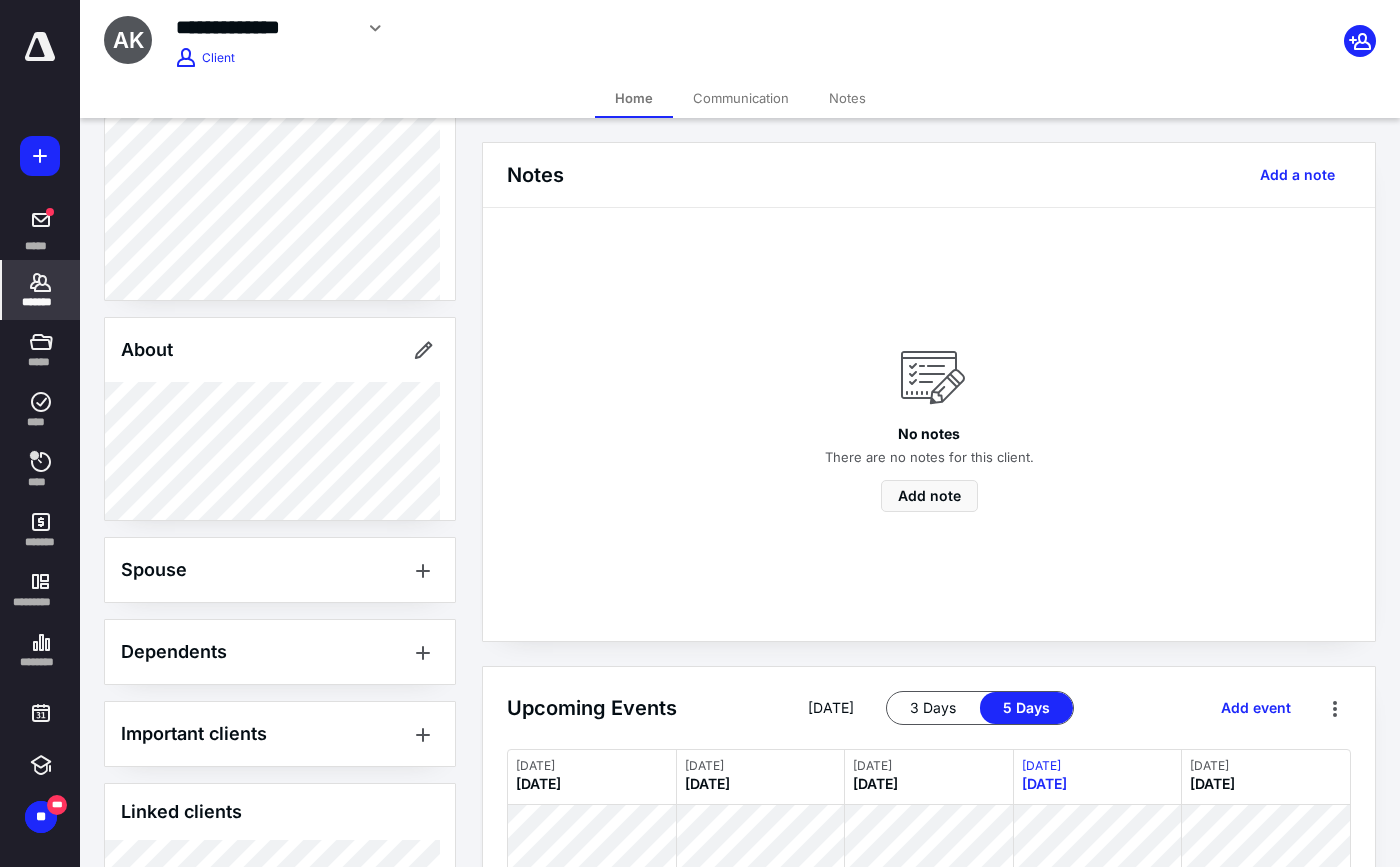 scroll, scrollTop: 352, scrollLeft: 0, axis: vertical 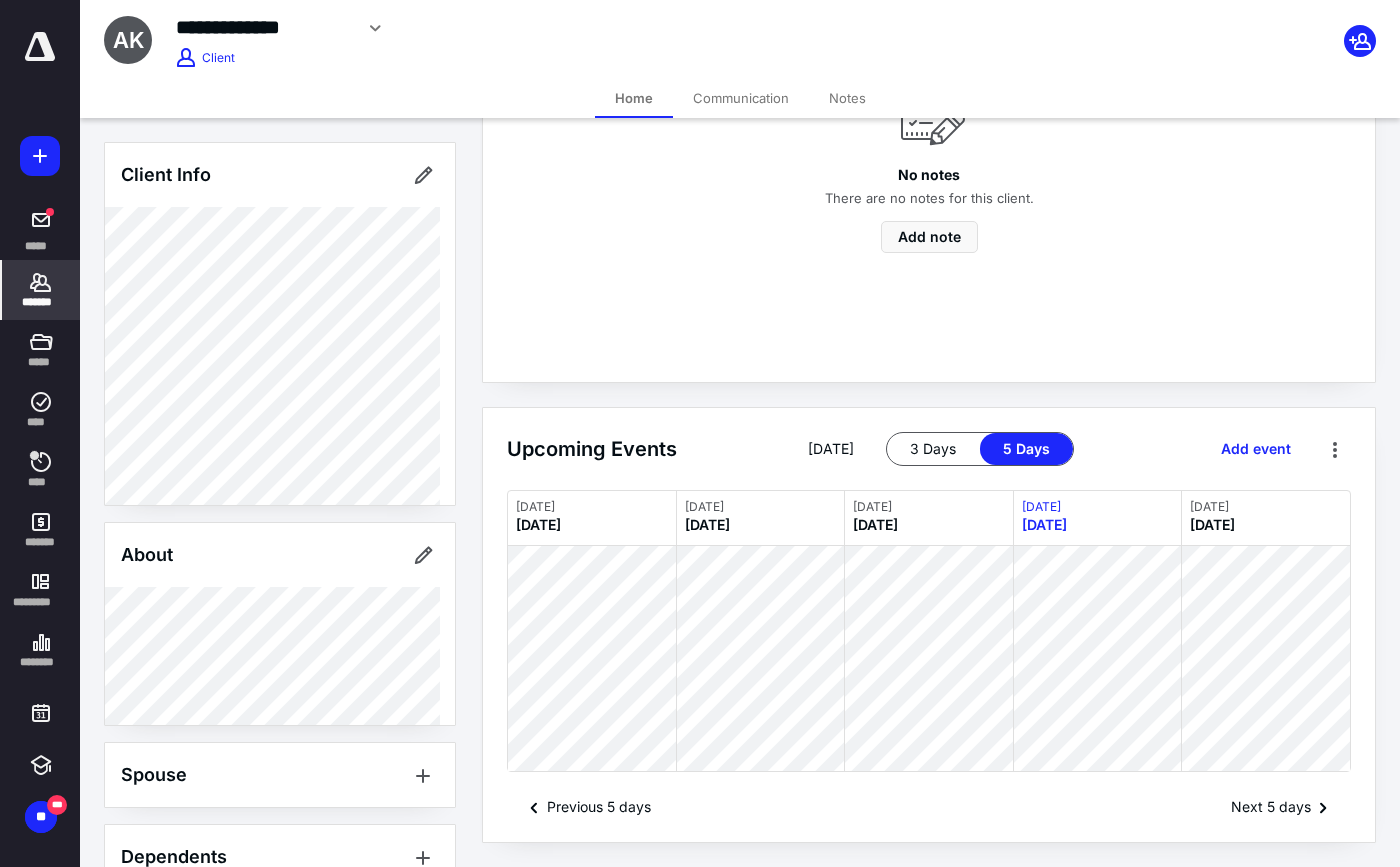 click on "Notes" at bounding box center [847, 98] 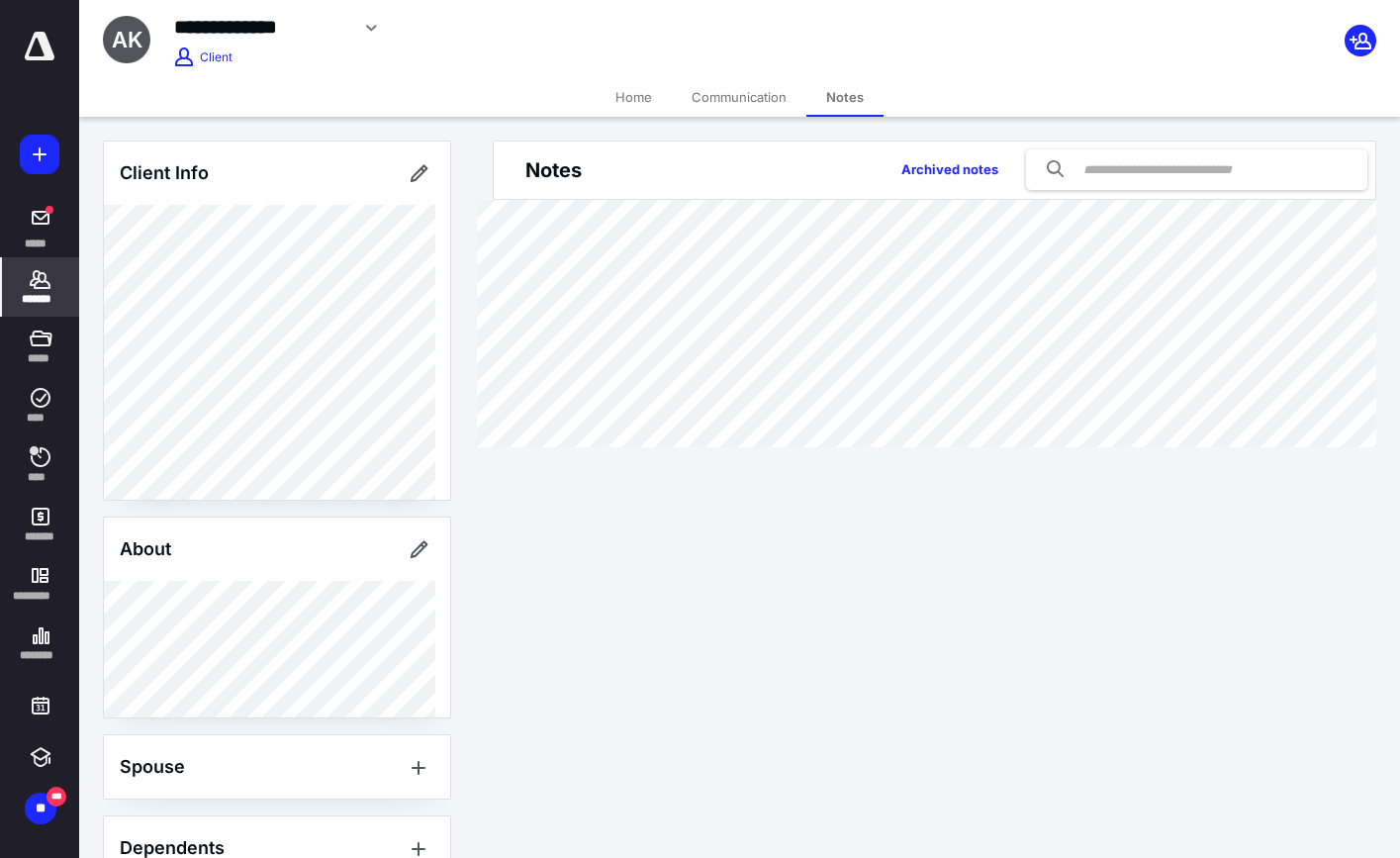 click on "Communication" at bounding box center [739, 97] 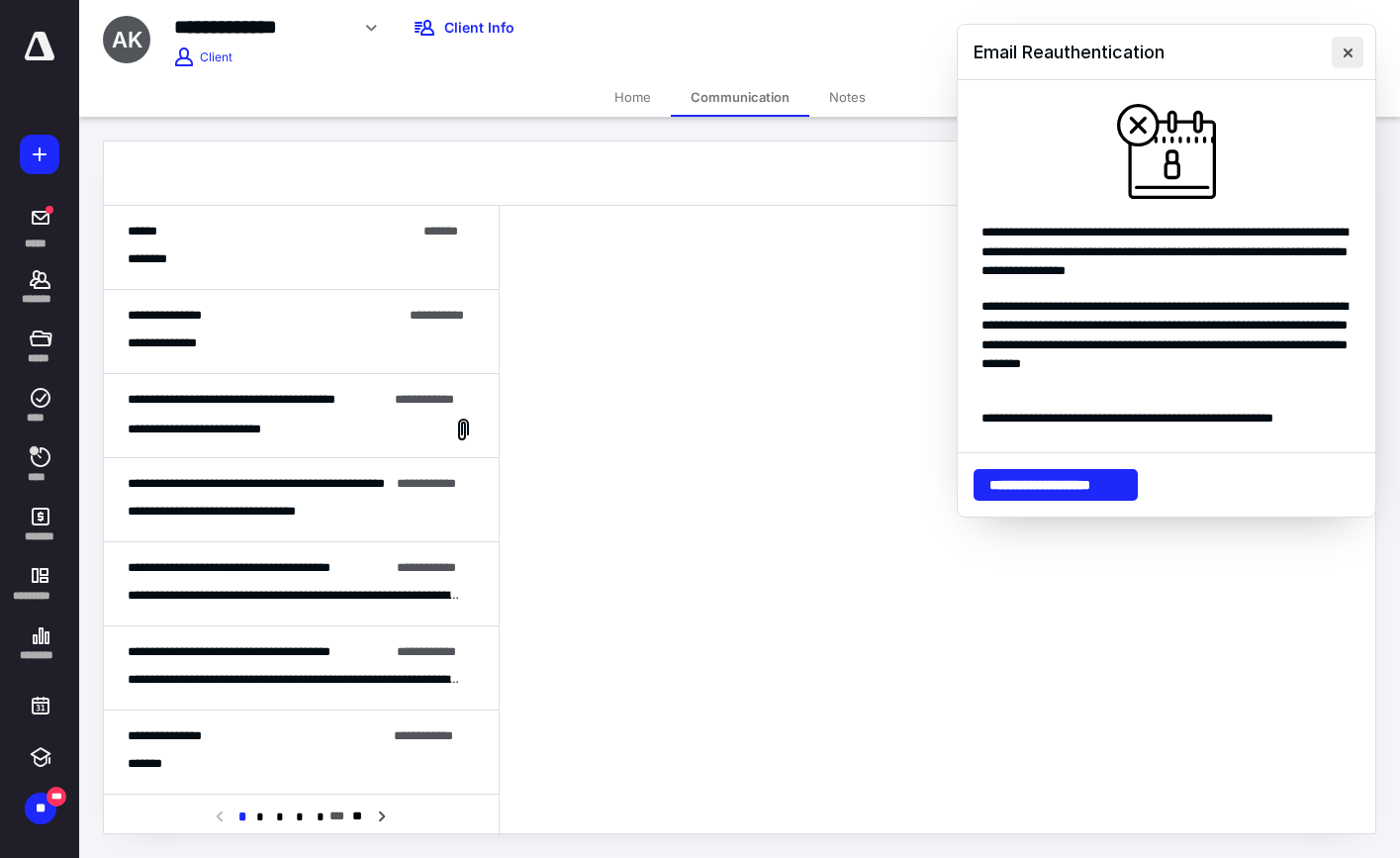 click at bounding box center (1348, 52) 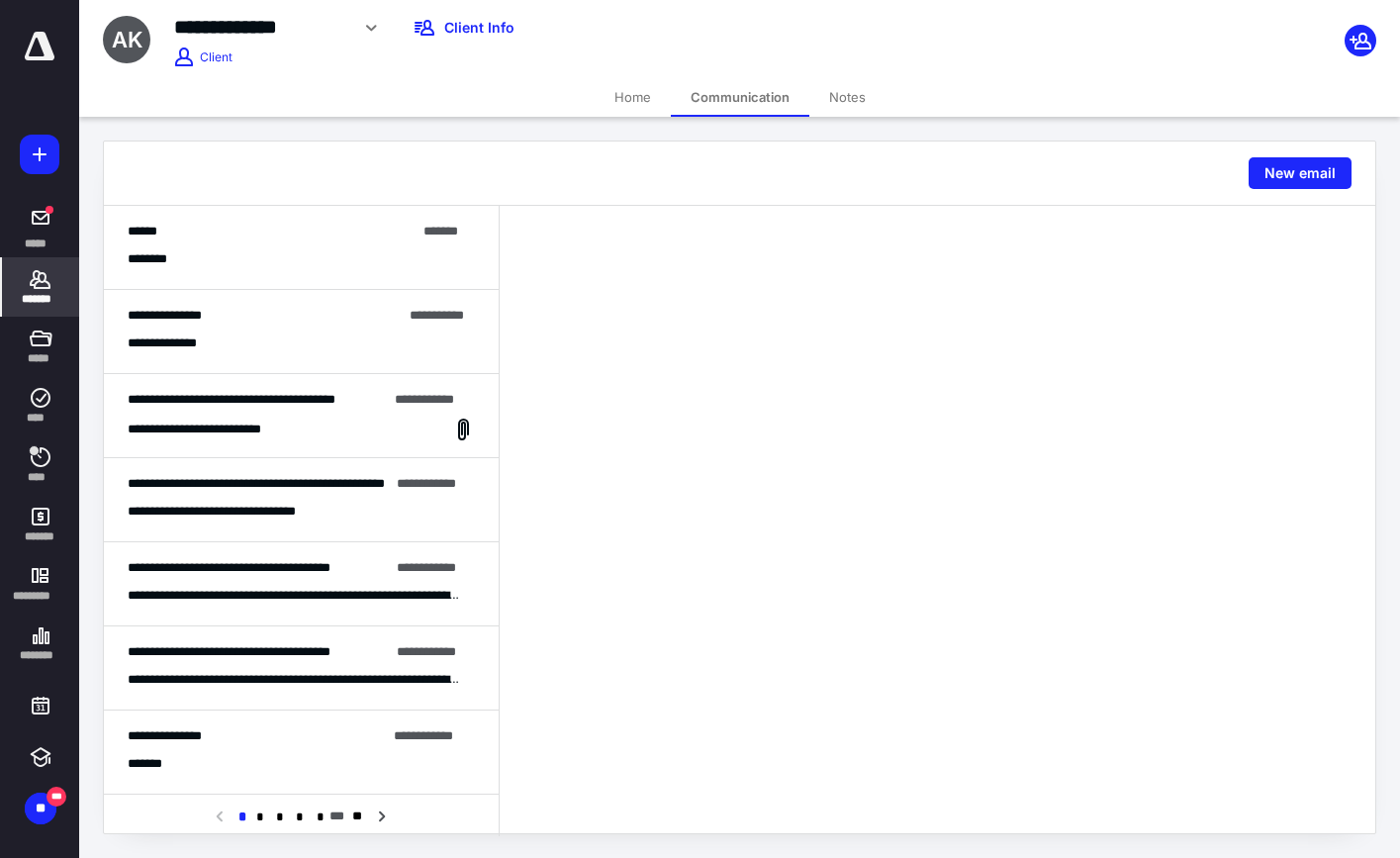click 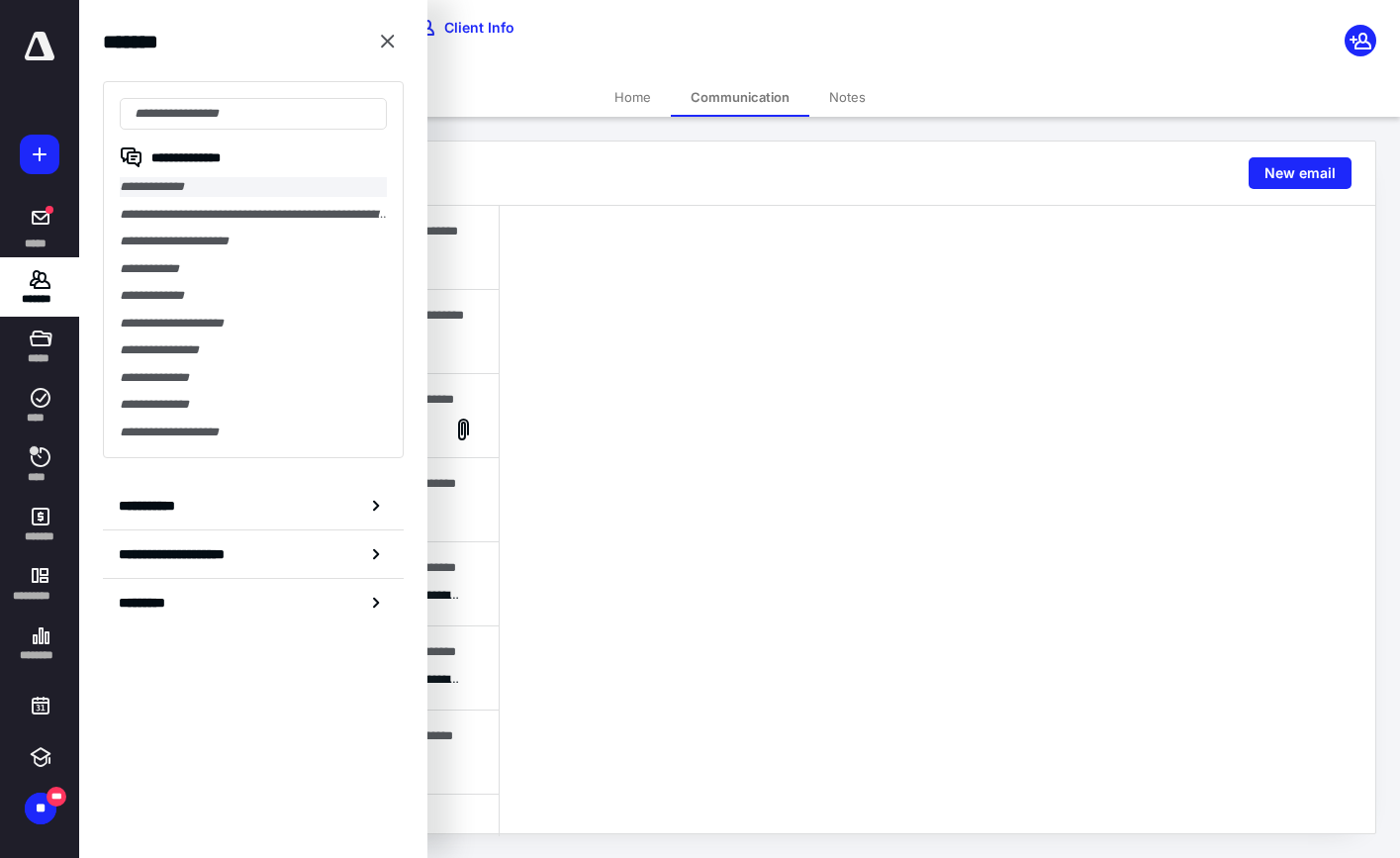 click on "**********" at bounding box center (253, 187) 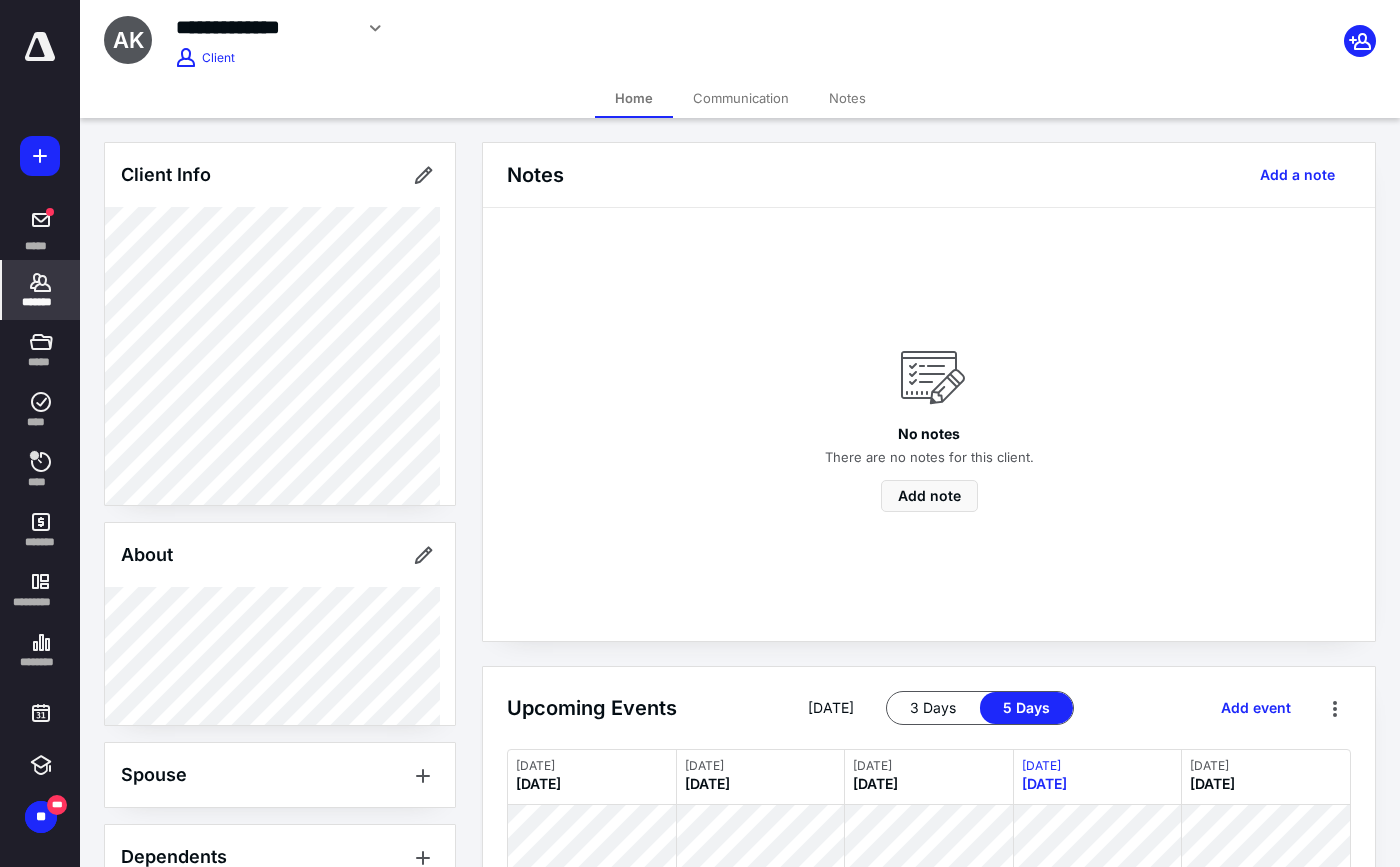 scroll, scrollTop: 352, scrollLeft: 0, axis: vertical 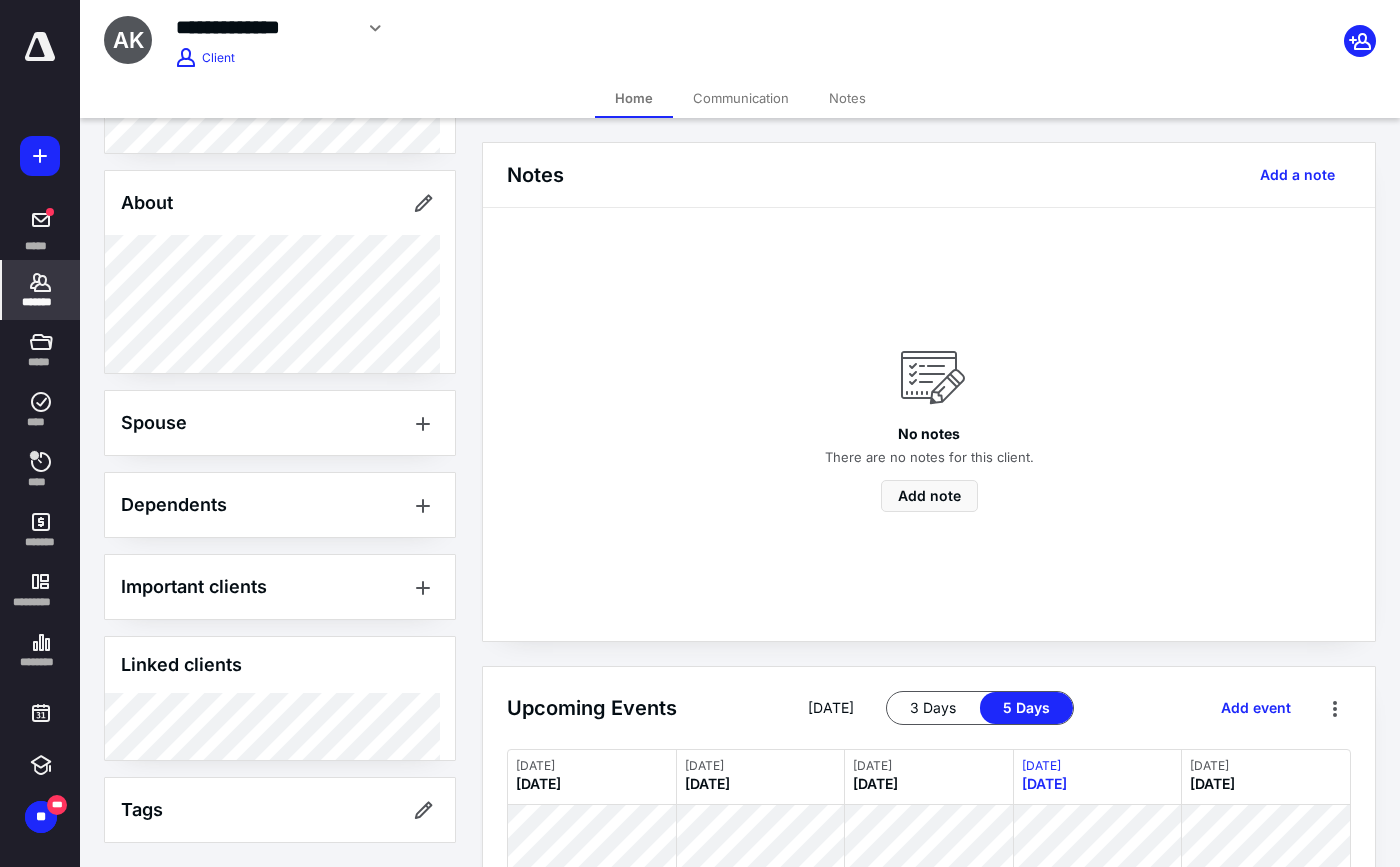 click on "Communication" at bounding box center [741, 98] 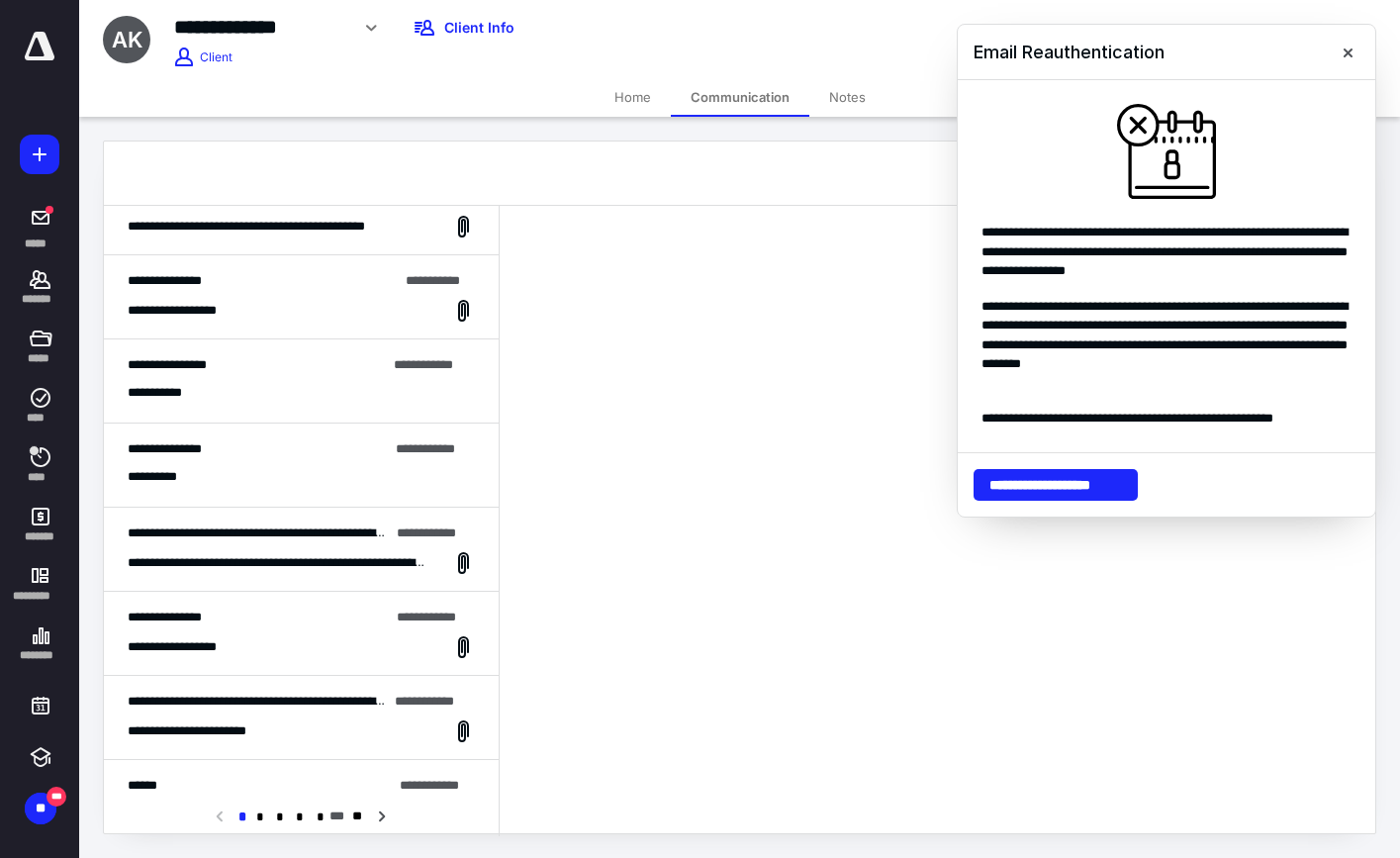 scroll, scrollTop: 891, scrollLeft: 0, axis: vertical 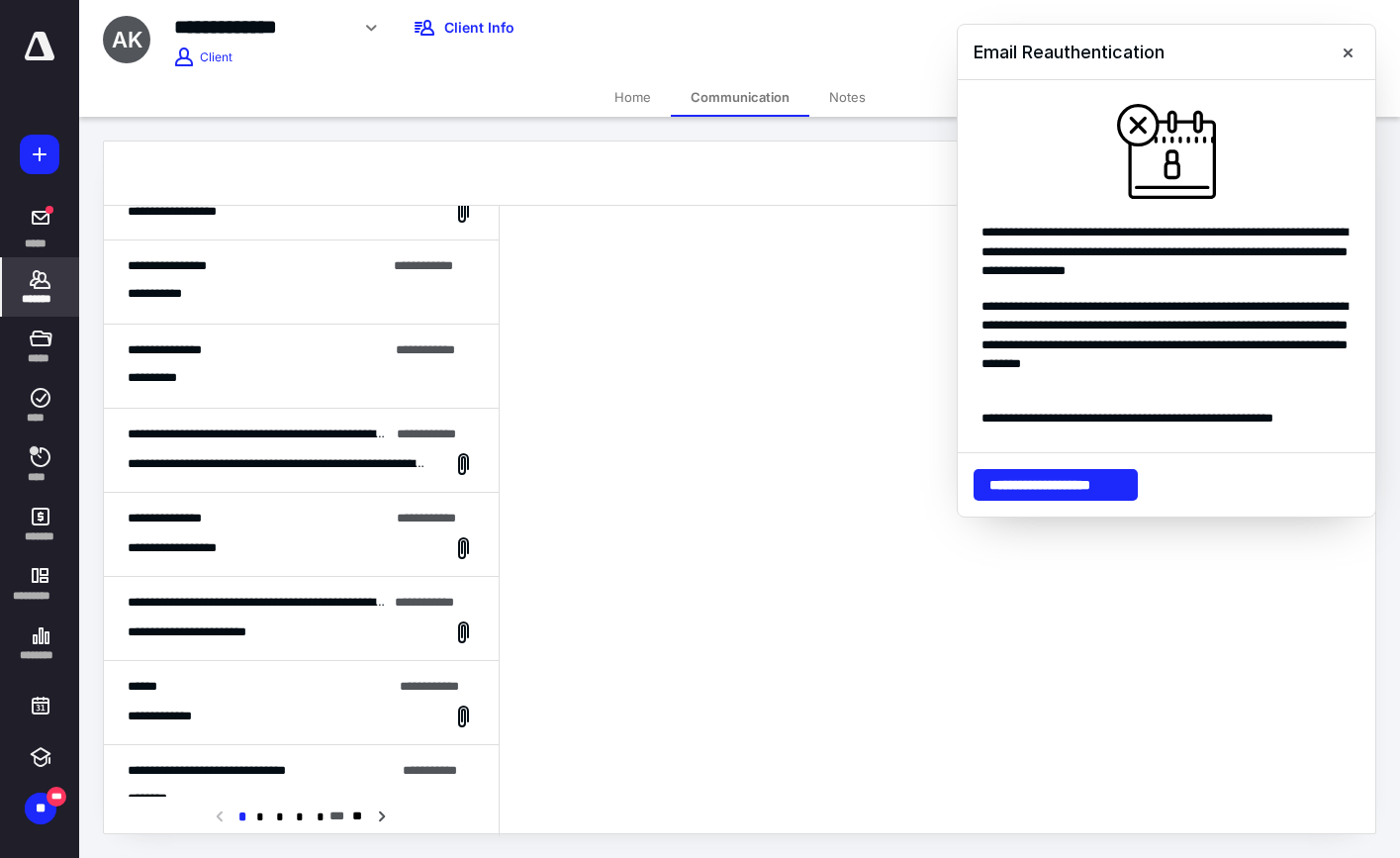 click on "*******" at bounding box center [41, 287] 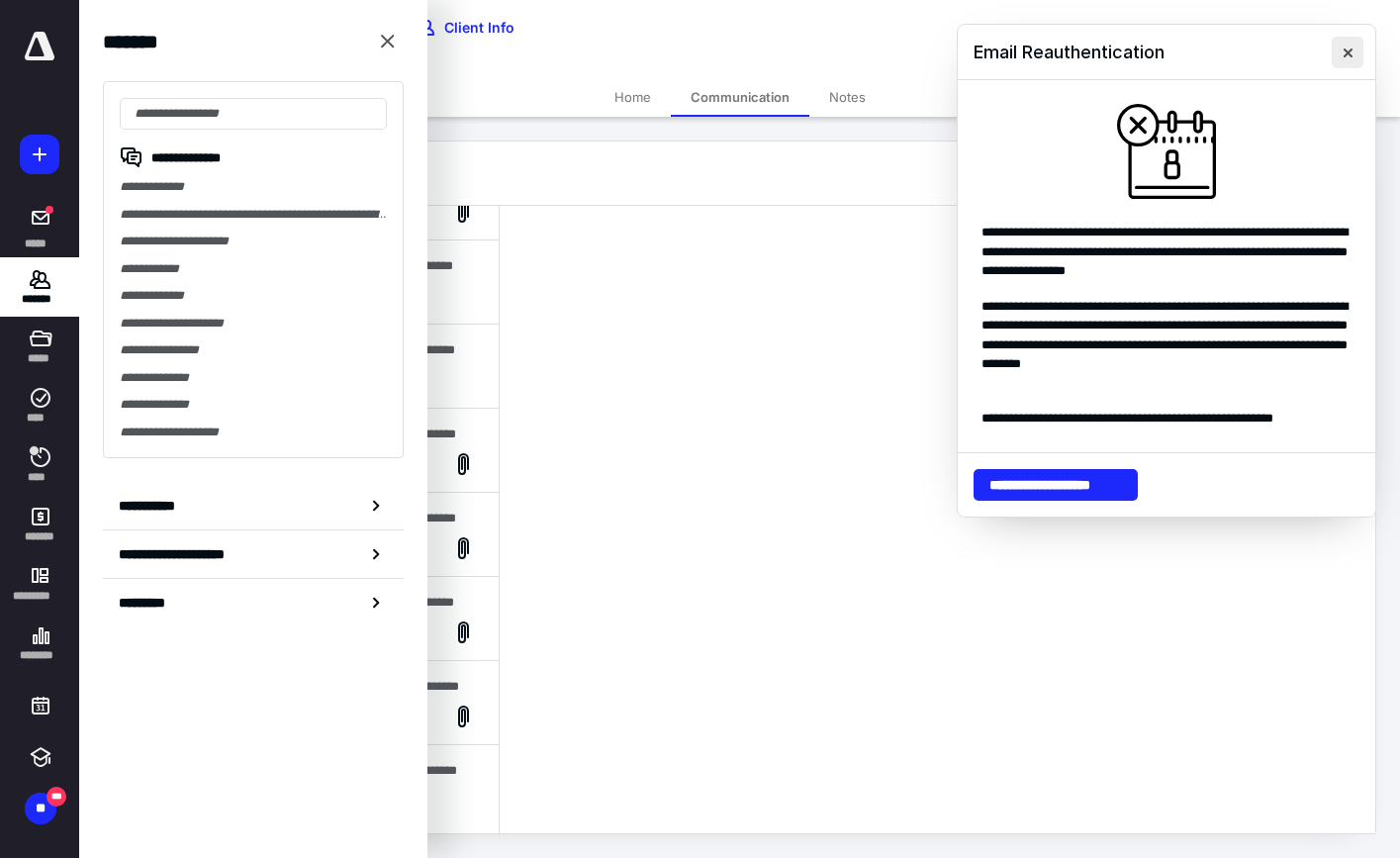 click at bounding box center (1348, 52) 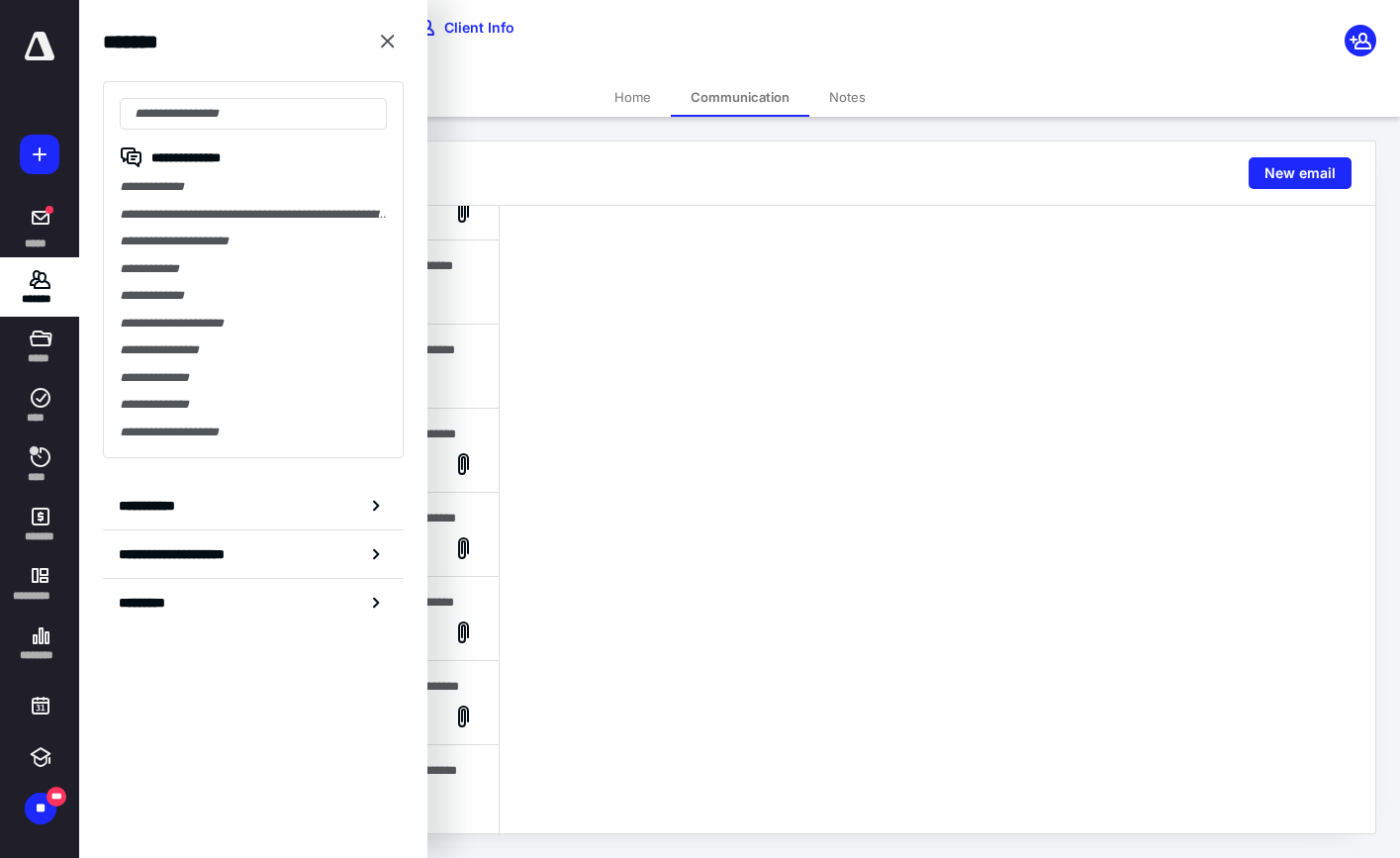 click at bounding box center [688, 173] 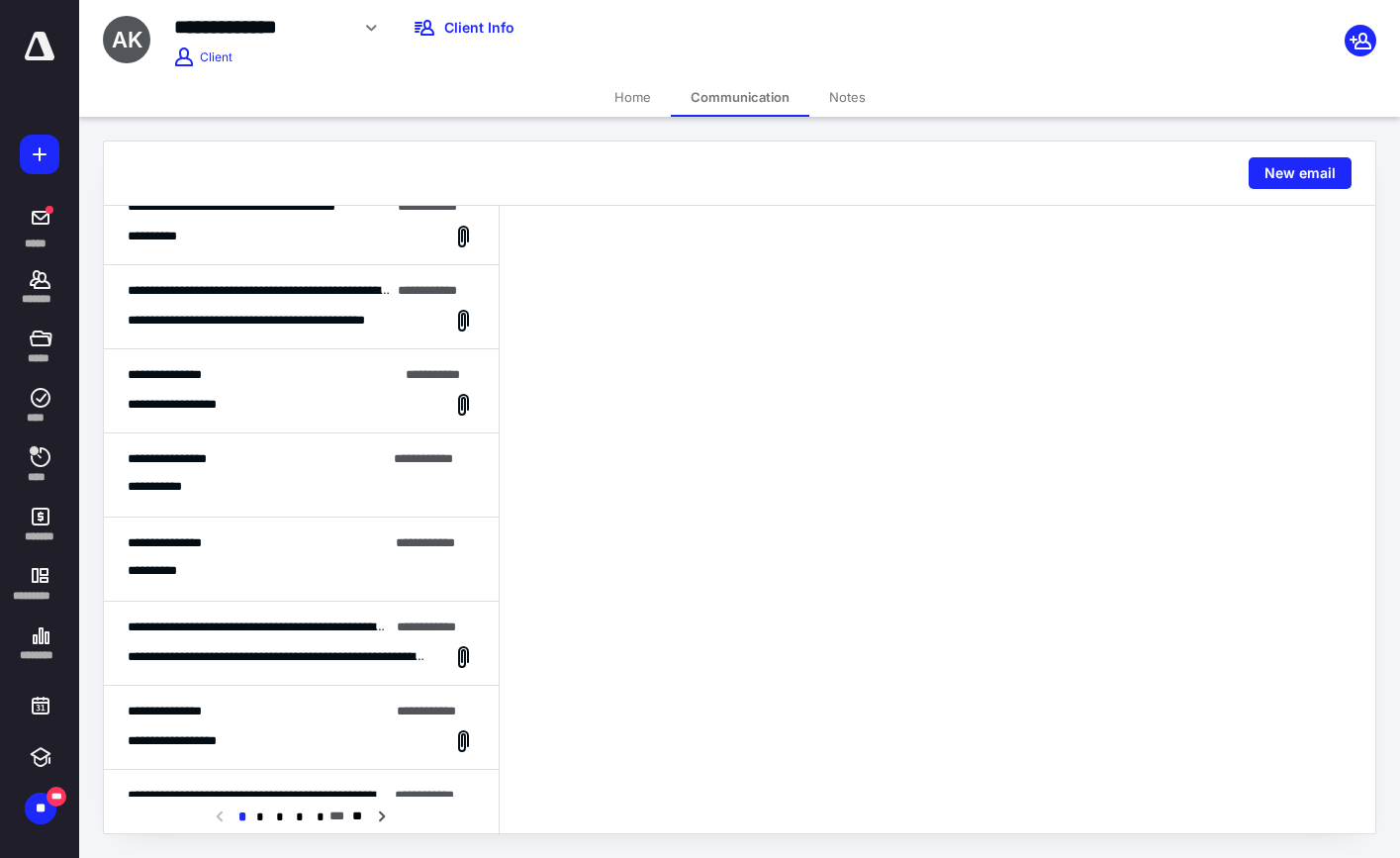 scroll, scrollTop: 696, scrollLeft: 0, axis: vertical 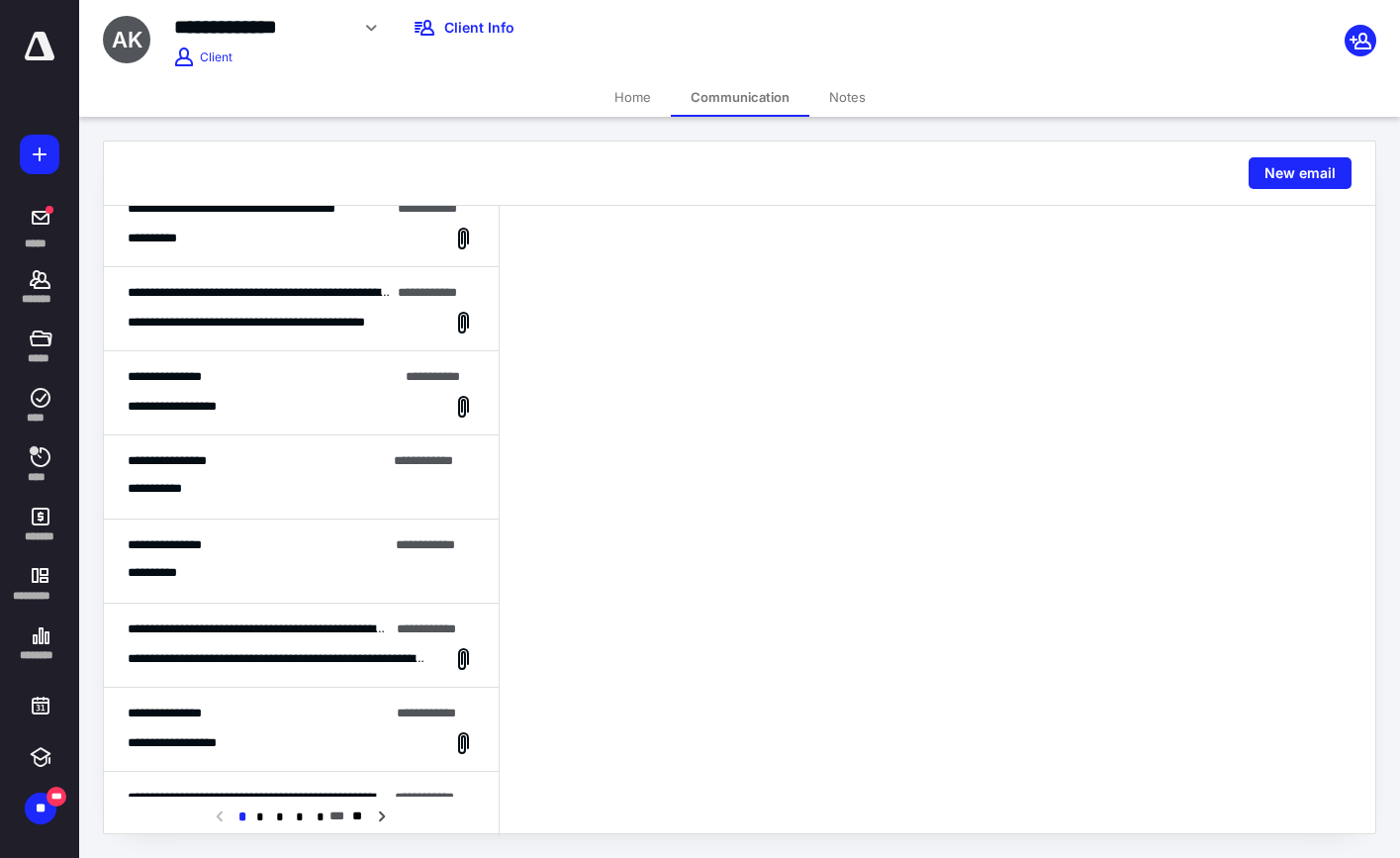click on "**********" at bounding box center [257, 545] 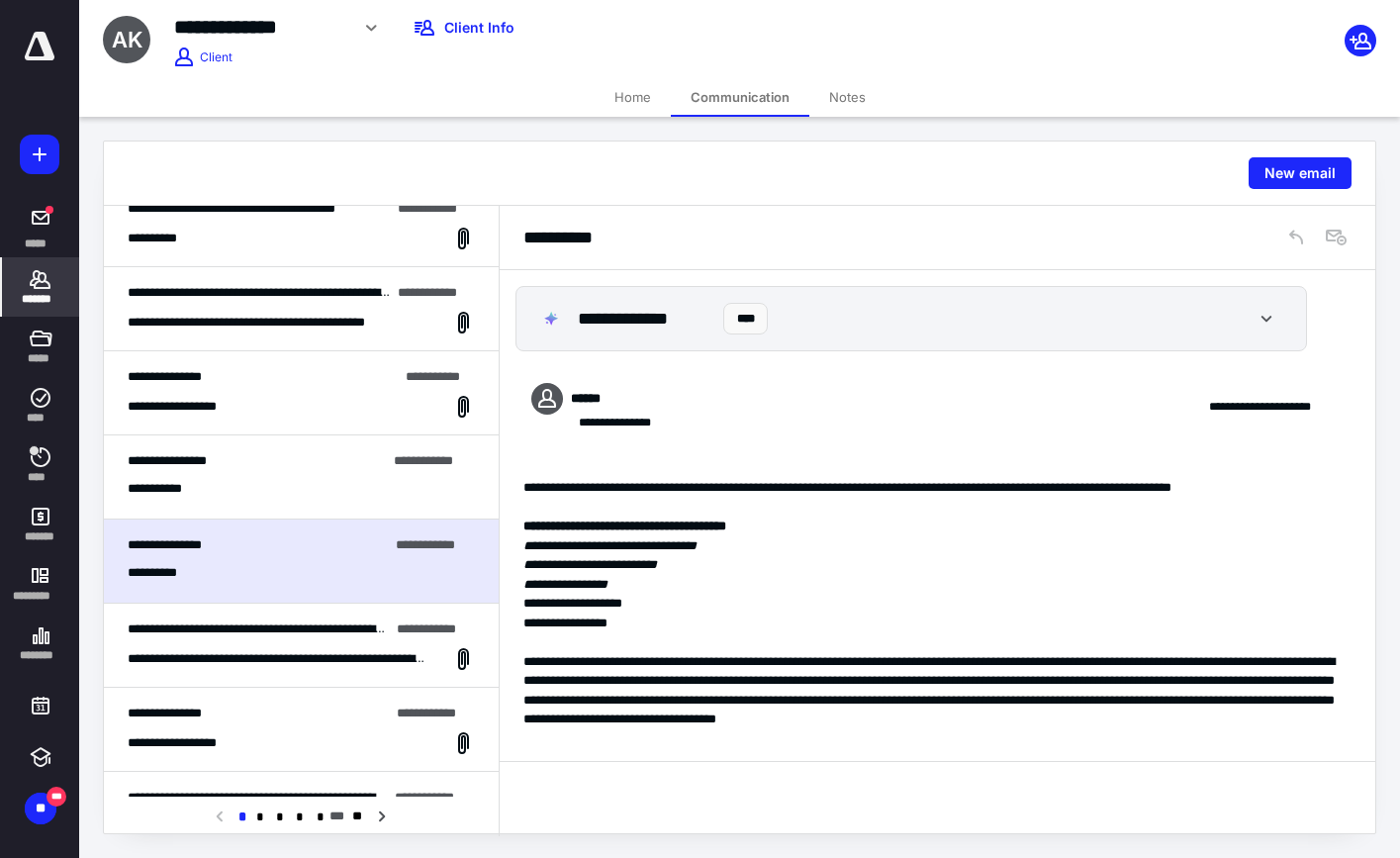 click 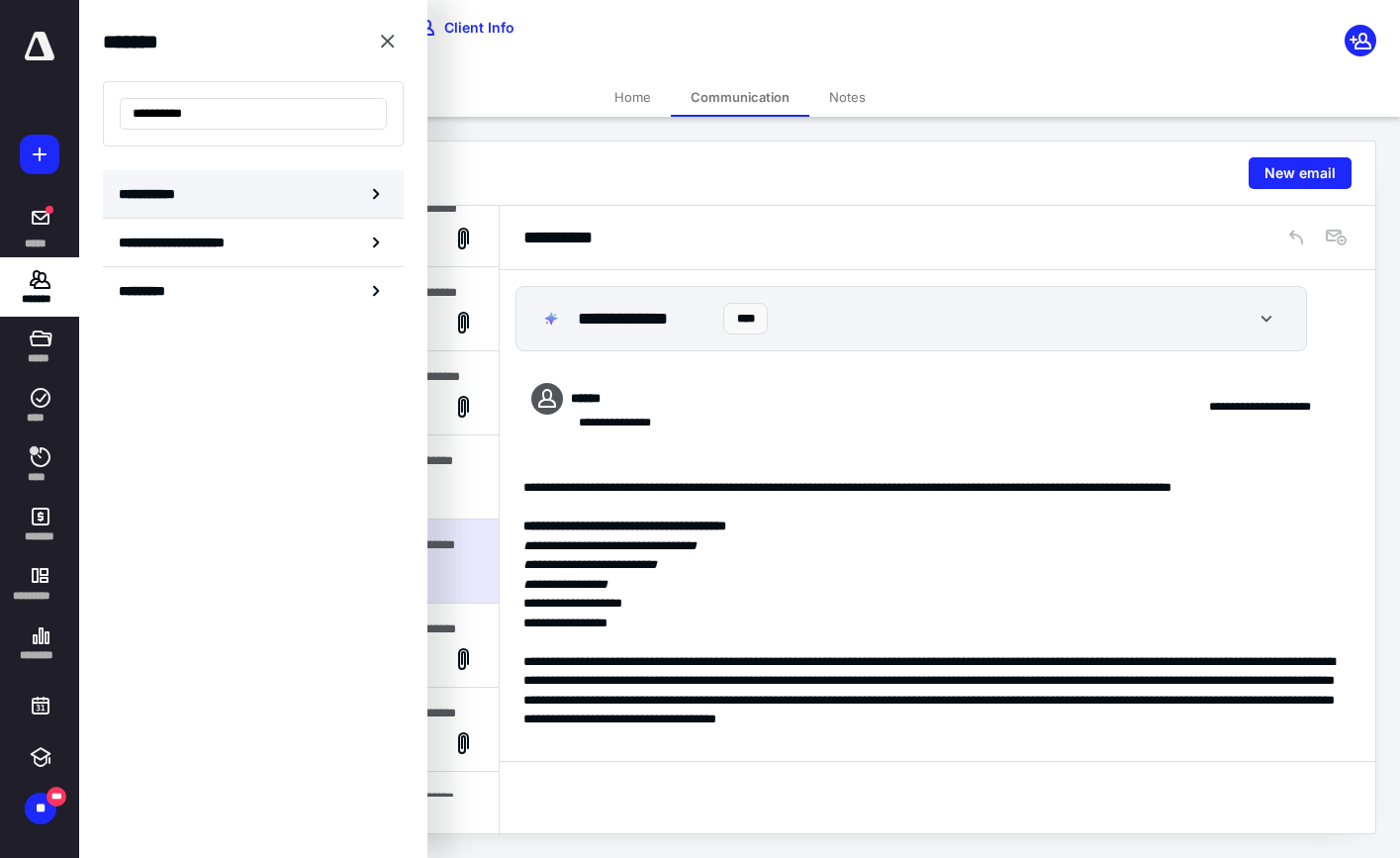 type on "**********" 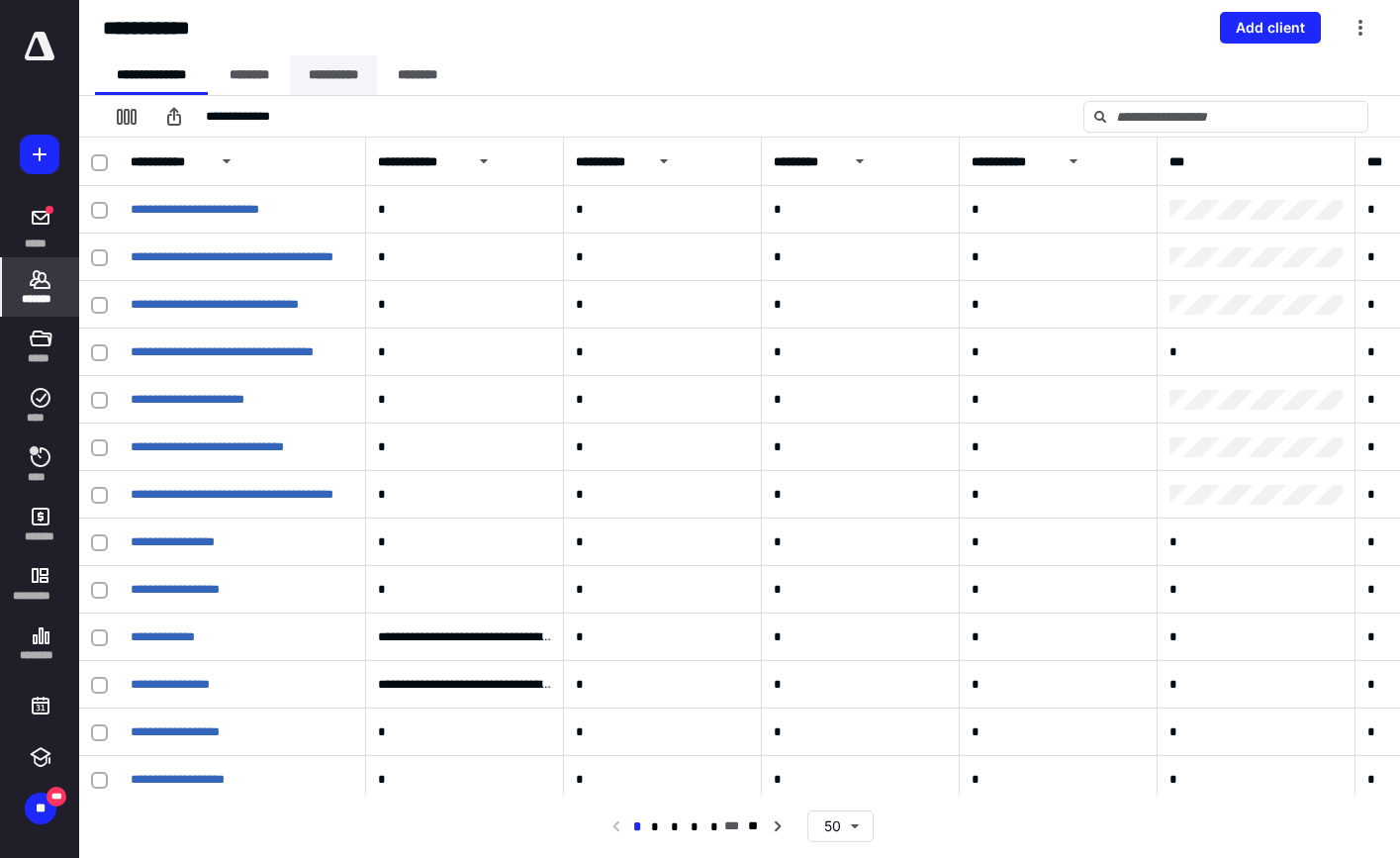 click on "**********" at bounding box center [333, 75] 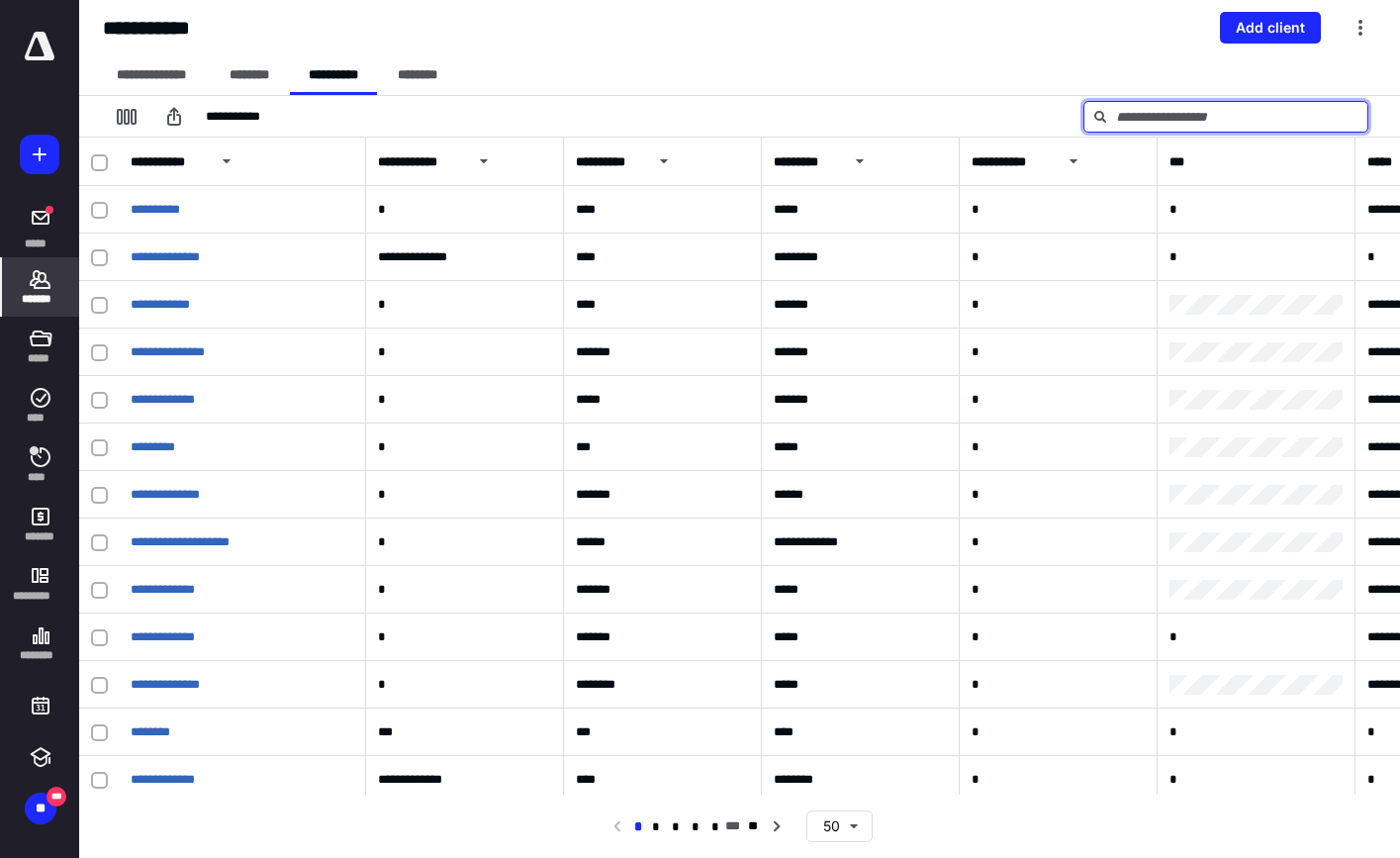 click at bounding box center [1226, 117] 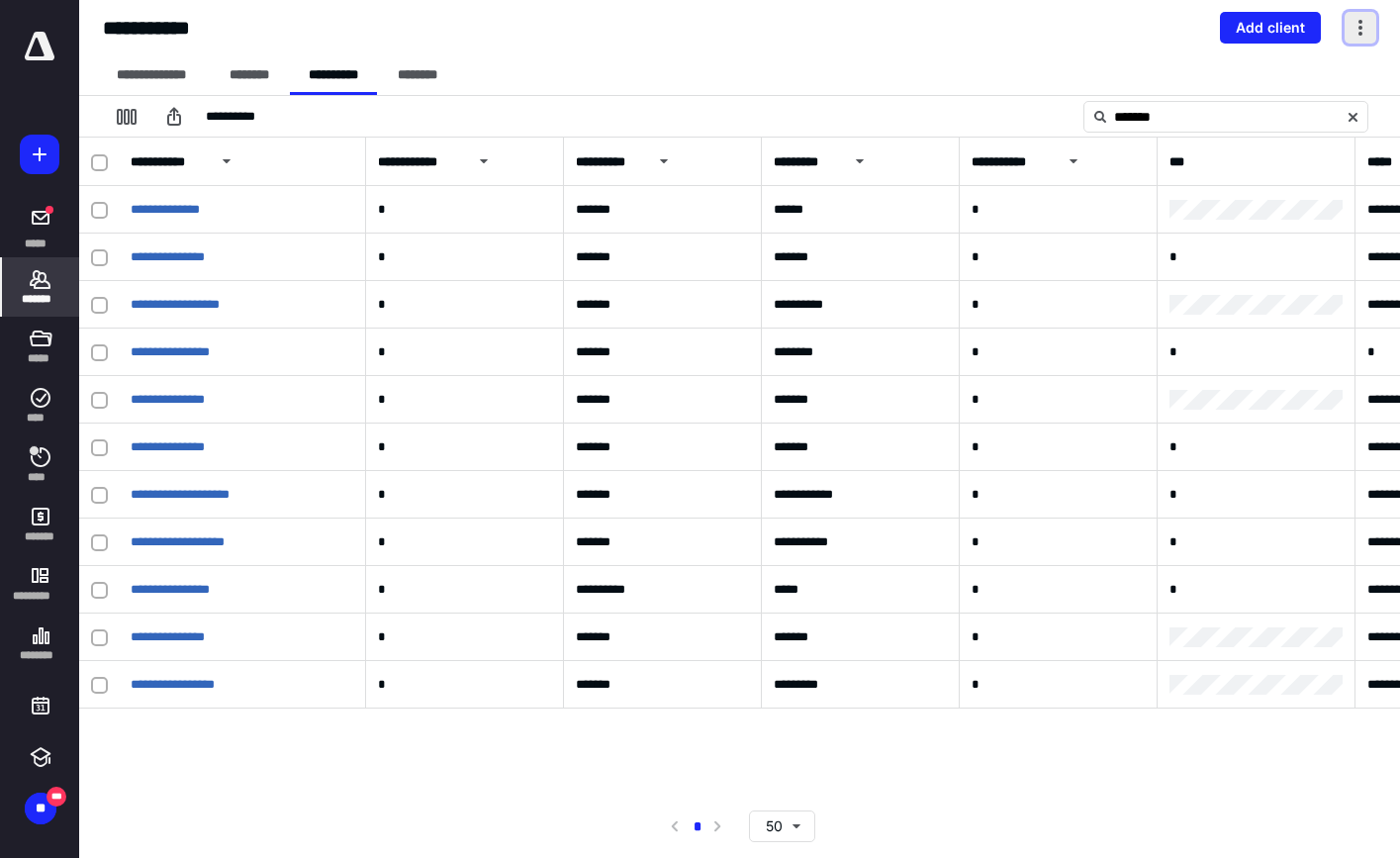click at bounding box center [1360, 28] 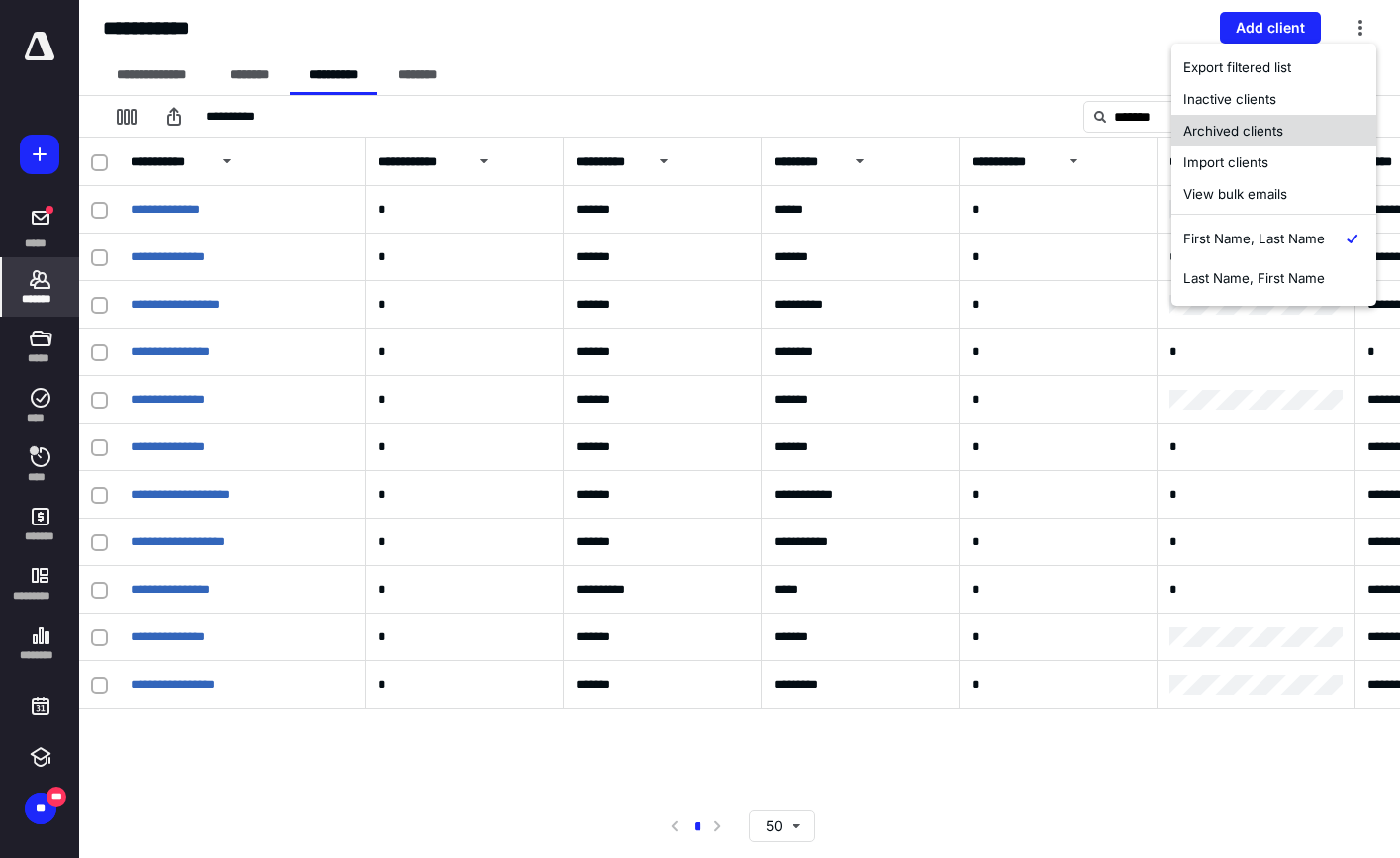 click on "Archived clients" at bounding box center (1273, 131) 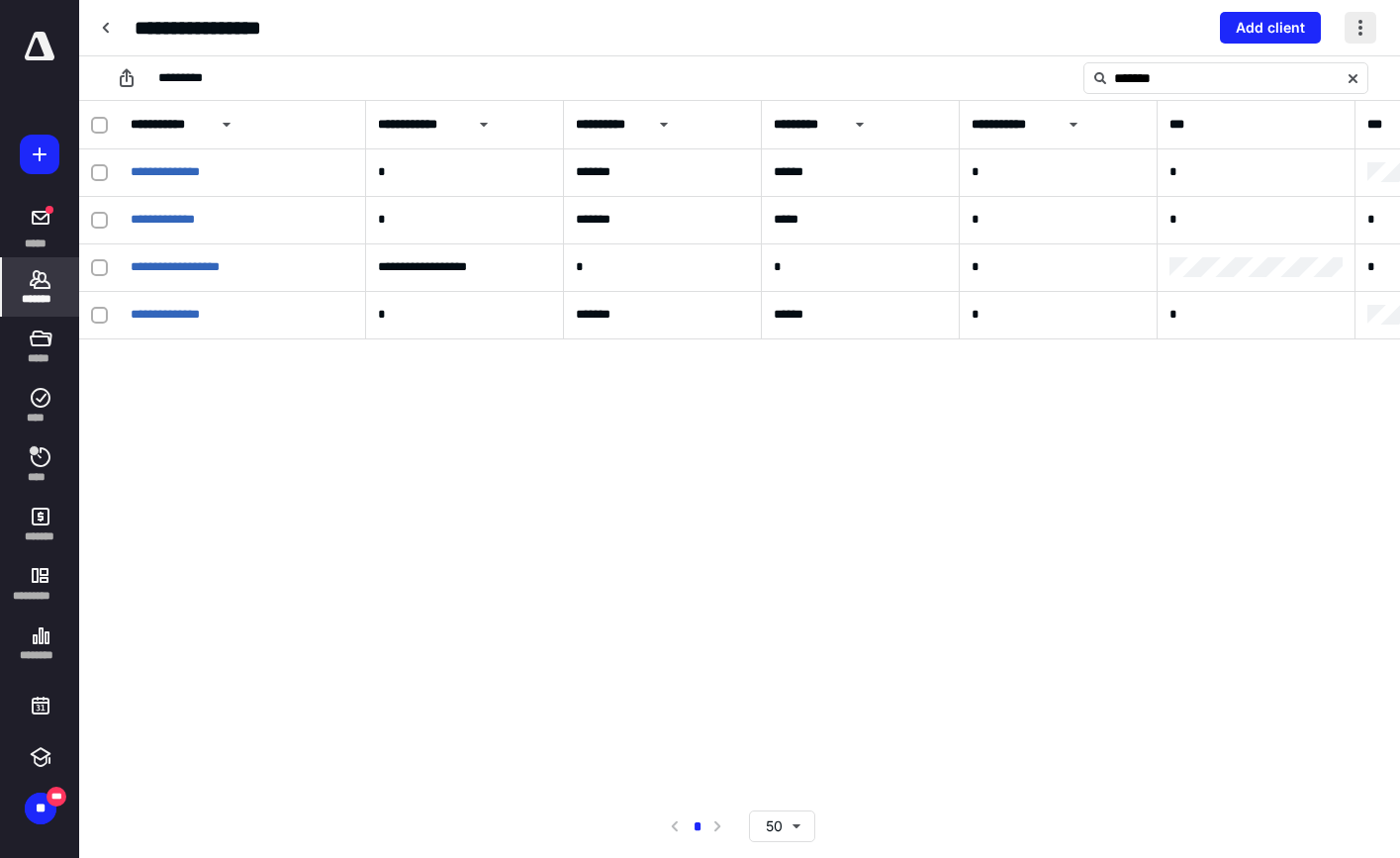 click at bounding box center (1360, 28) 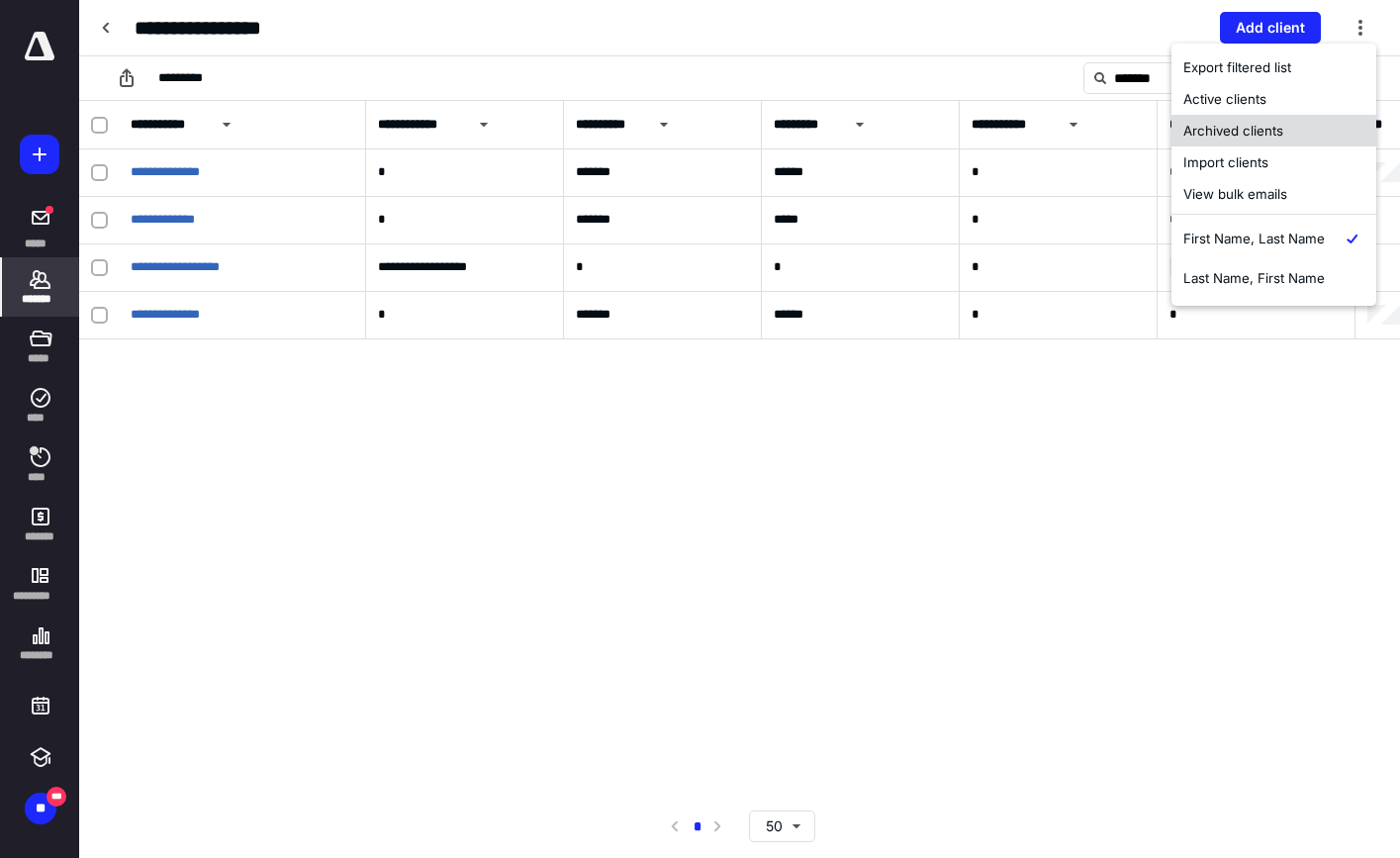 click on "Archived clients" at bounding box center [1273, 131] 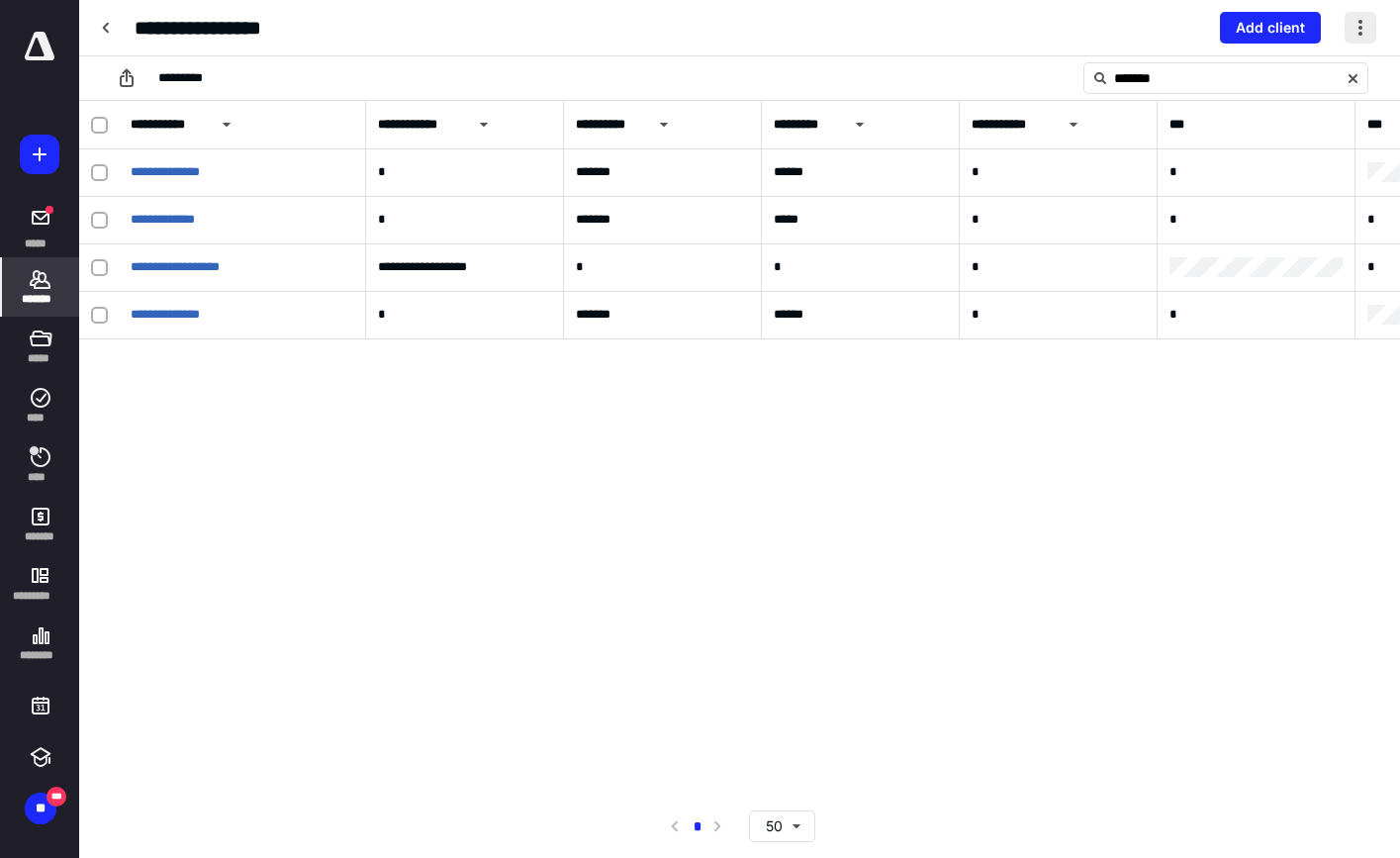click at bounding box center [1360, 28] 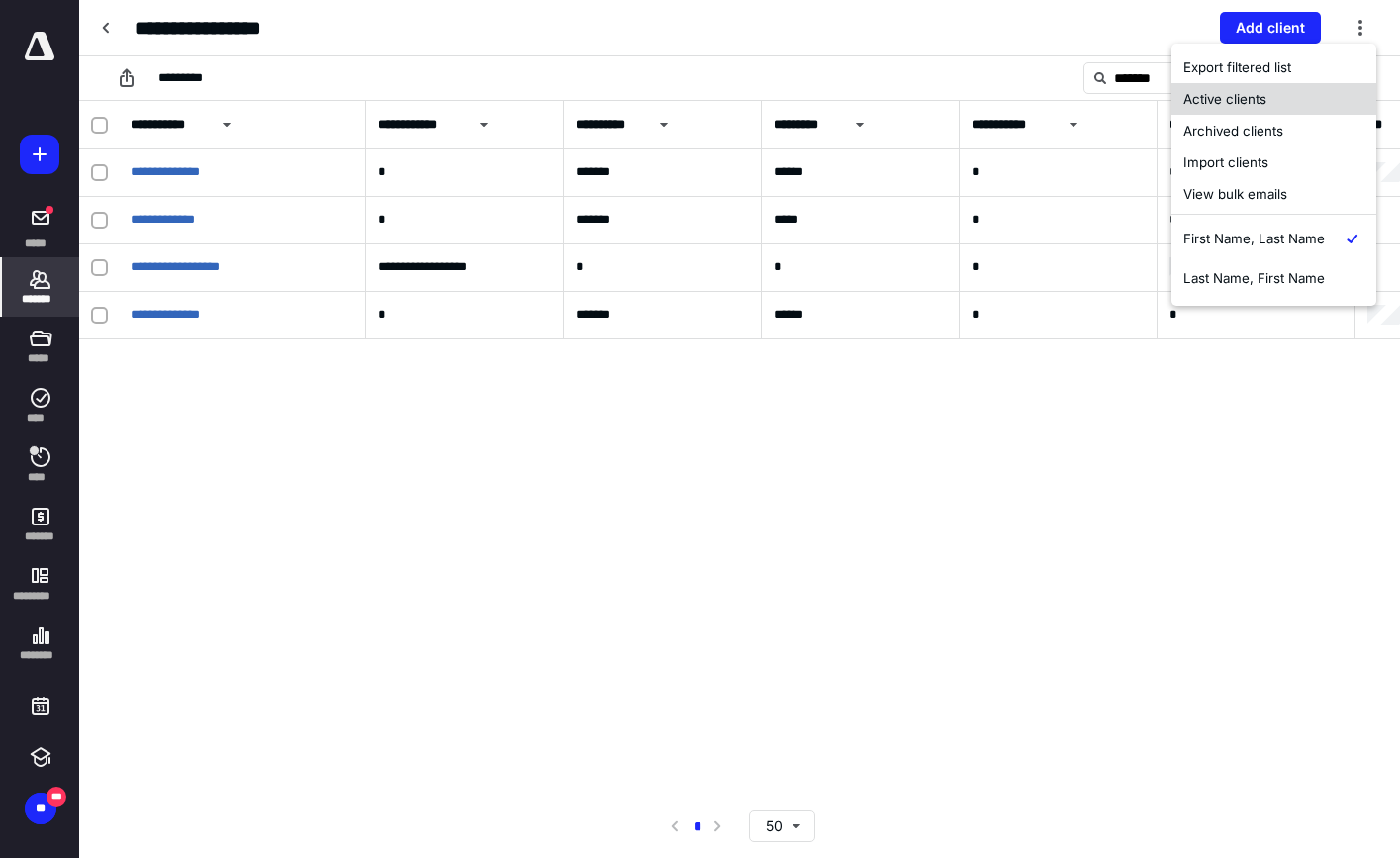 click on "Active clients" at bounding box center (1273, 99) 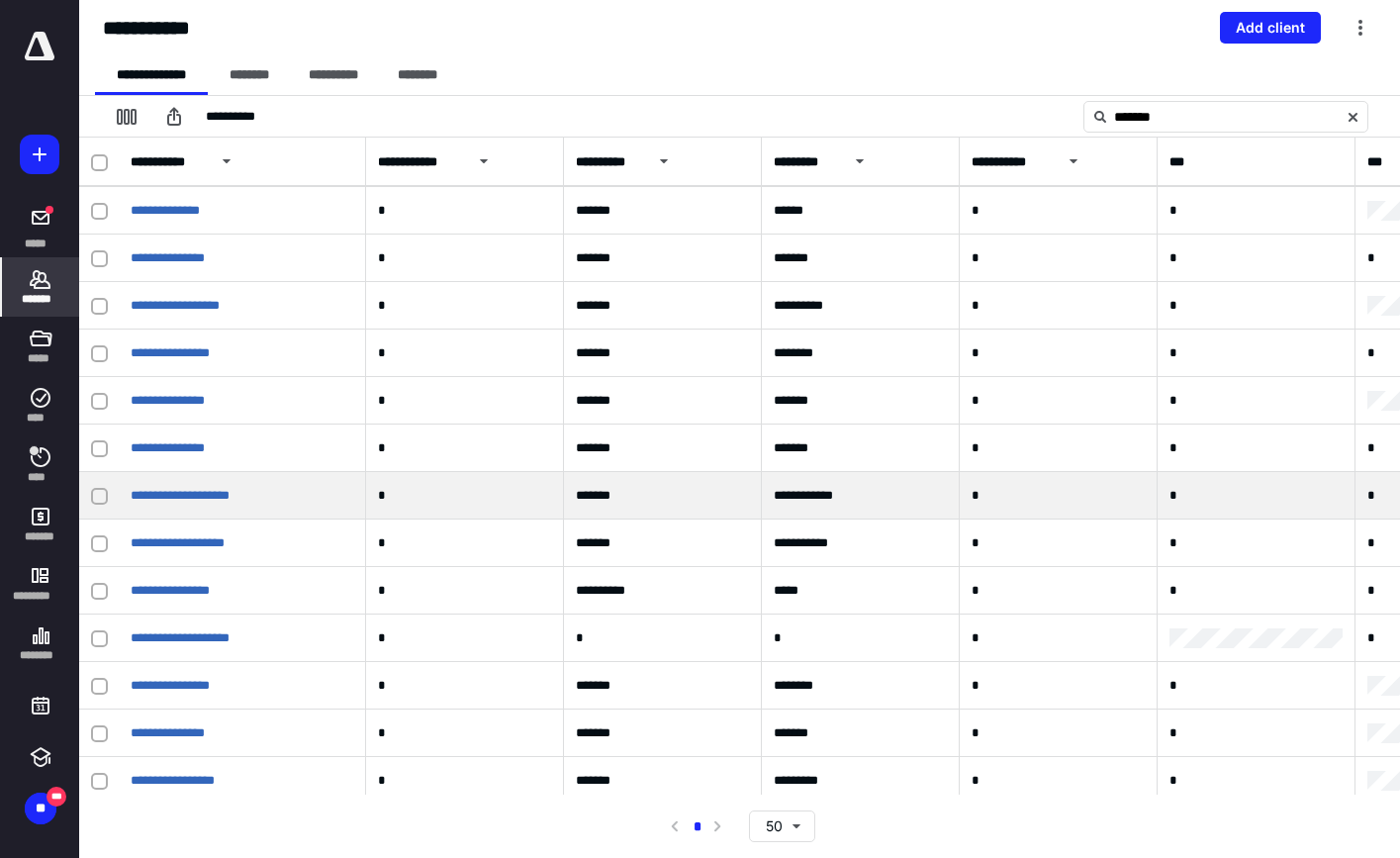scroll, scrollTop: 71, scrollLeft: 0, axis: vertical 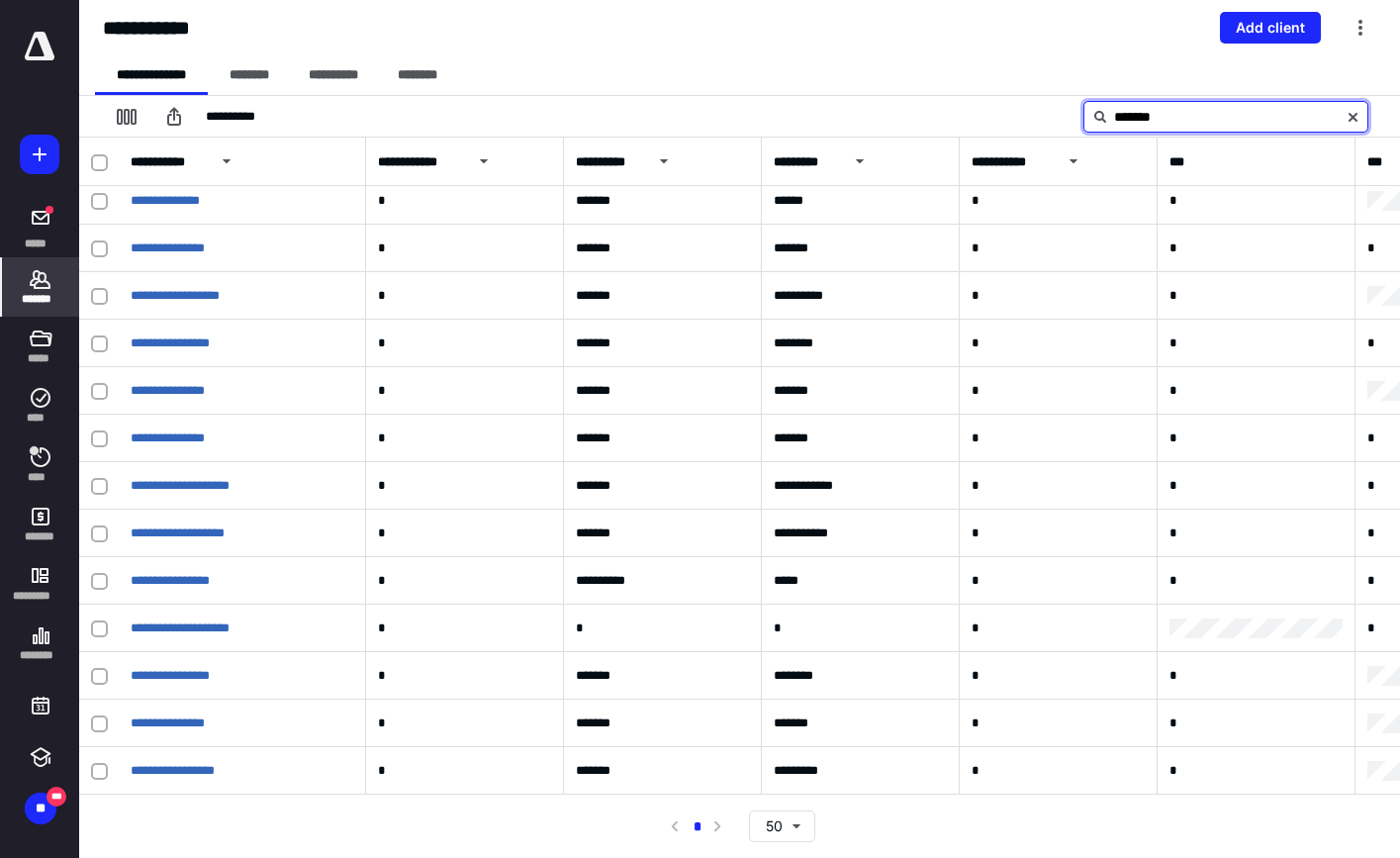 click on "*******" at bounding box center [1226, 117] 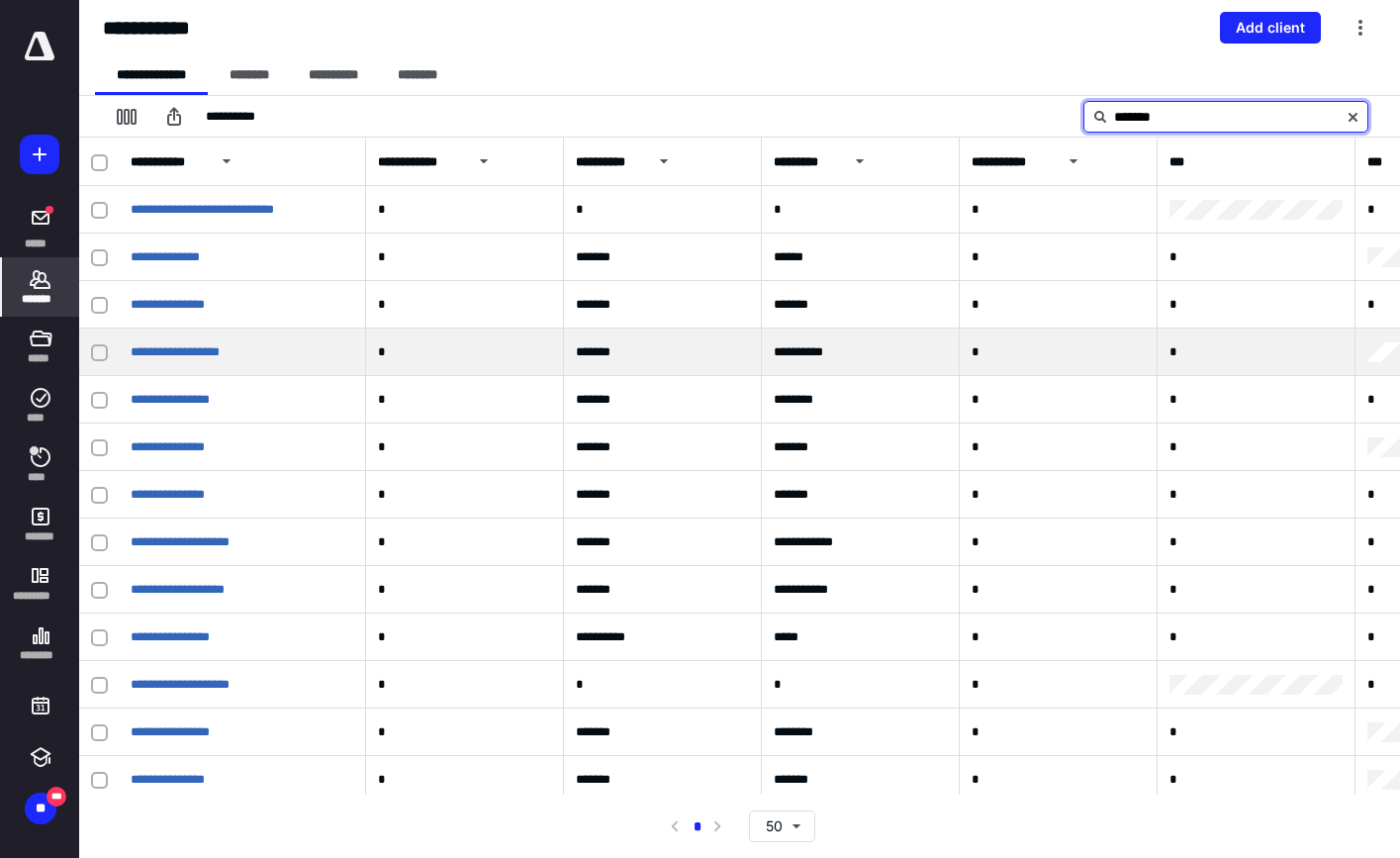 scroll, scrollTop: 71, scrollLeft: 0, axis: vertical 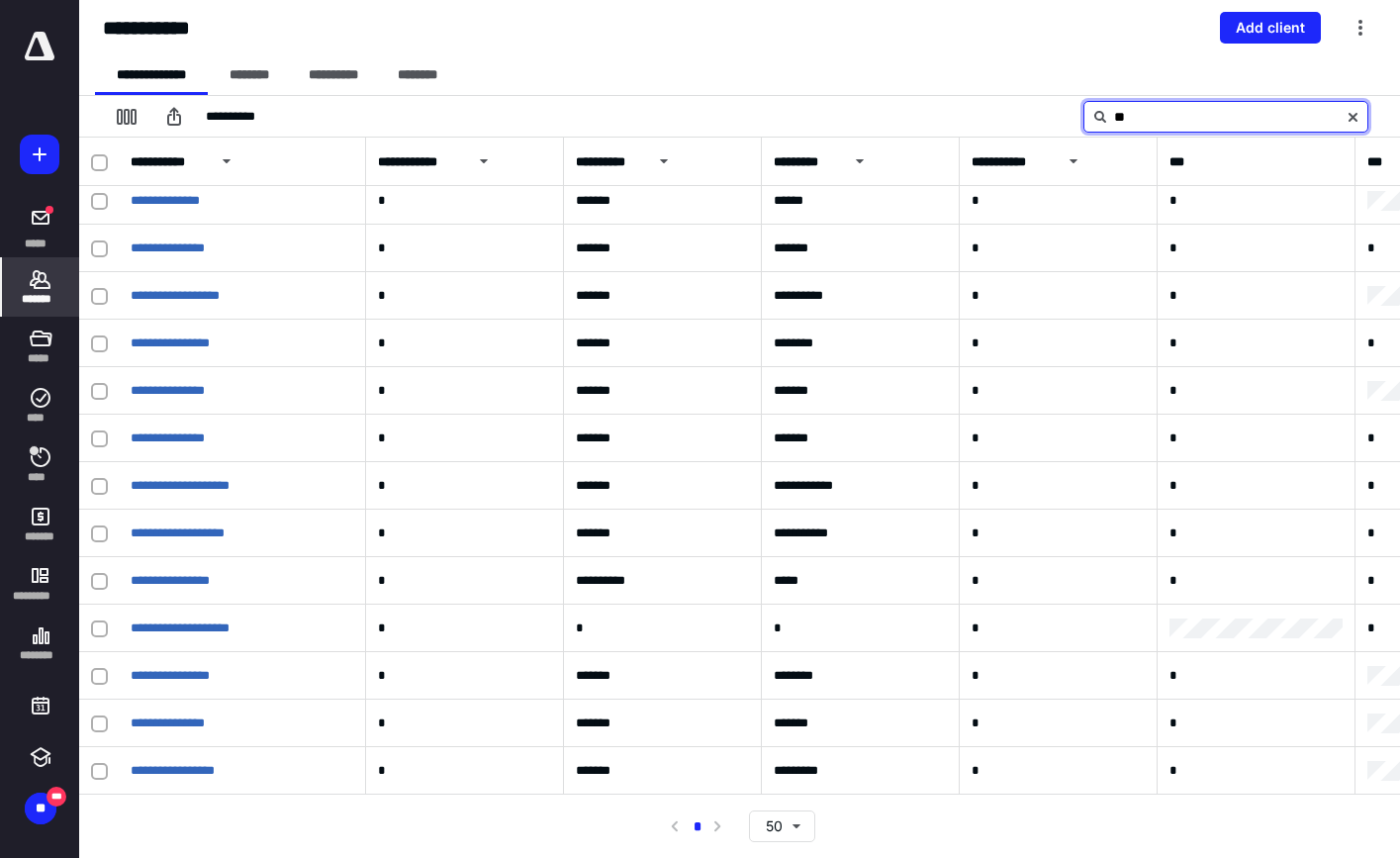 type on "*" 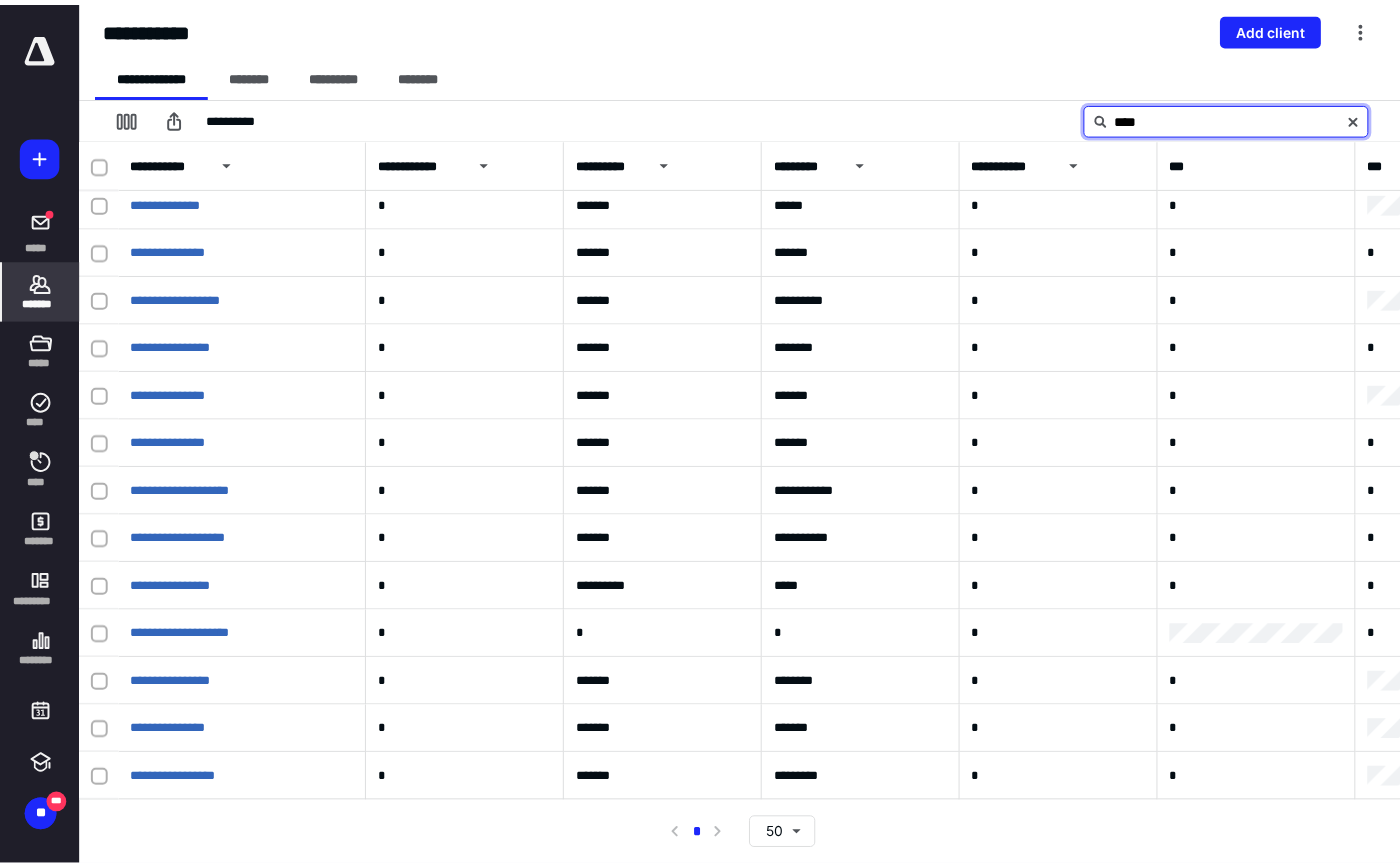 scroll, scrollTop: 0, scrollLeft: 0, axis: both 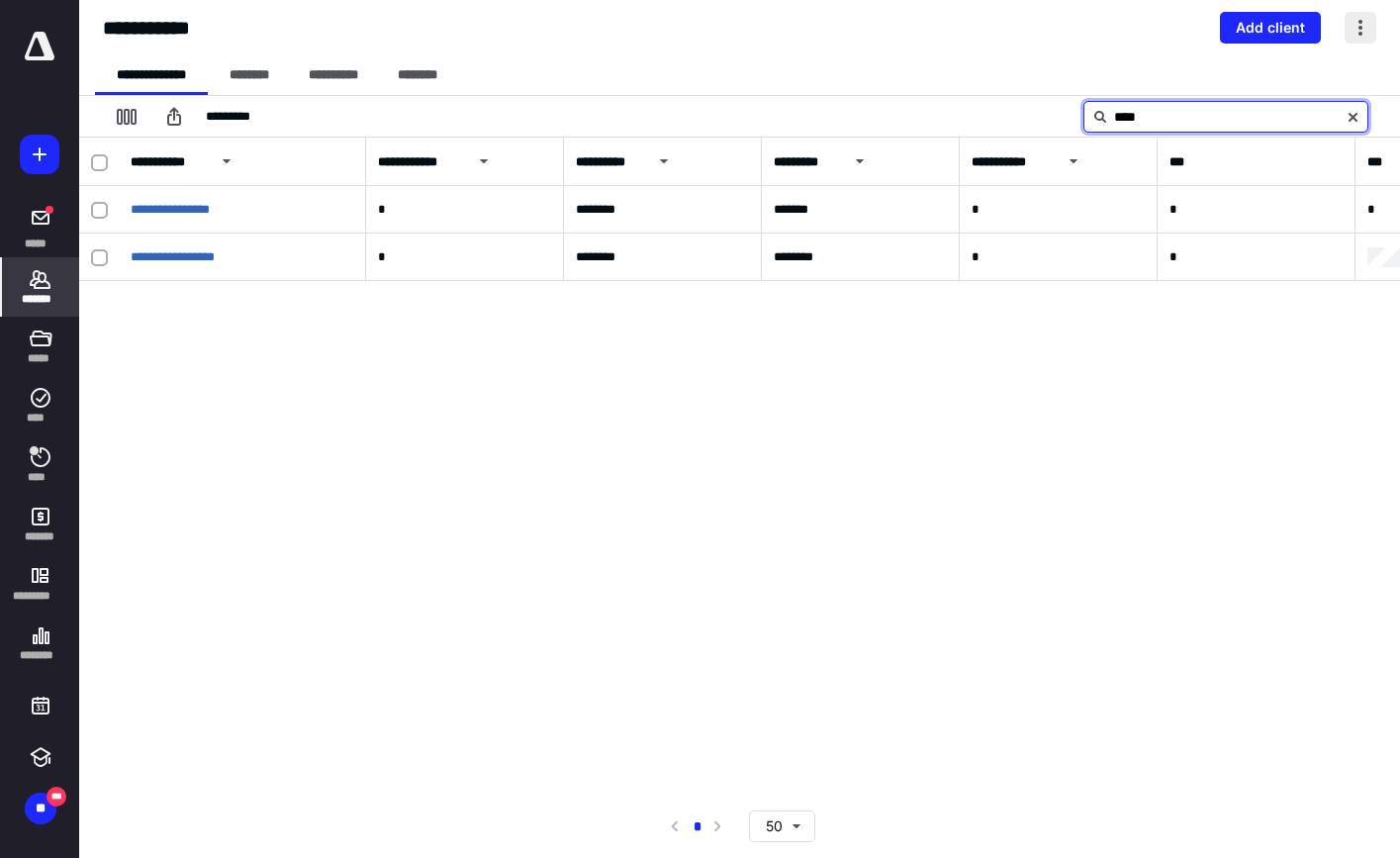 type on "****" 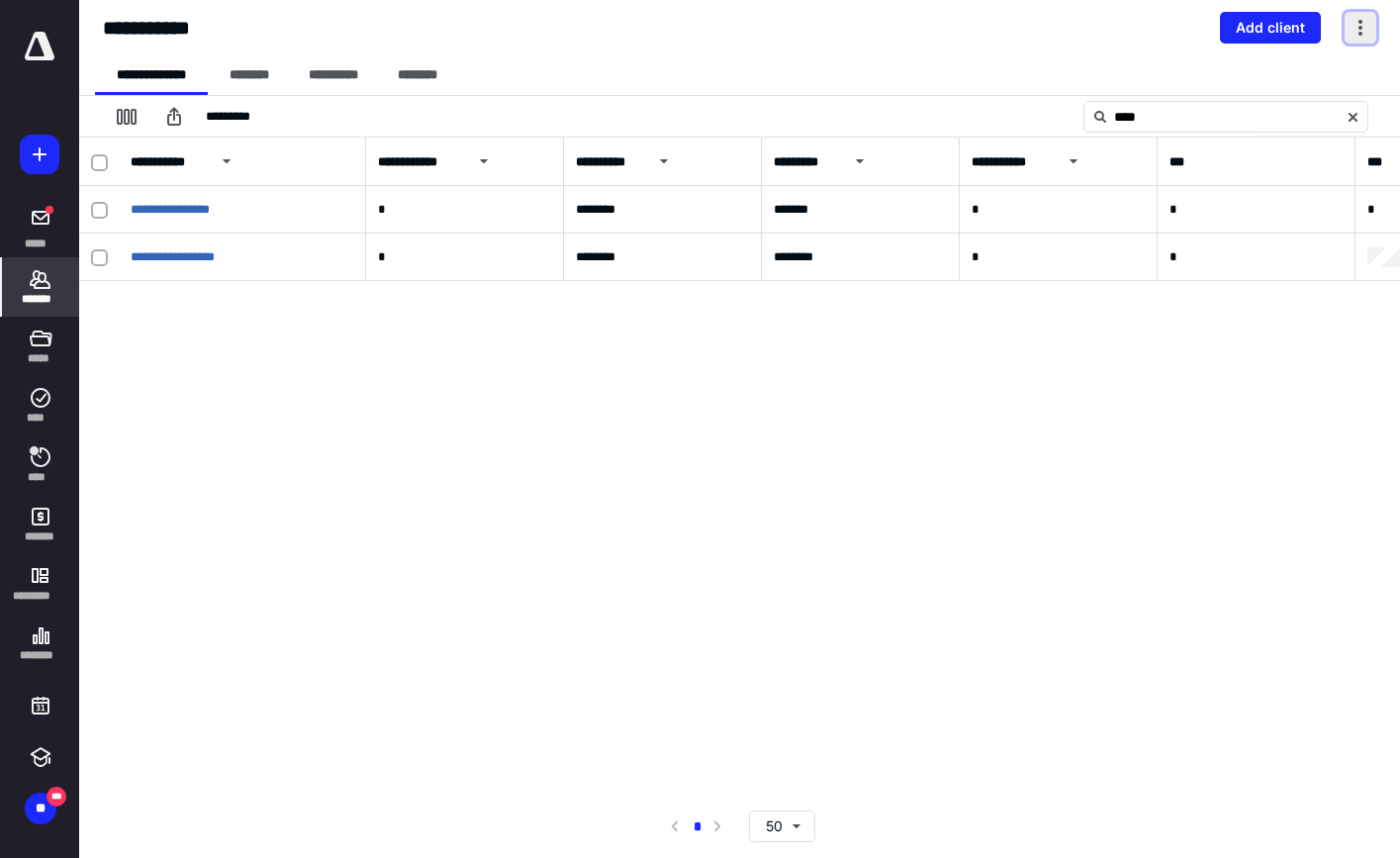 click at bounding box center [1360, 28] 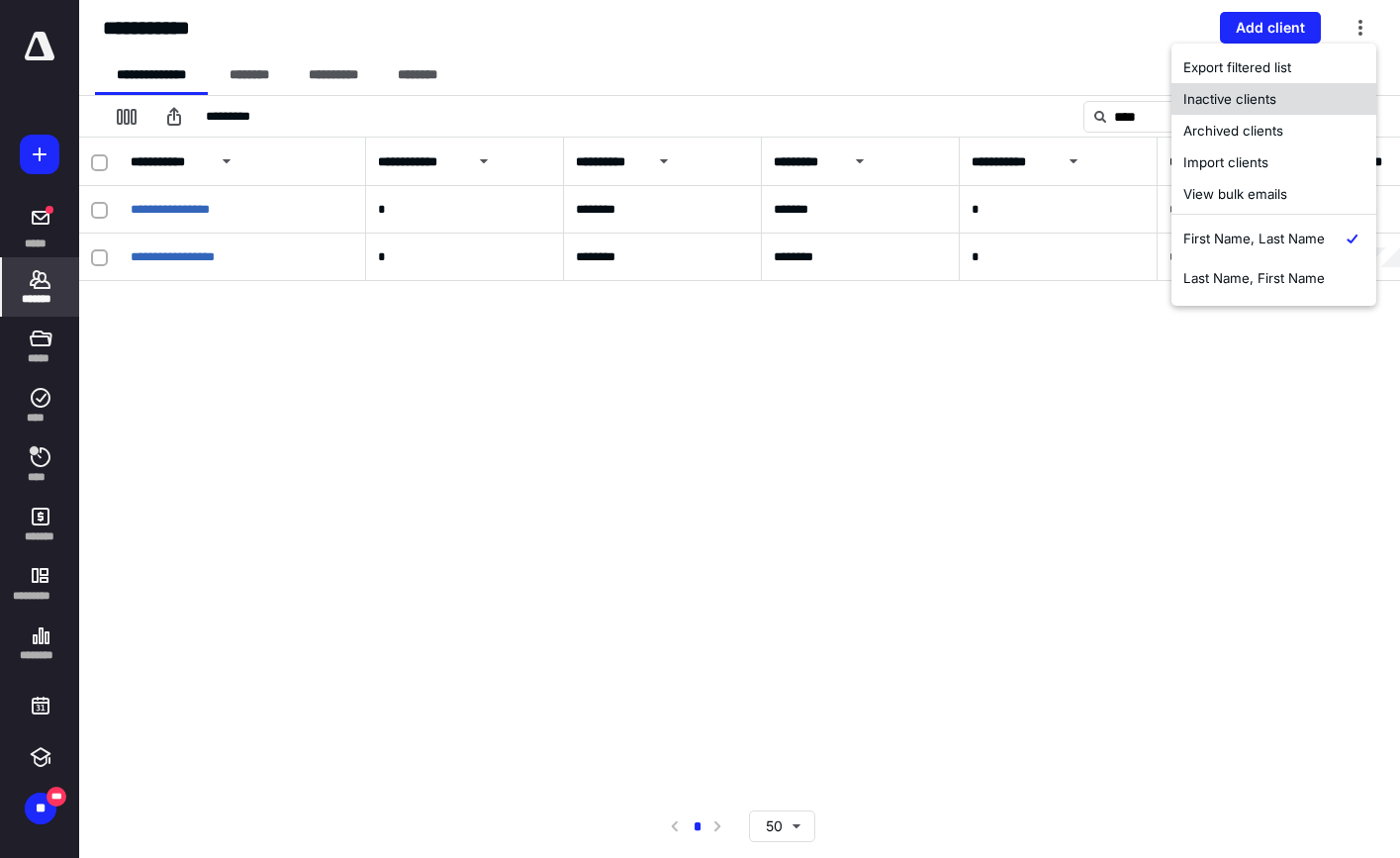 click on "Inactive clients" at bounding box center [1273, 99] 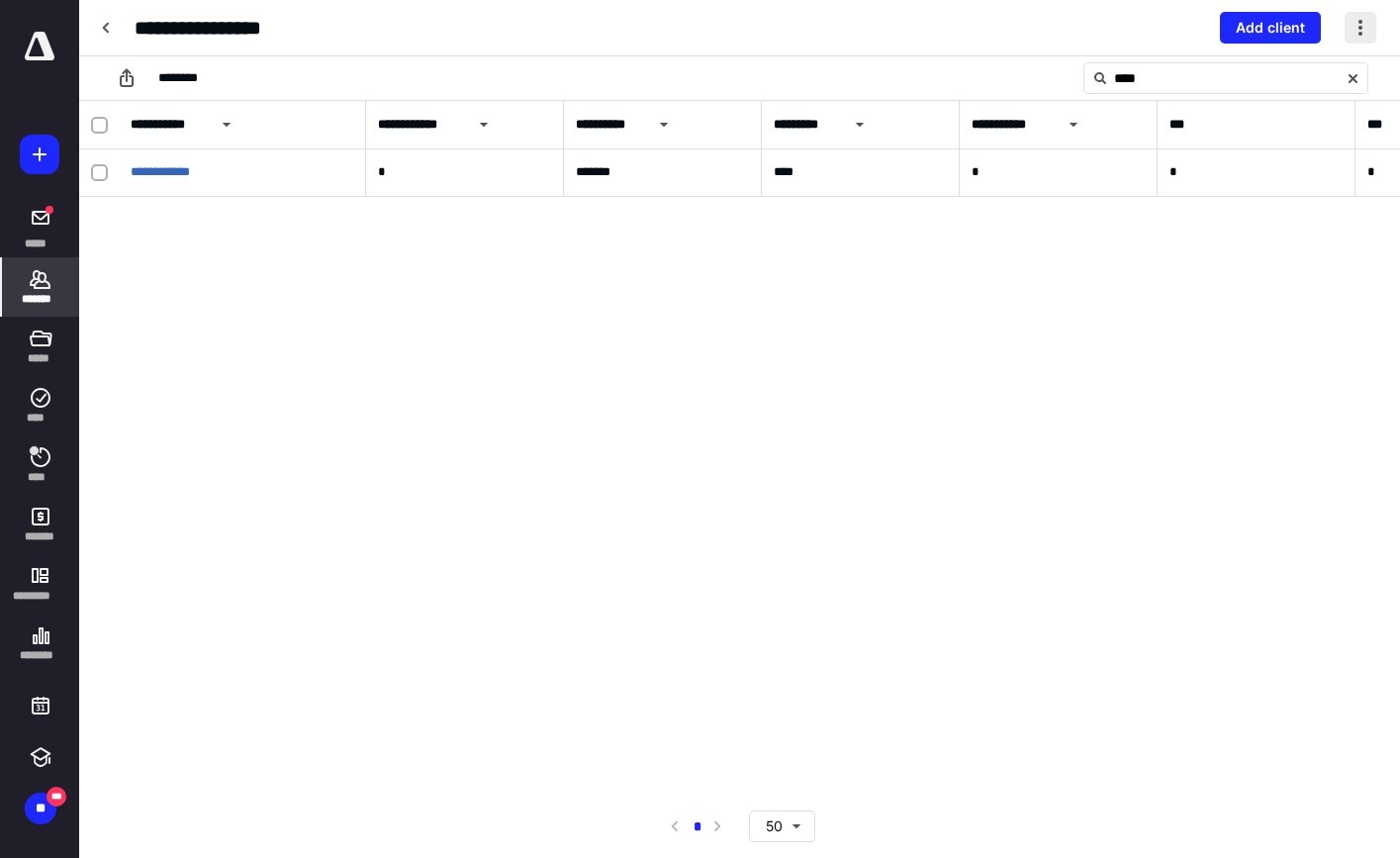 click at bounding box center (1360, 28) 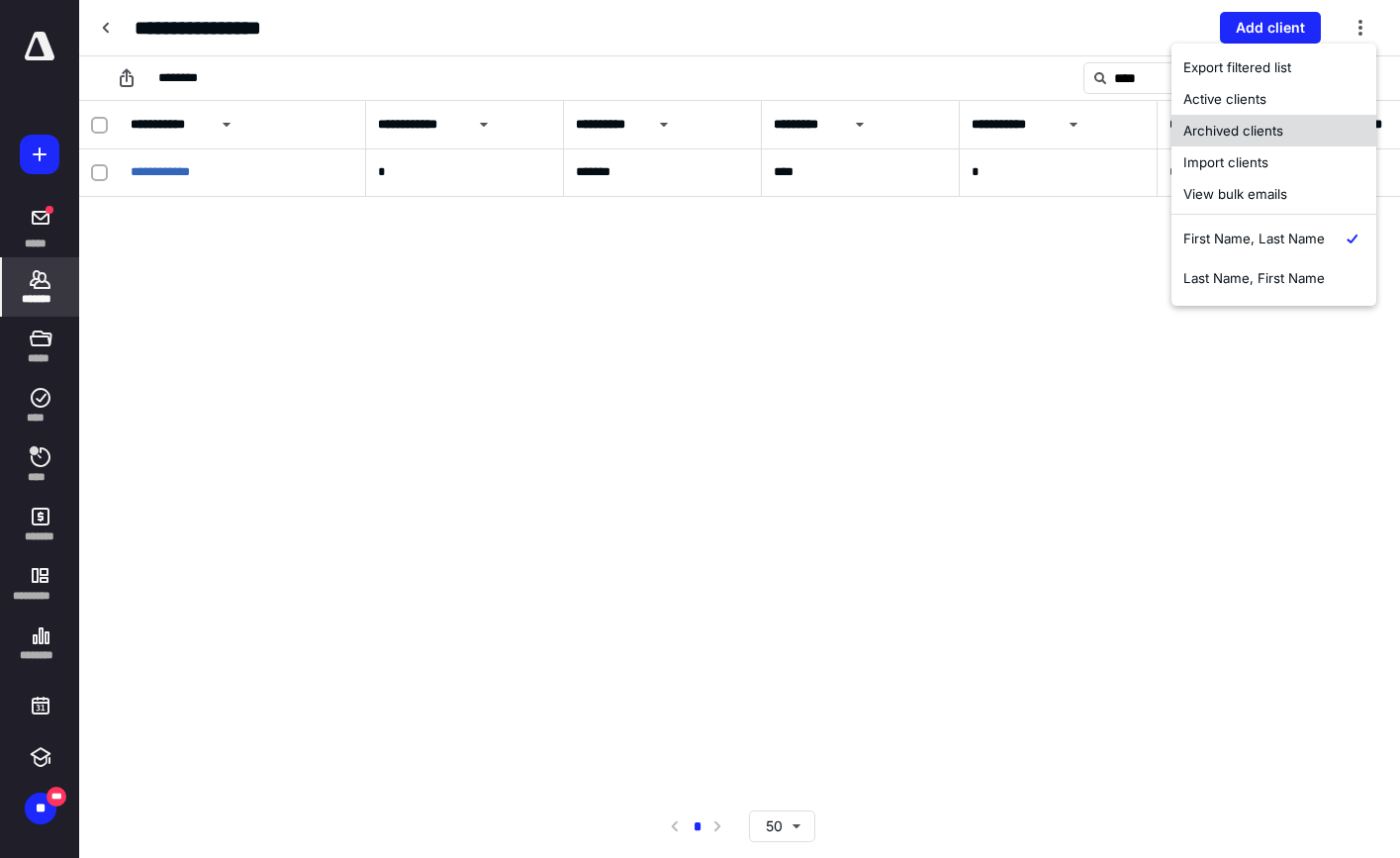 click on "Archived clients" at bounding box center [1273, 131] 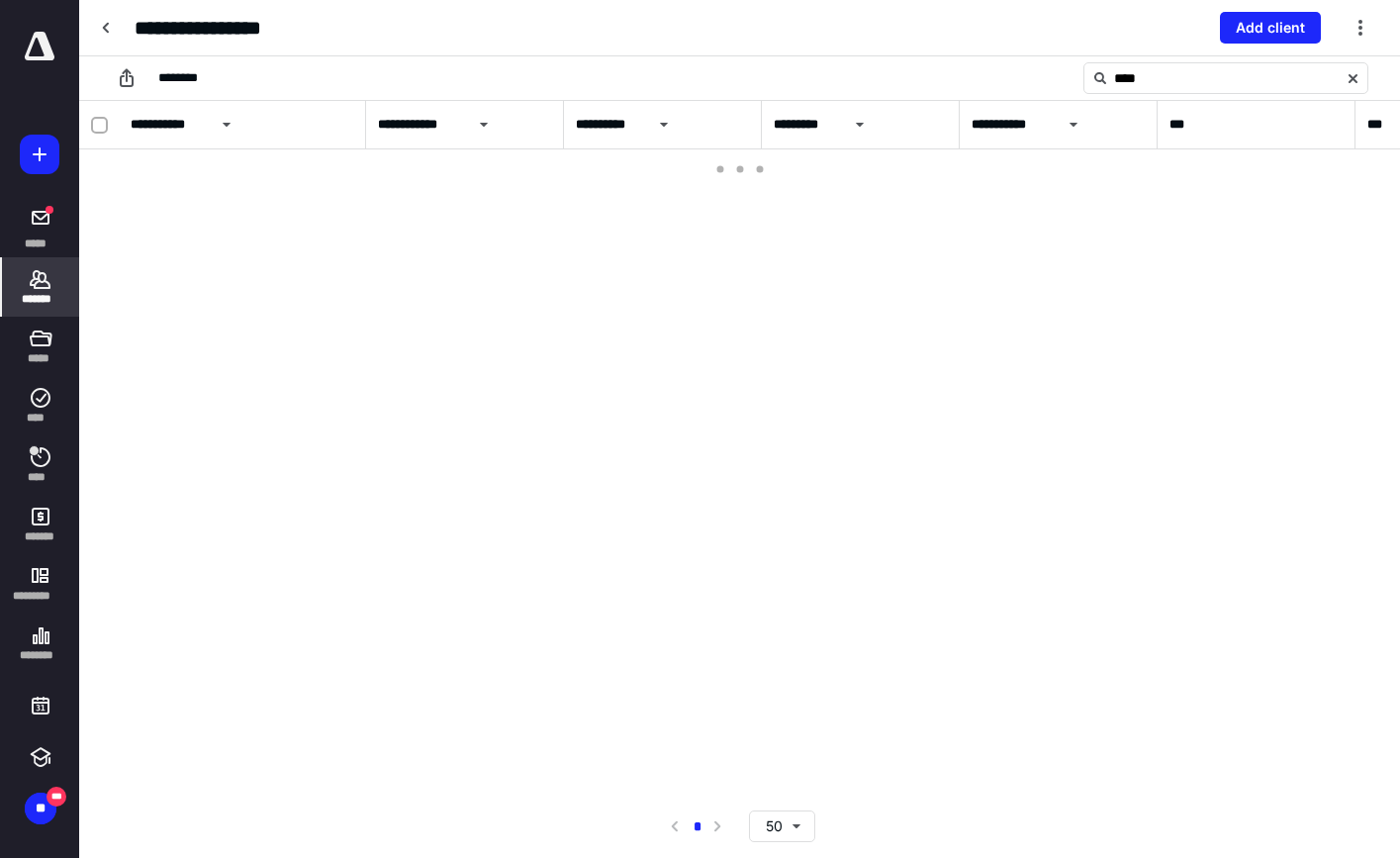 click on "Inactive clients" at bounding box center [1273, 131] 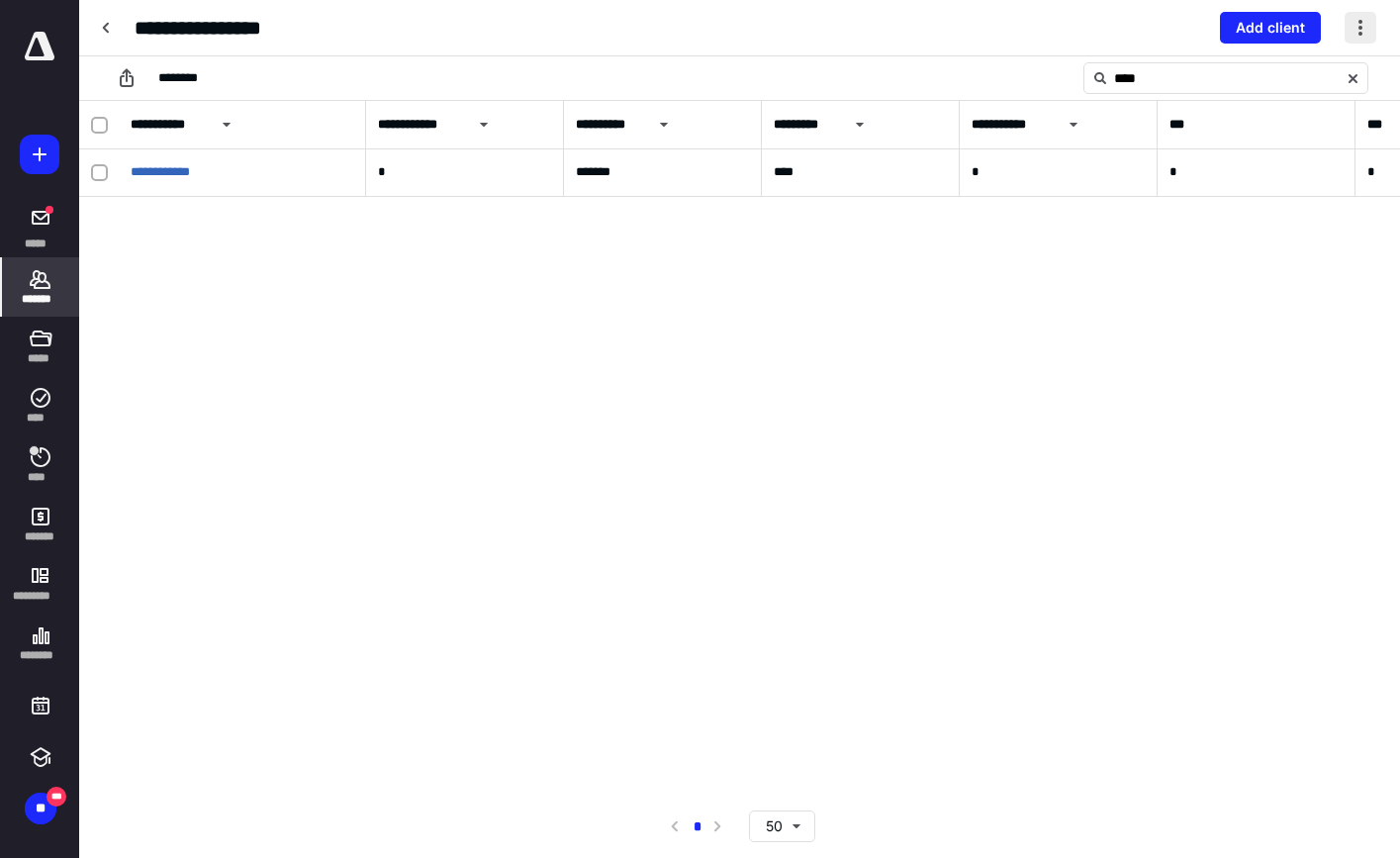 click at bounding box center (1360, 28) 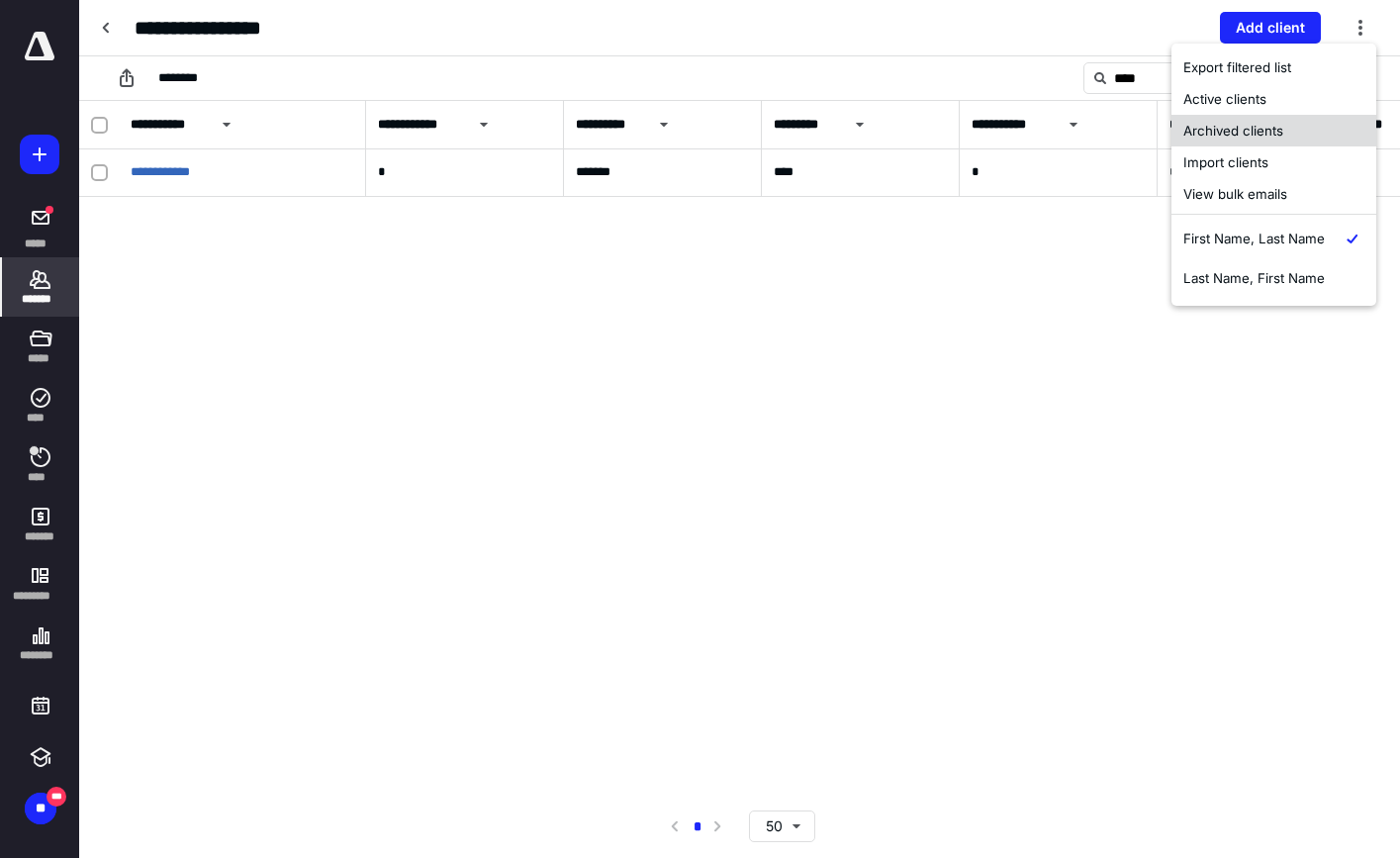 click on "Archived clients" at bounding box center (1273, 131) 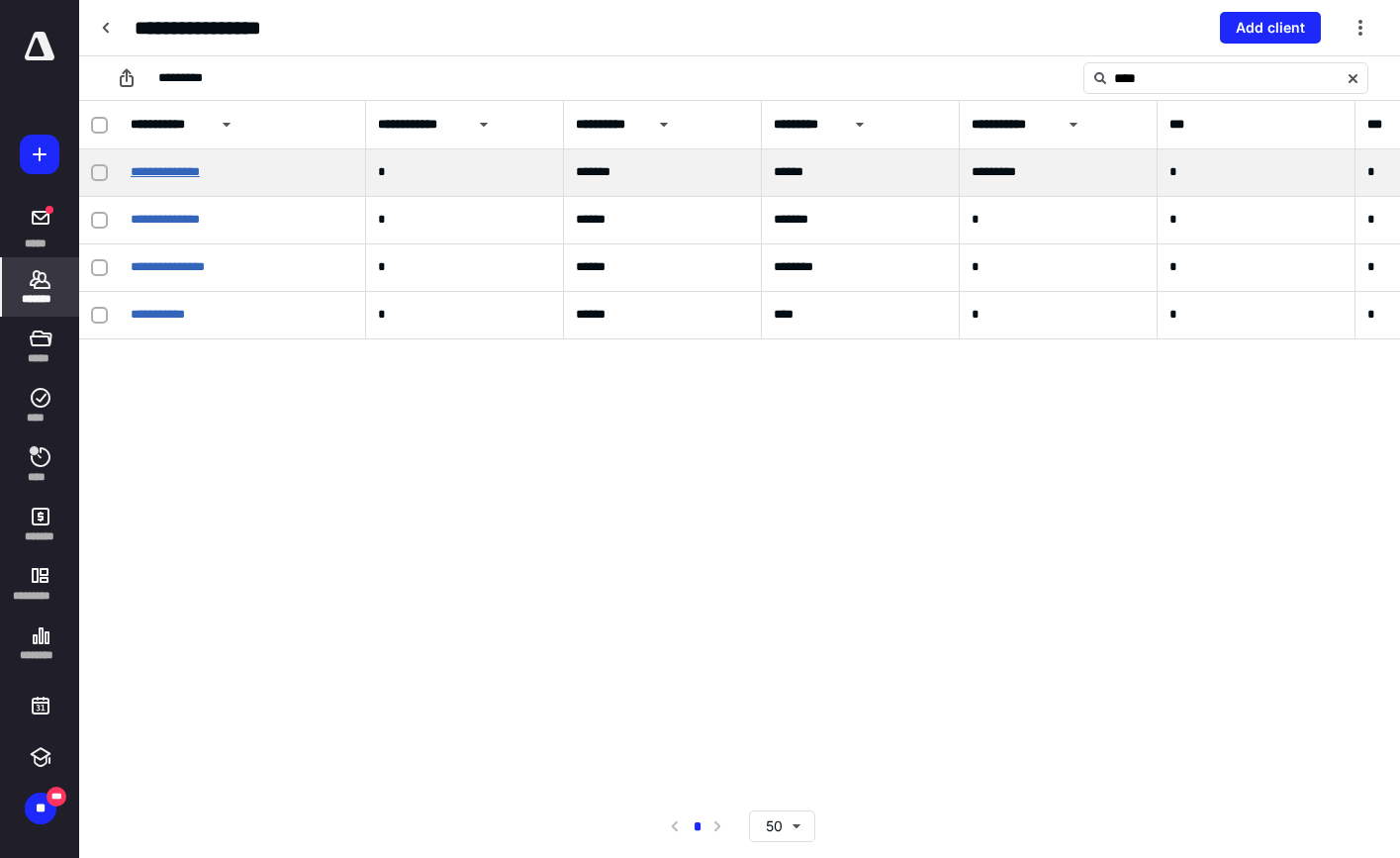 click on "**********" at bounding box center [165, 171] 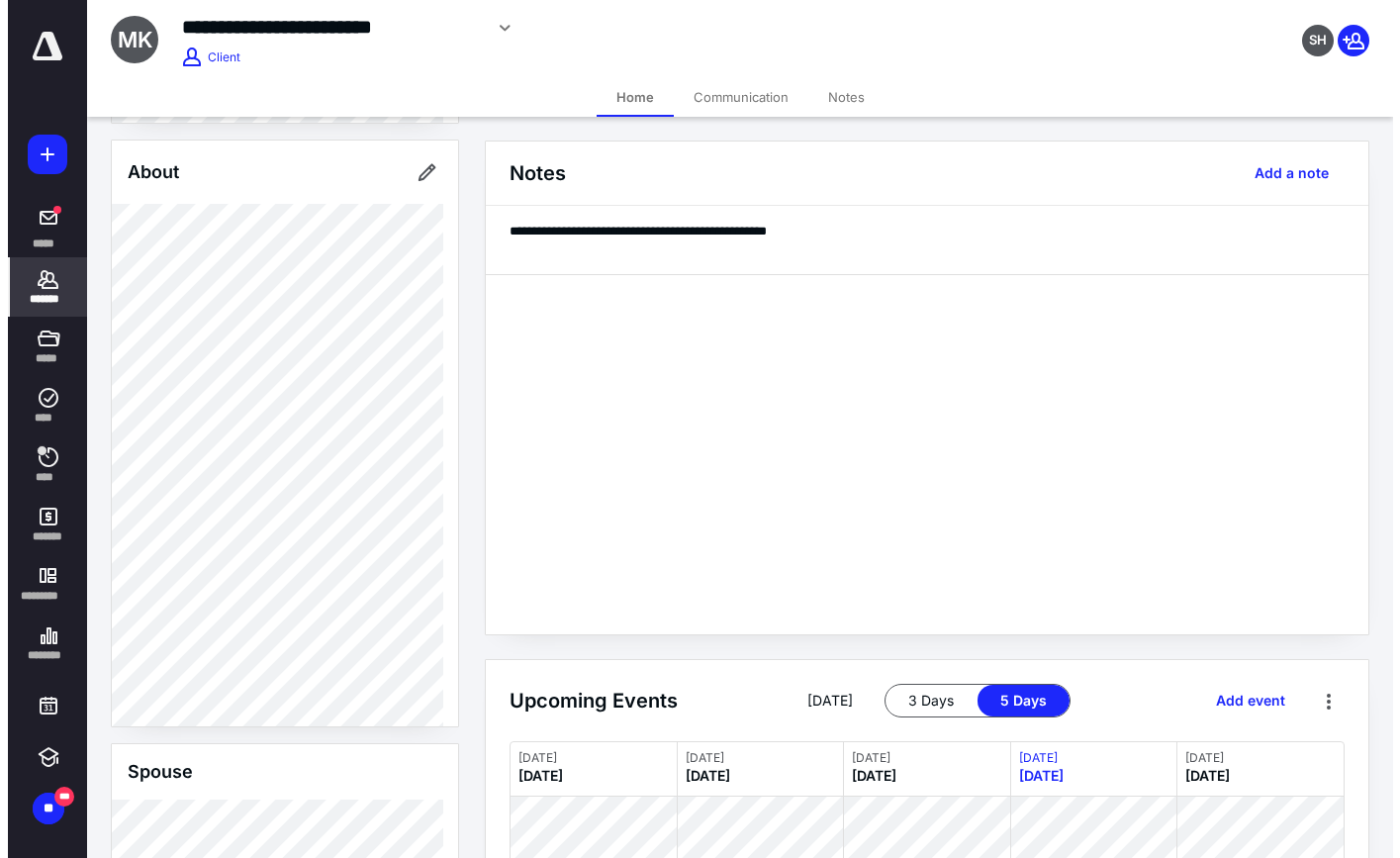 scroll, scrollTop: 0, scrollLeft: 0, axis: both 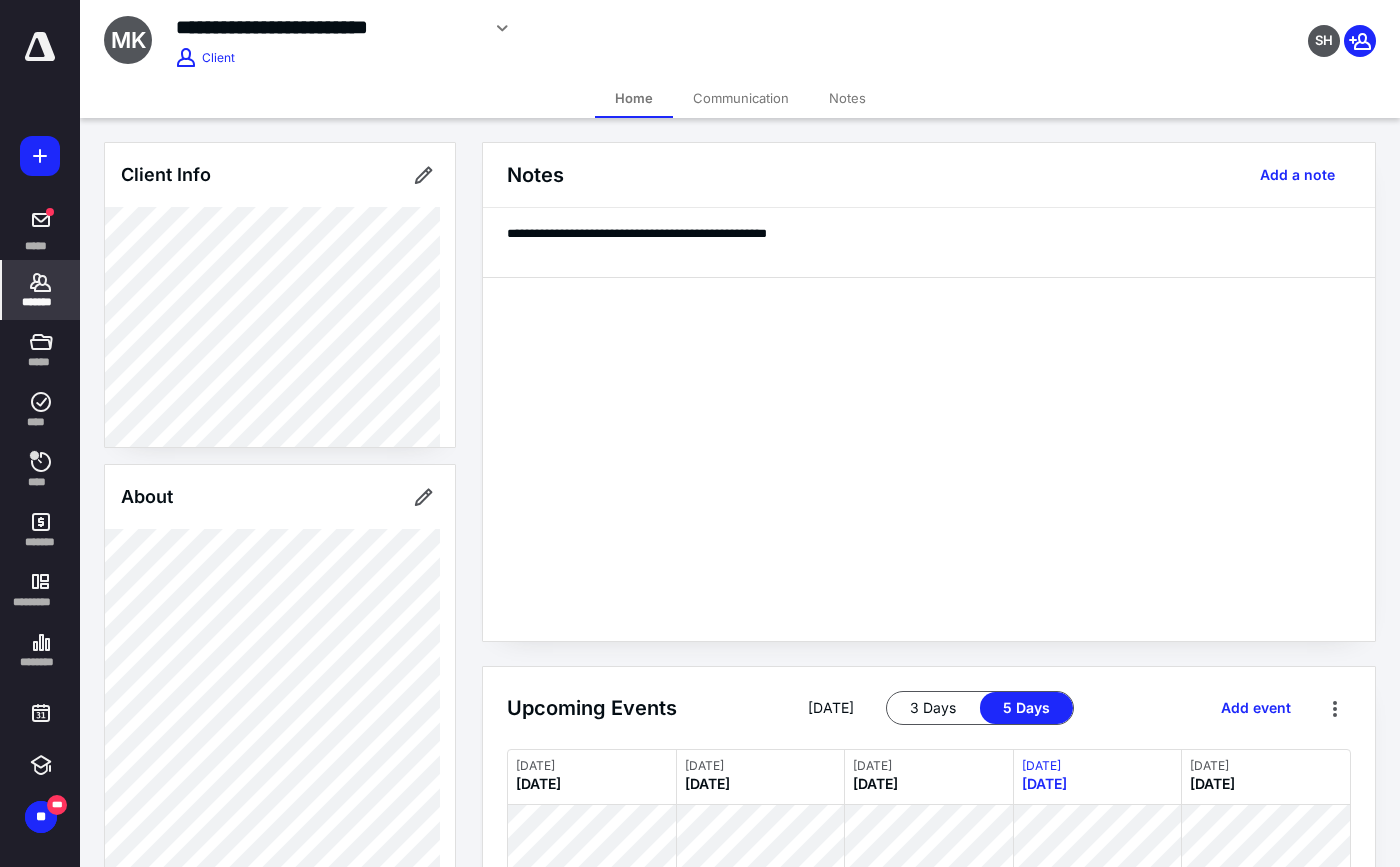 click on "Communication" at bounding box center [741, 98] 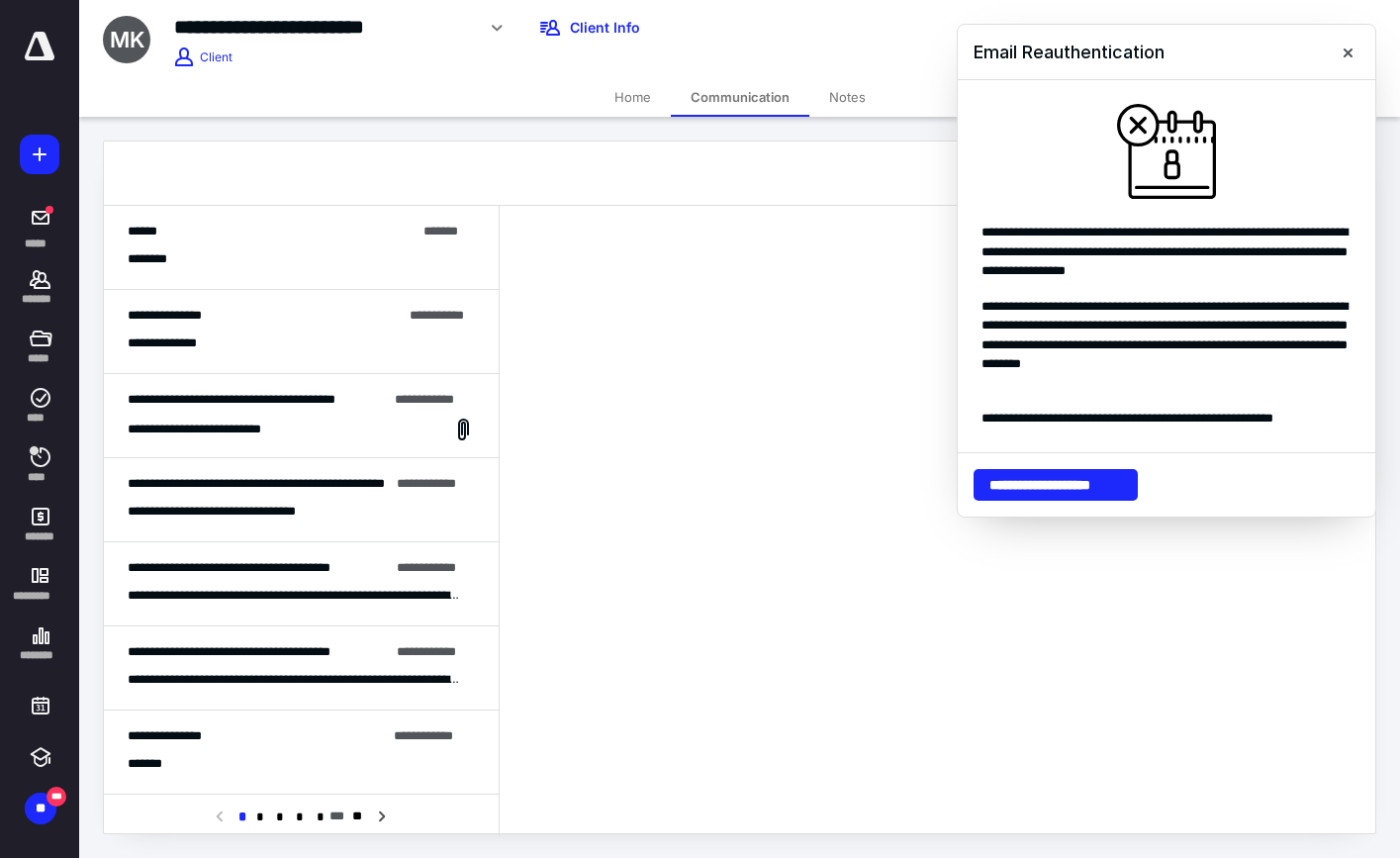 click on "Notes" at bounding box center (847, 97) 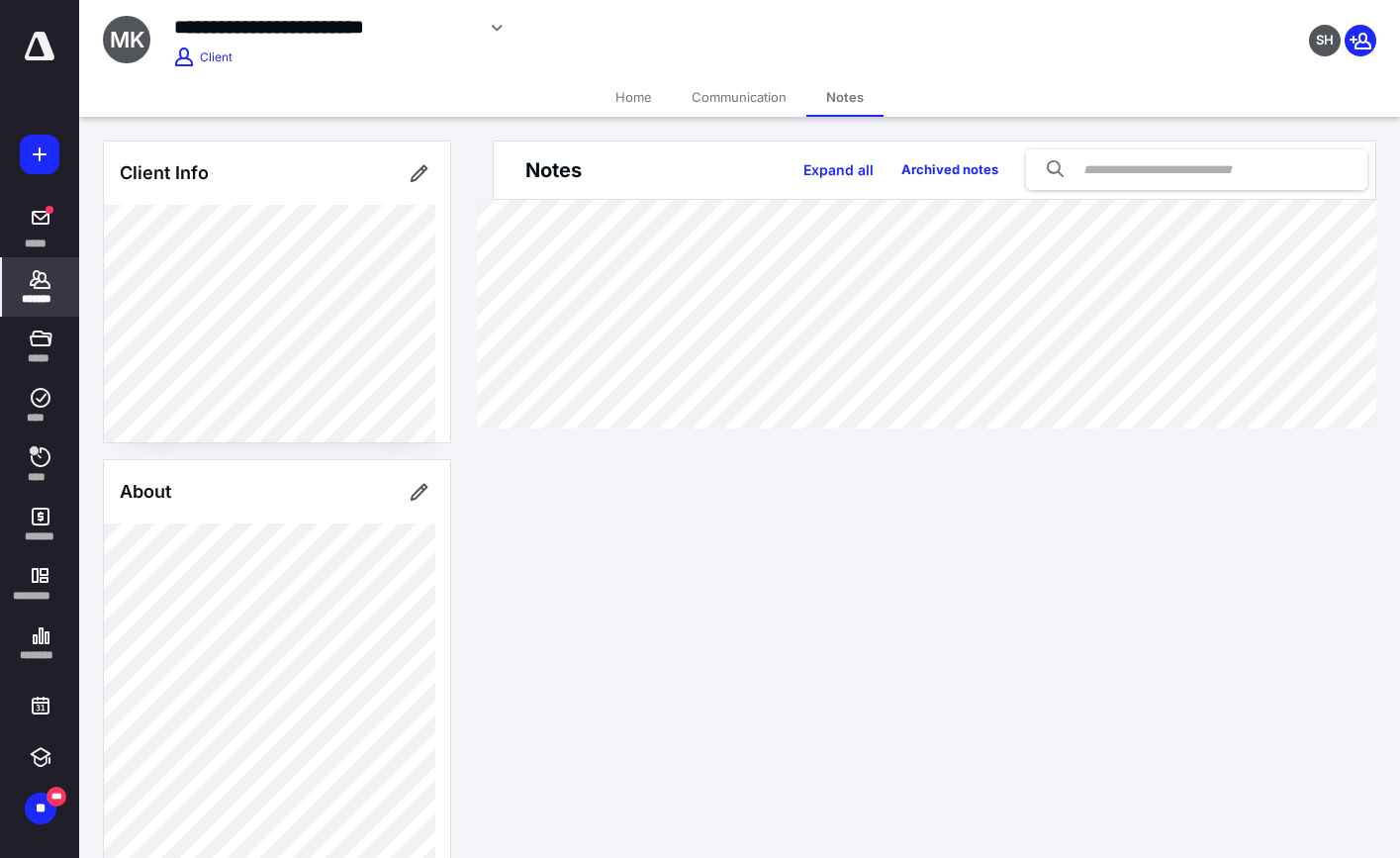 click on "*******" at bounding box center [41, 287] 